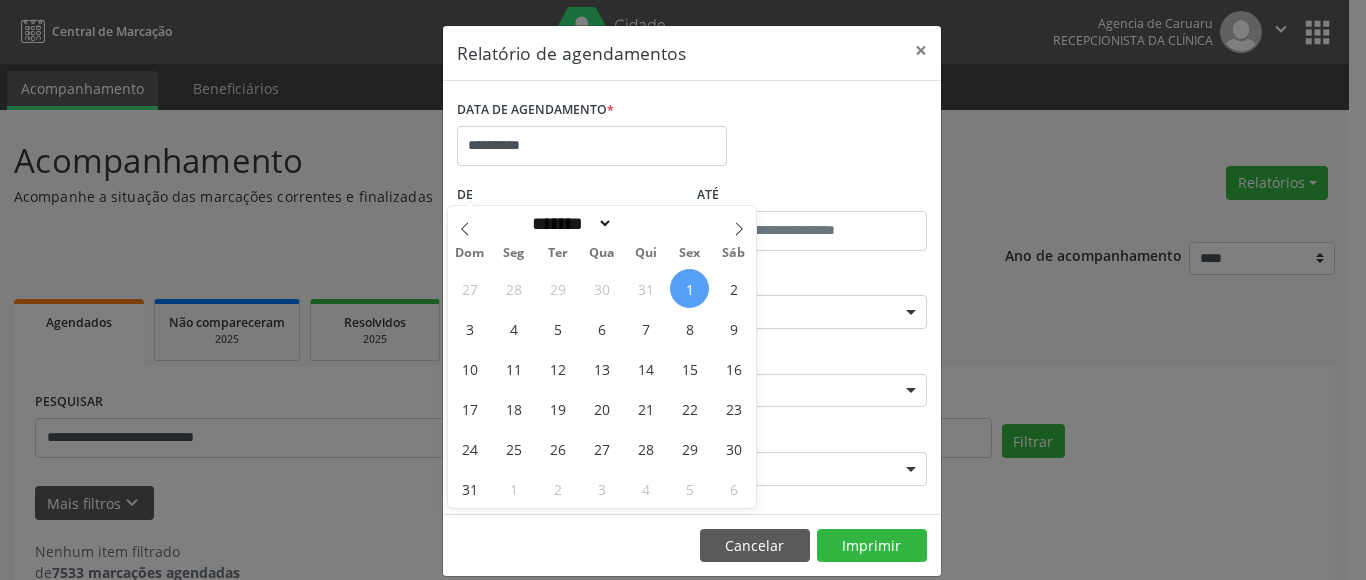 select on "*" 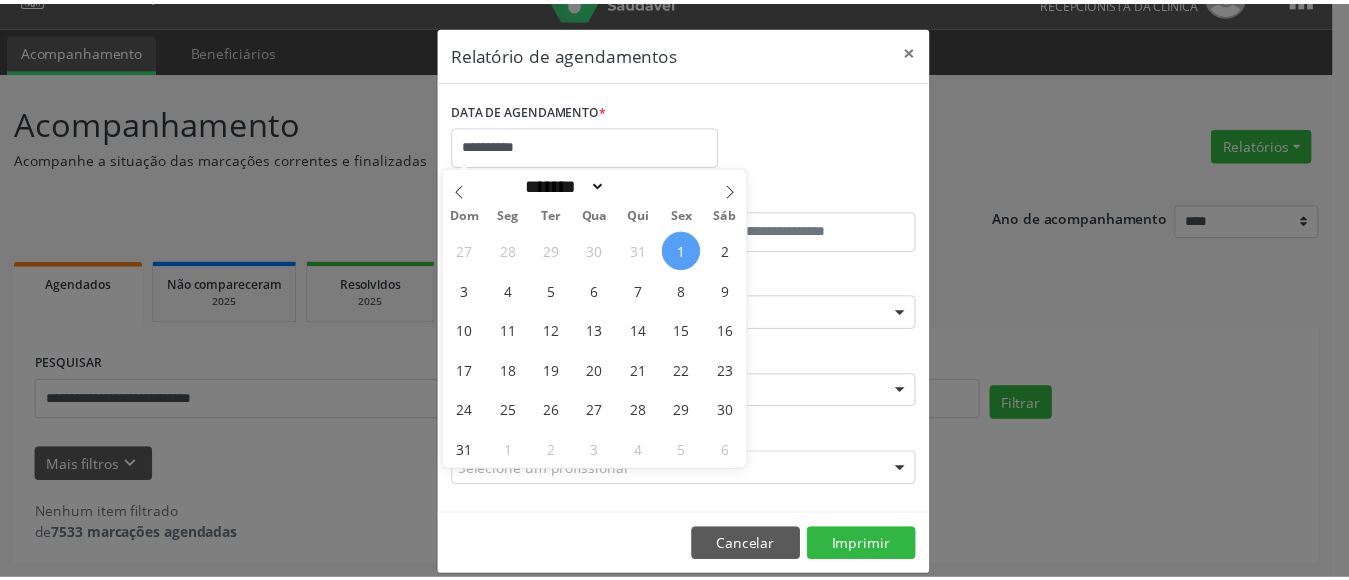 scroll, scrollTop: 38, scrollLeft: 0, axis: vertical 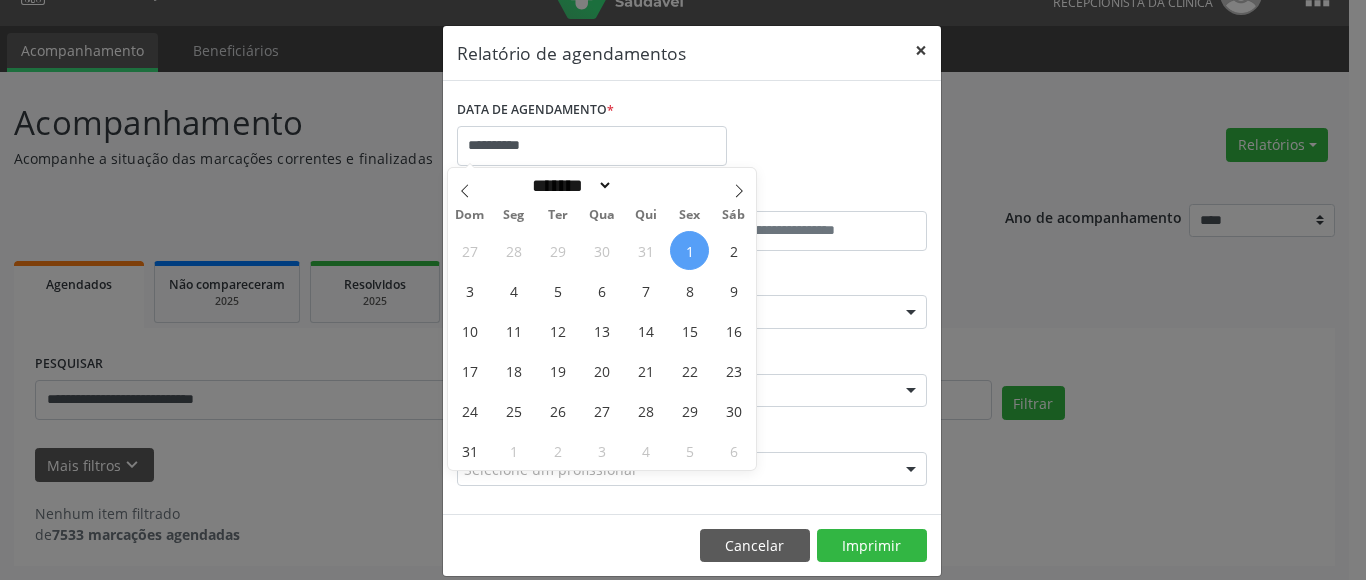 click on "×" at bounding box center (921, 50) 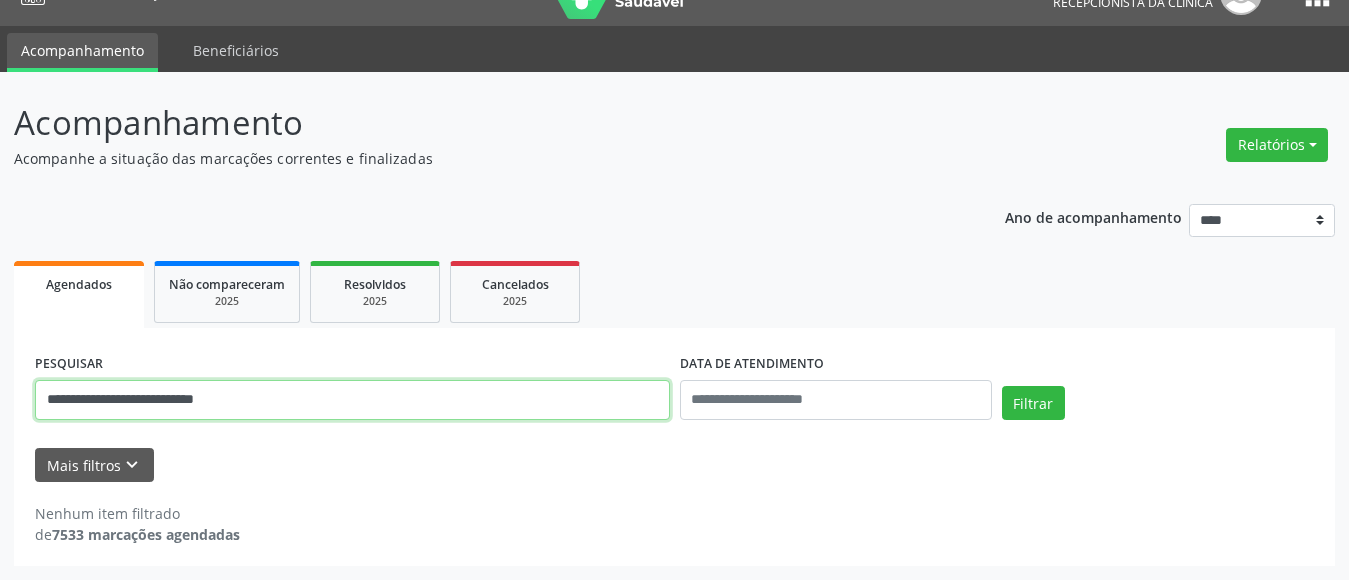 click on "**********" at bounding box center [352, 400] 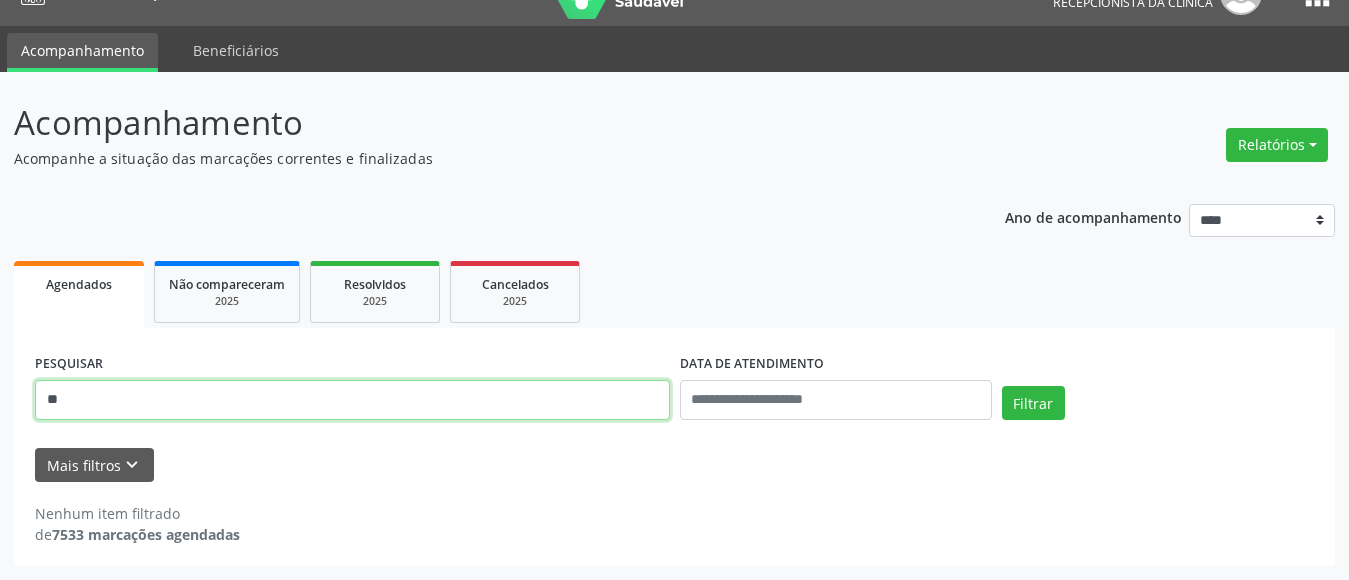 type on "*" 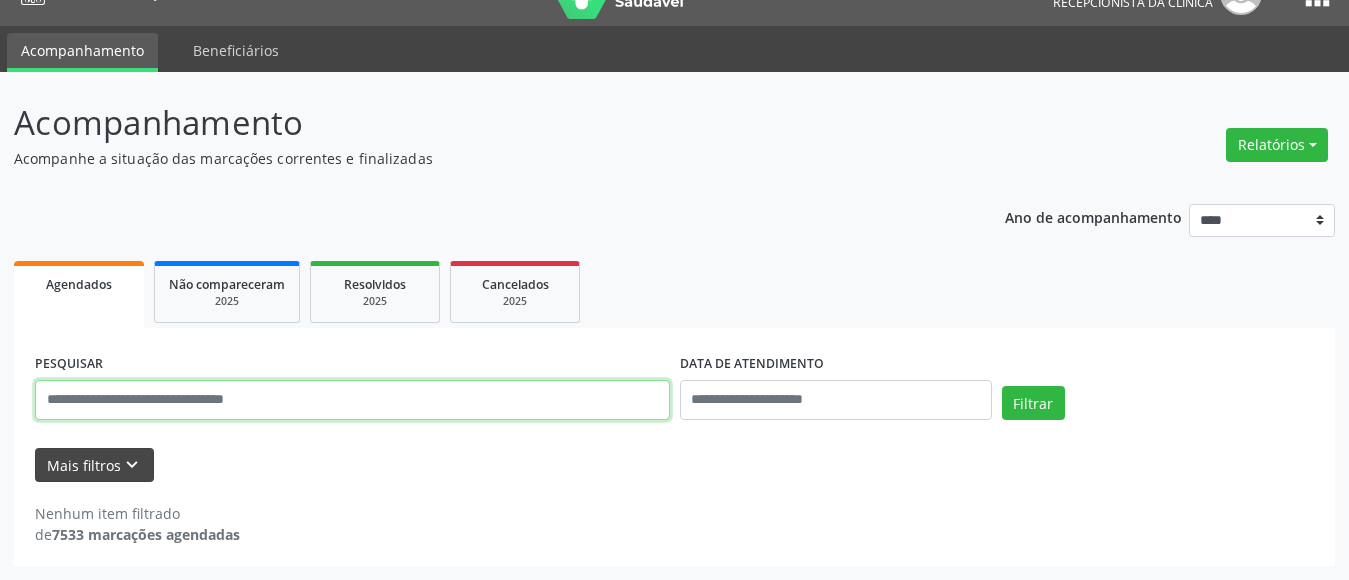 type 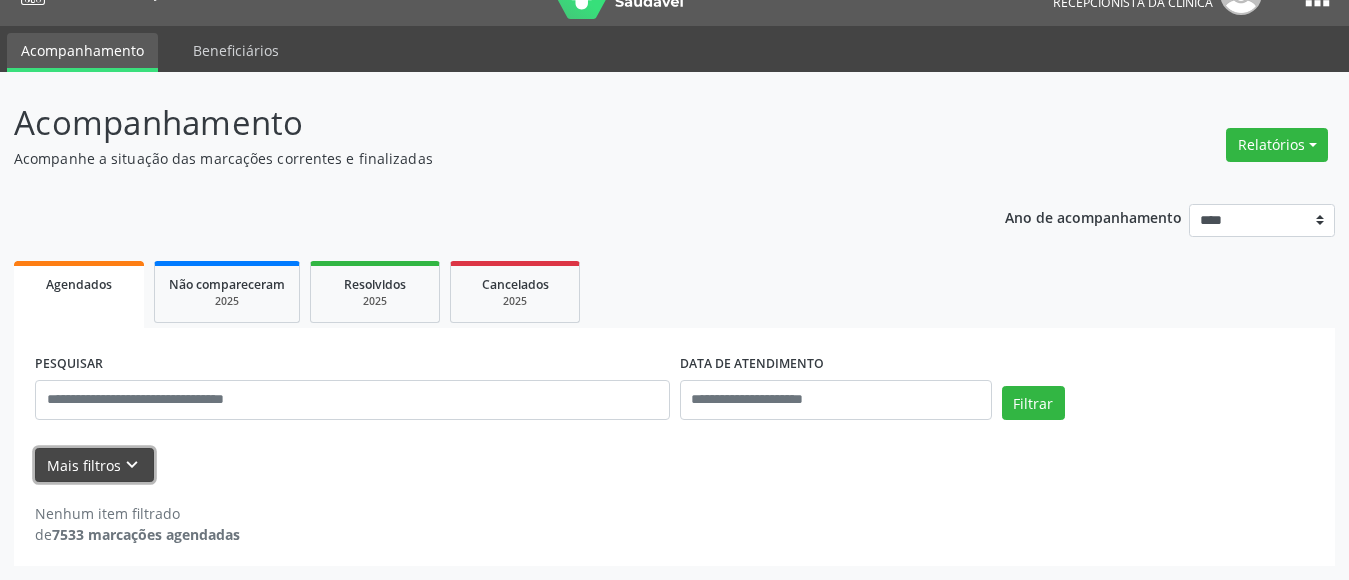 click on "keyboard_arrow_down" at bounding box center [132, 465] 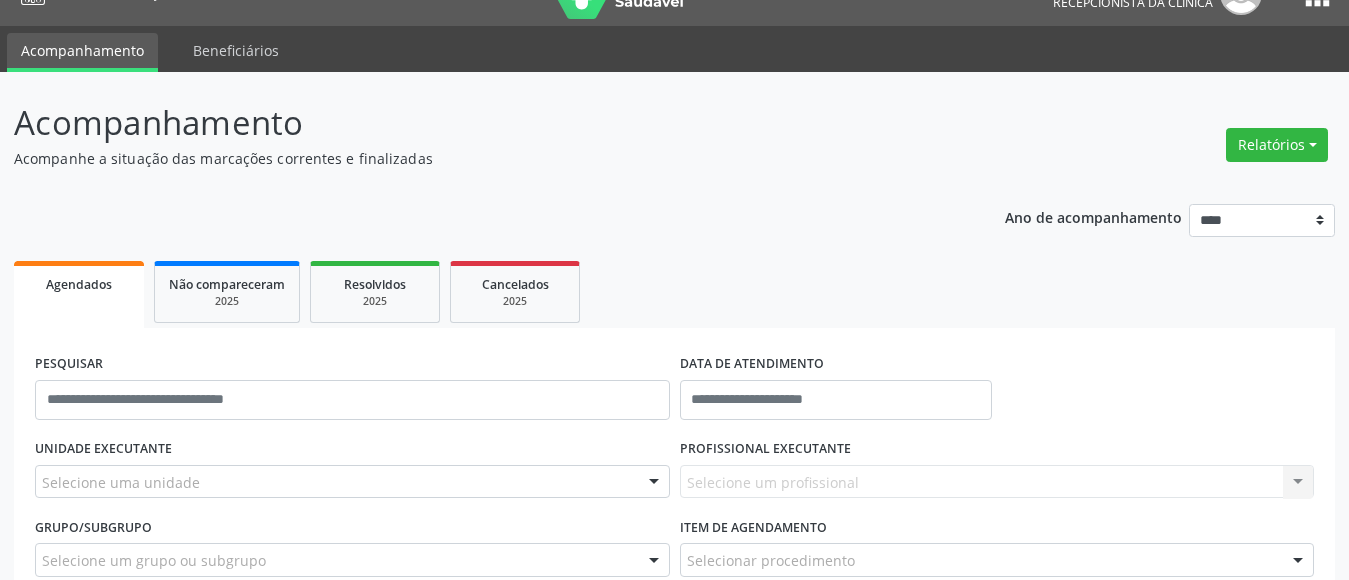scroll, scrollTop: 138, scrollLeft: 0, axis: vertical 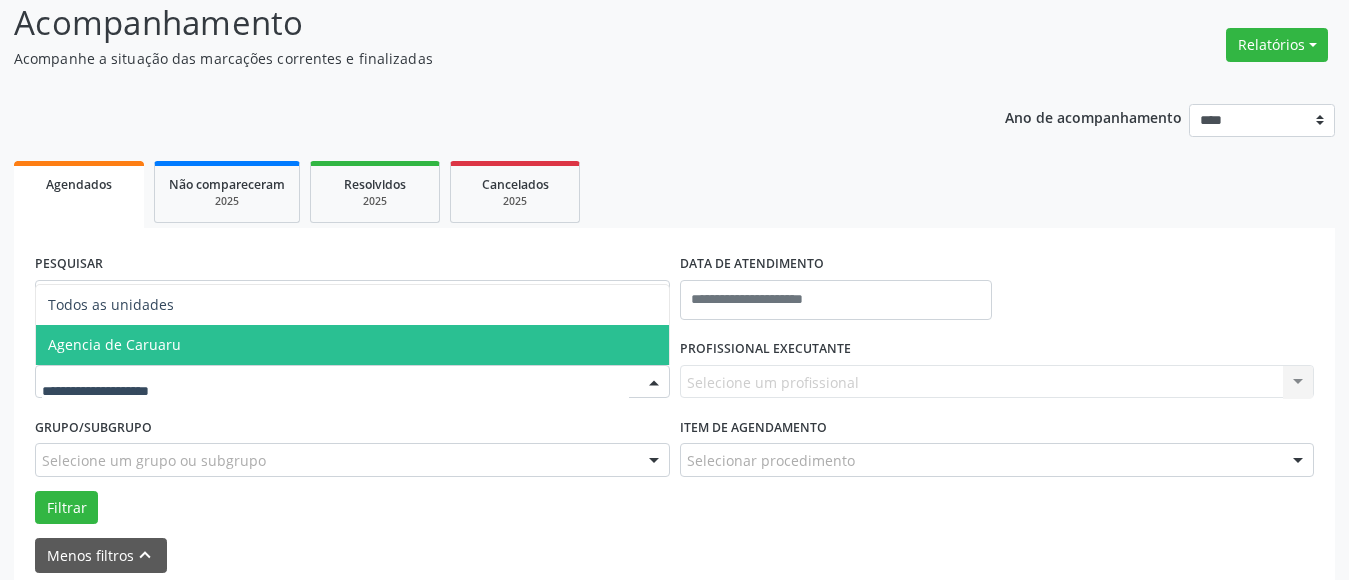 click on "Agencia de Caruaru" at bounding box center (114, 344) 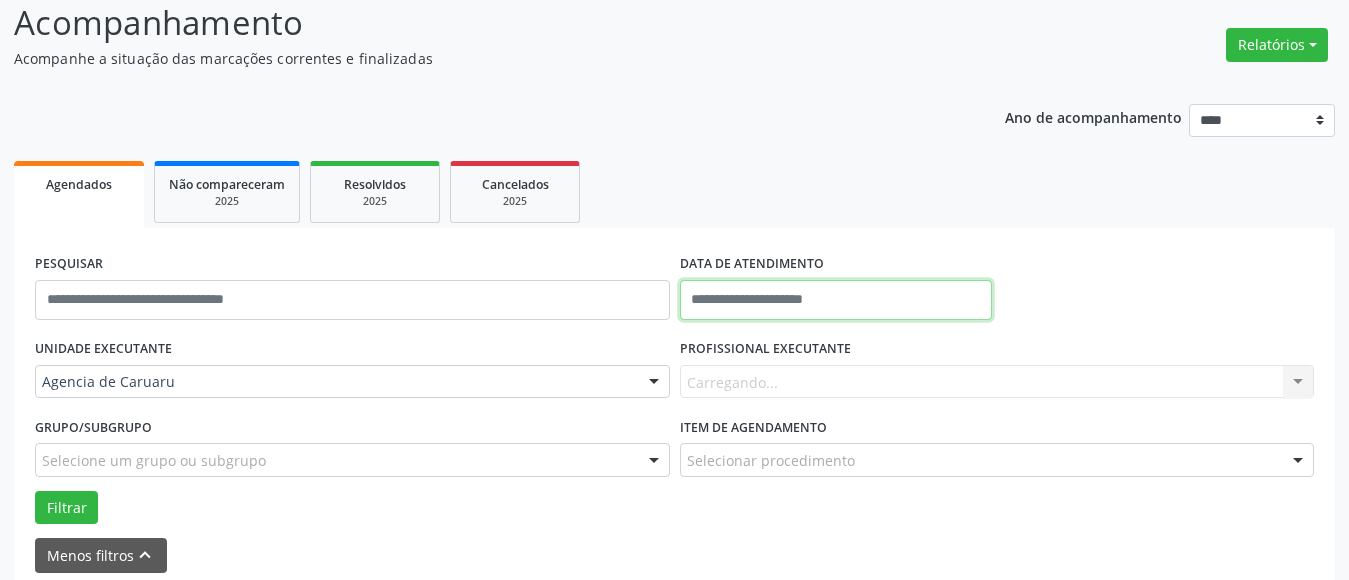 click at bounding box center [836, 300] 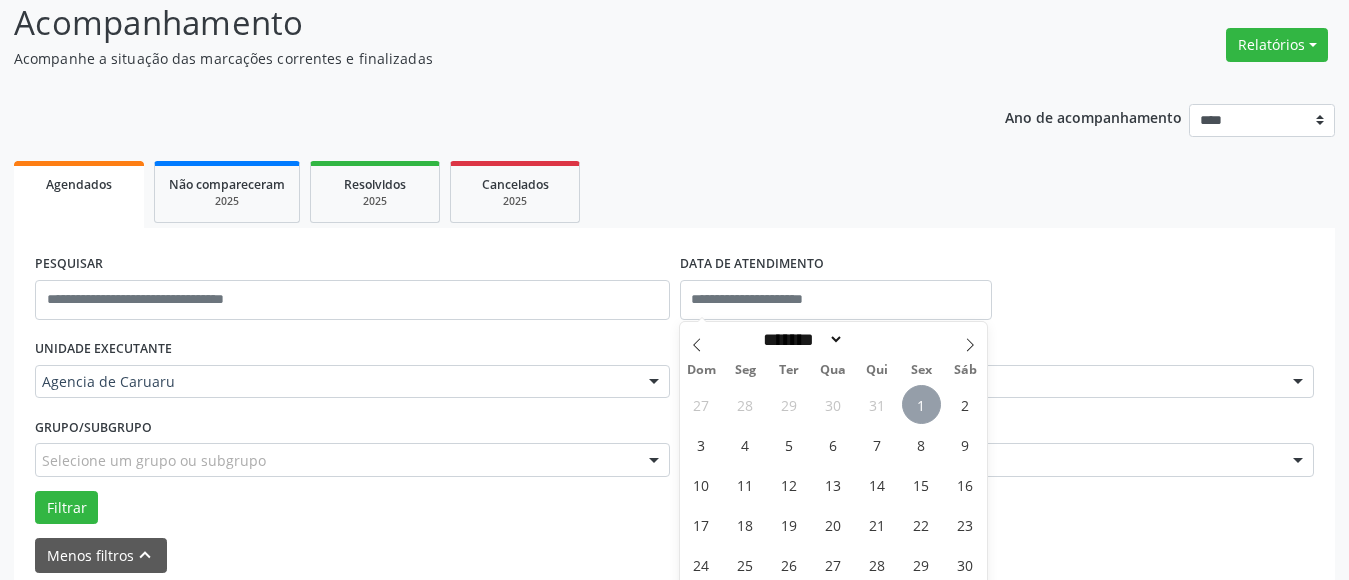 click on "1" at bounding box center [921, 404] 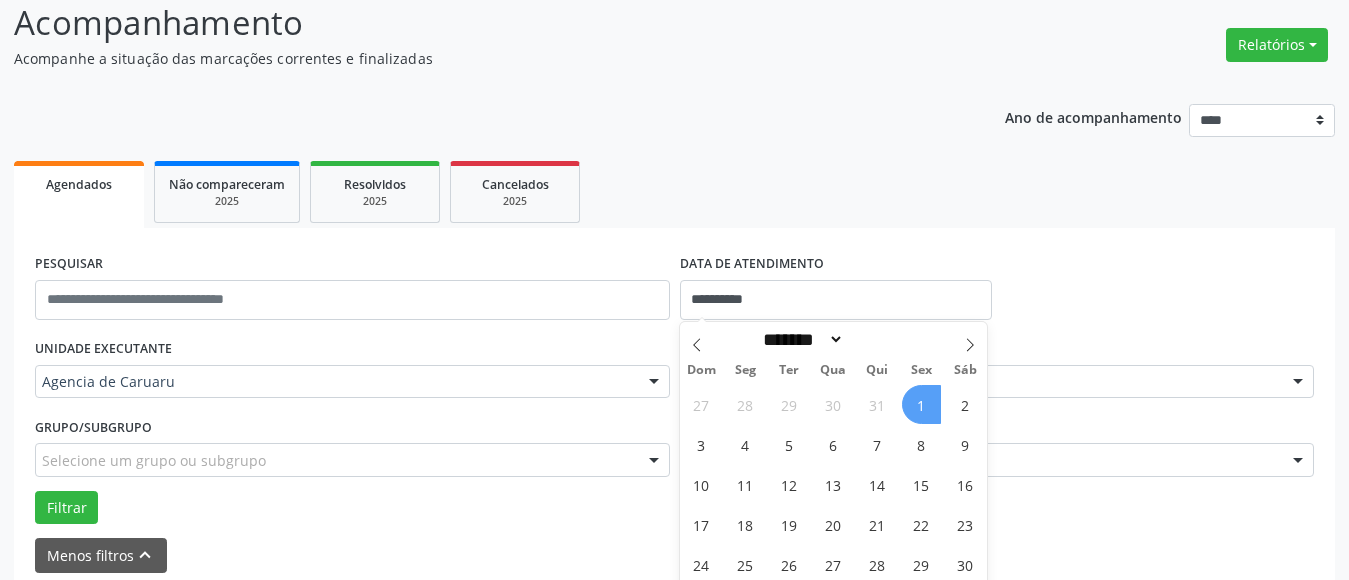 click on "1" at bounding box center (921, 404) 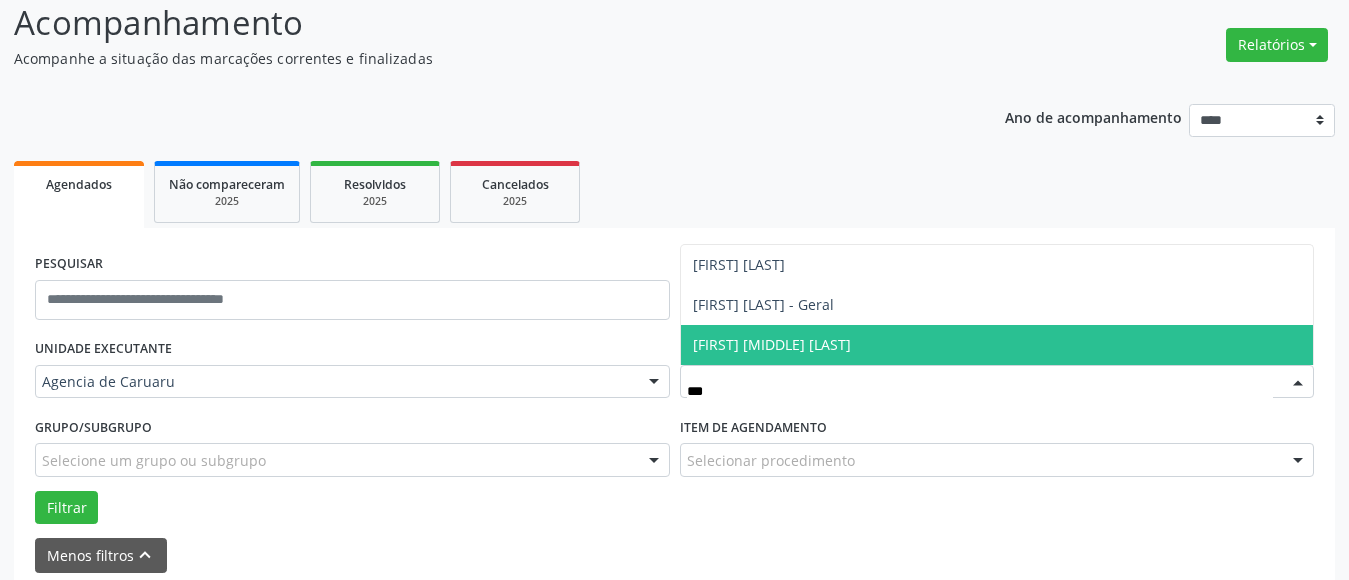 click on "[FIRST] [MIDDLE] [LAST]" at bounding box center (772, 344) 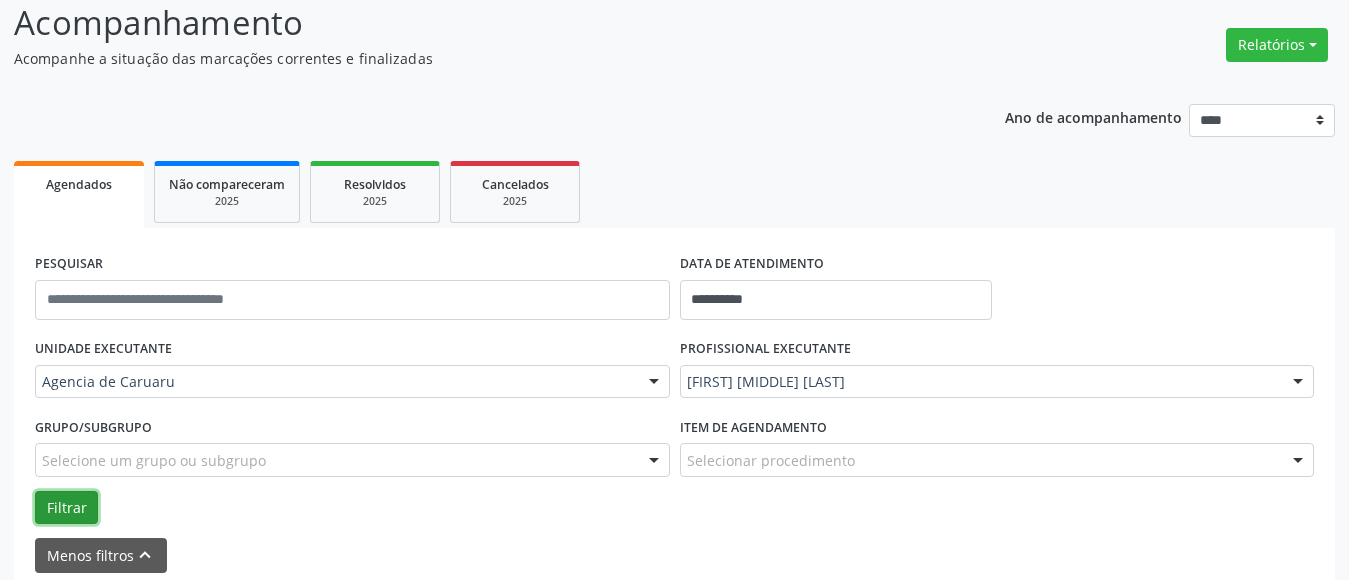 click on "Filtrar" at bounding box center [66, 508] 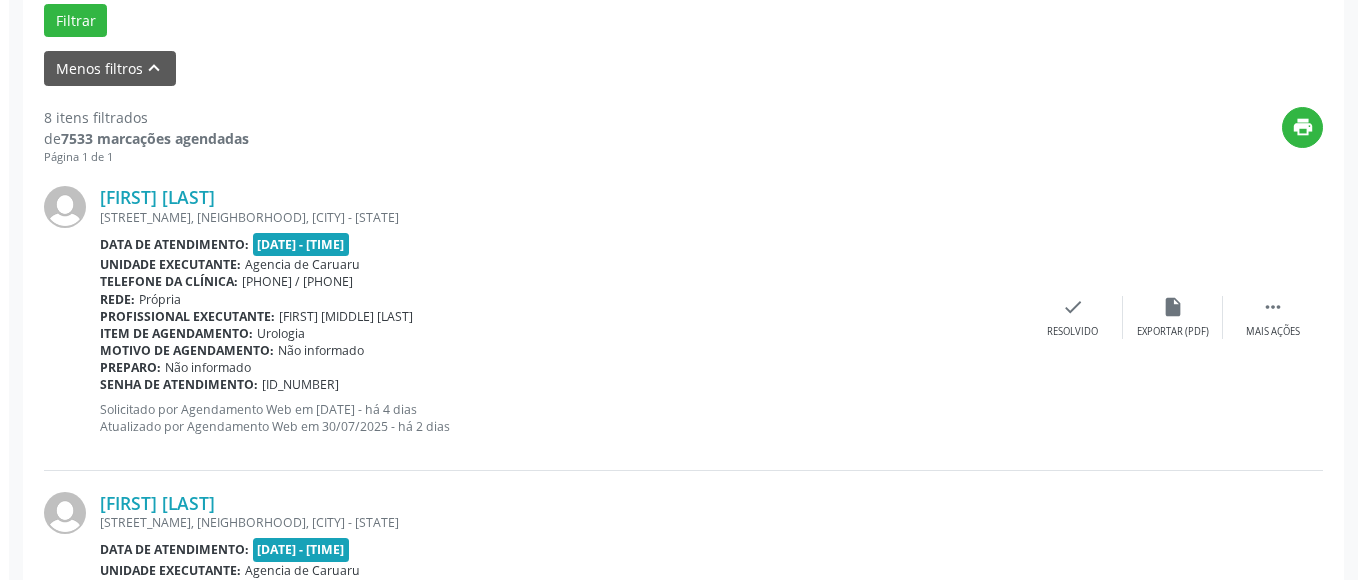 scroll, scrollTop: 738, scrollLeft: 0, axis: vertical 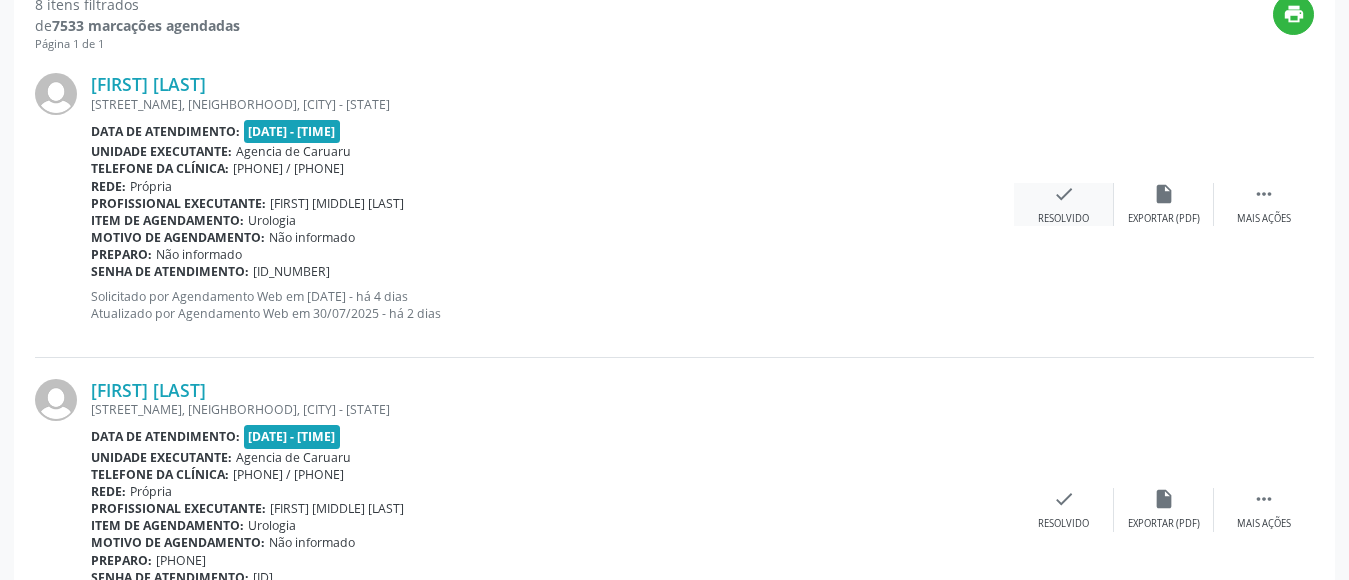click on "check" at bounding box center (1064, 194) 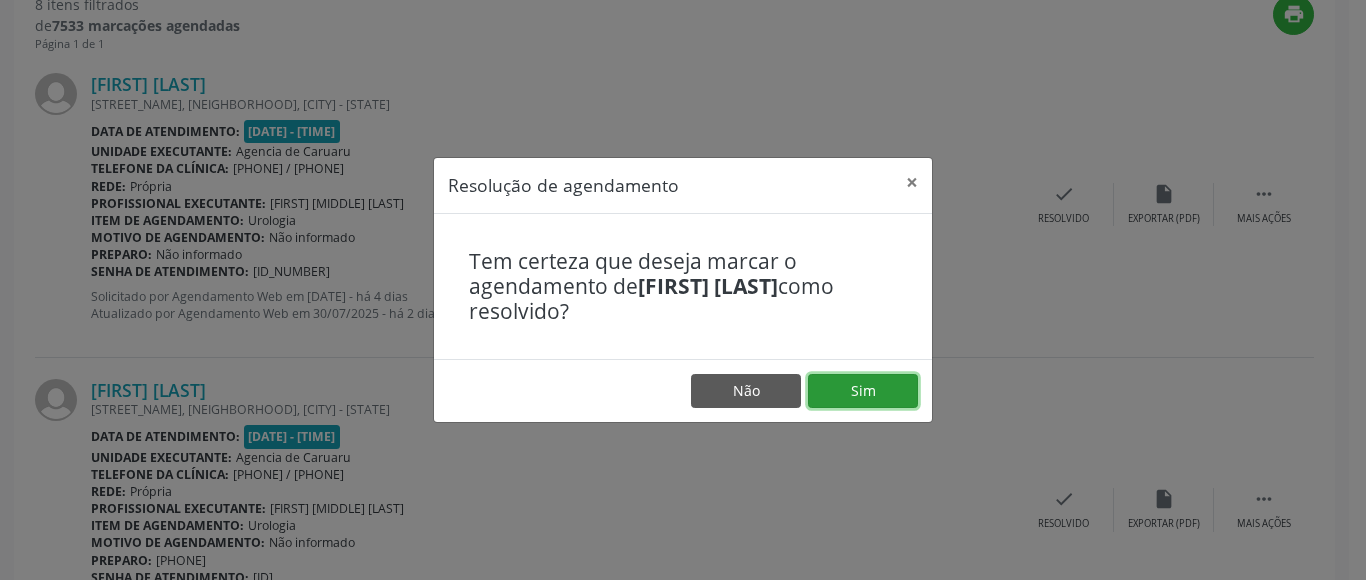 click on "Sim" at bounding box center [863, 391] 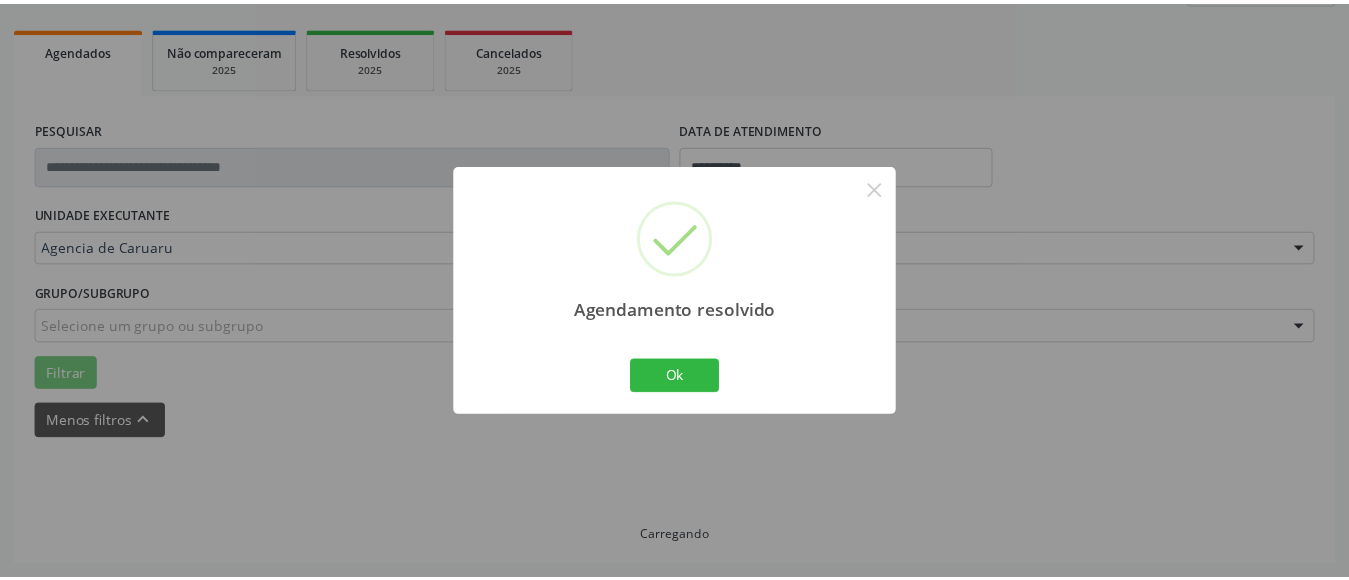 scroll, scrollTop: 272, scrollLeft: 0, axis: vertical 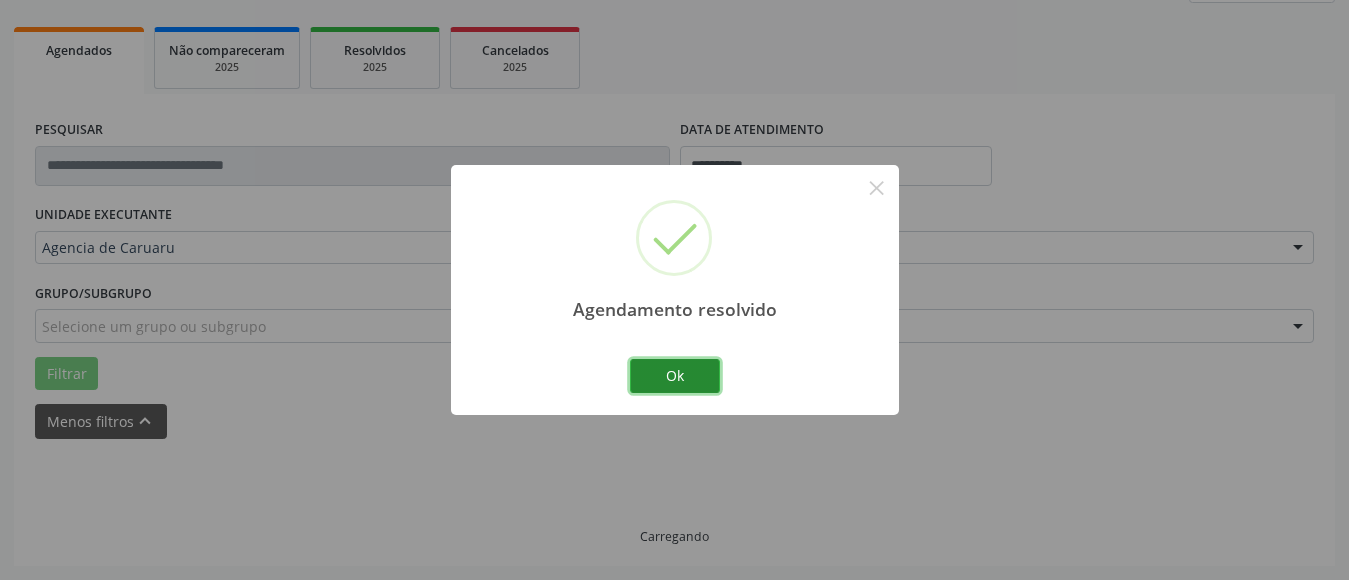 click on "Ok" at bounding box center [675, 376] 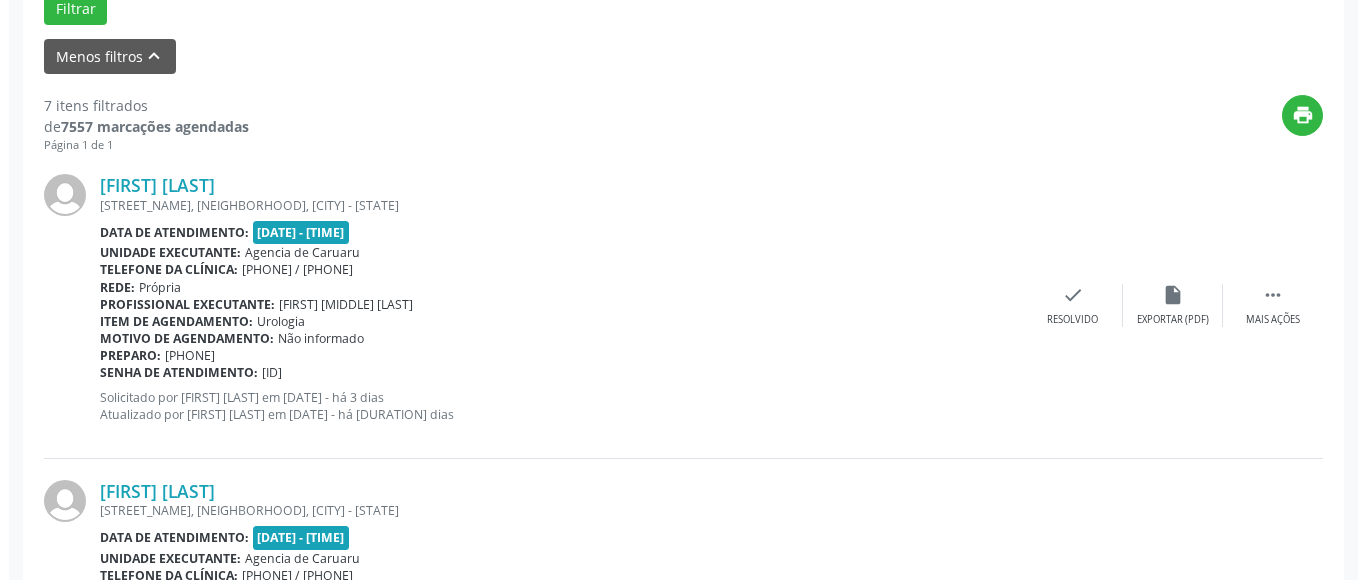 scroll, scrollTop: 638, scrollLeft: 0, axis: vertical 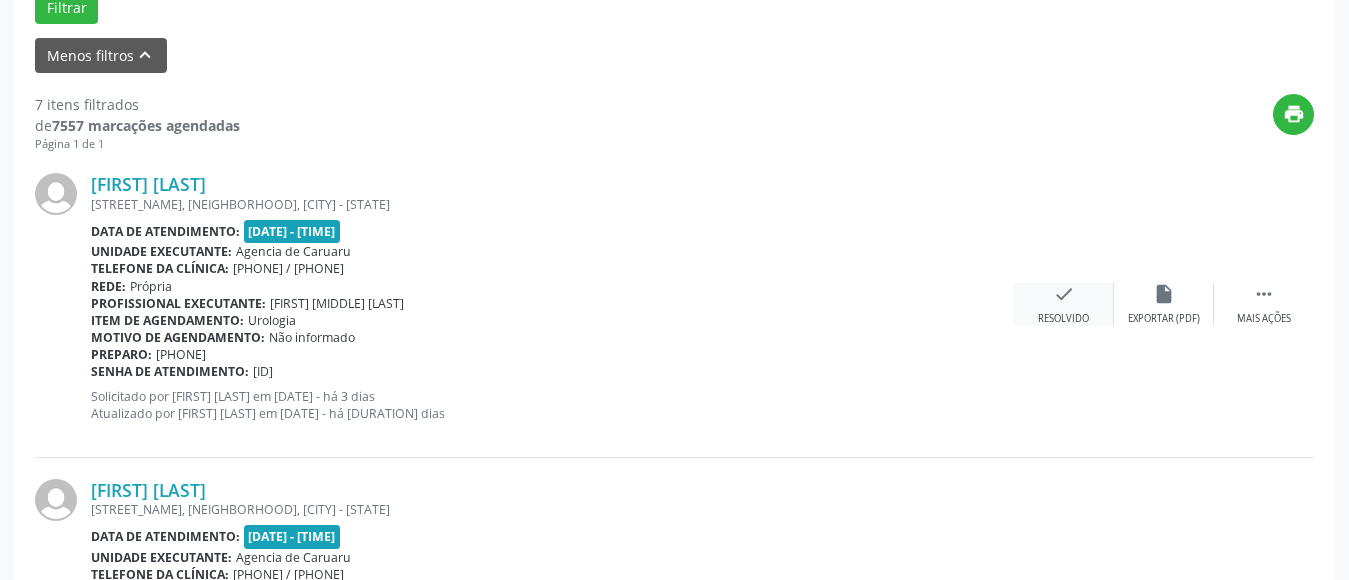click on "check
Resolvido" at bounding box center (1064, 304) 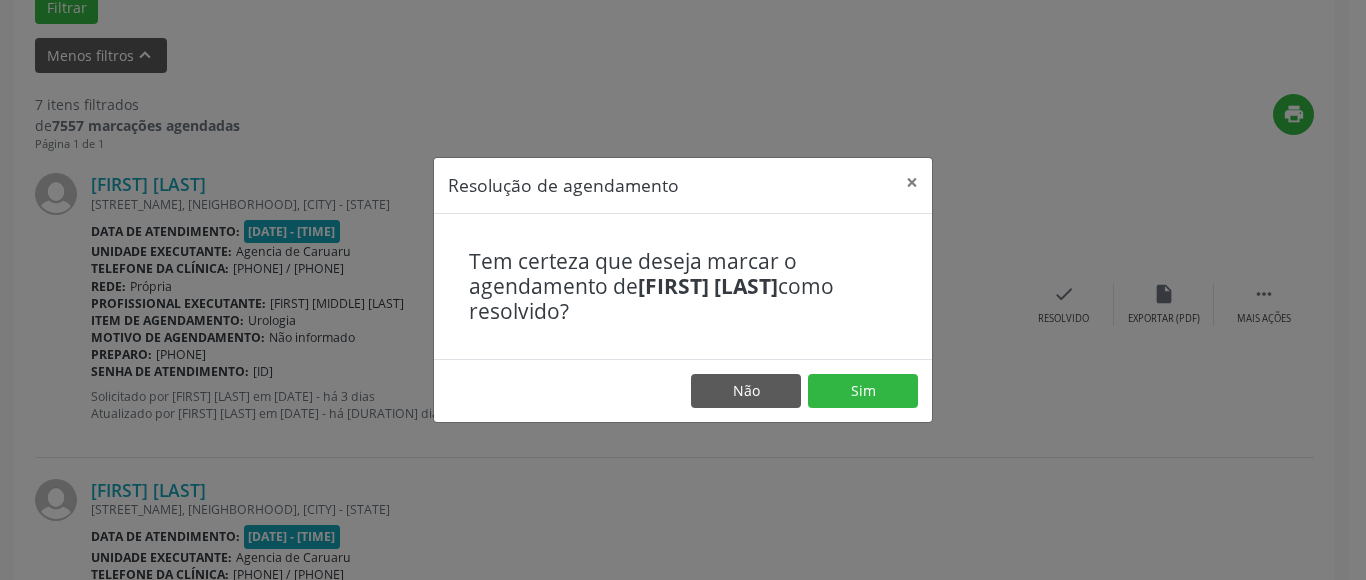 click on "Não Sim" at bounding box center (683, 390) 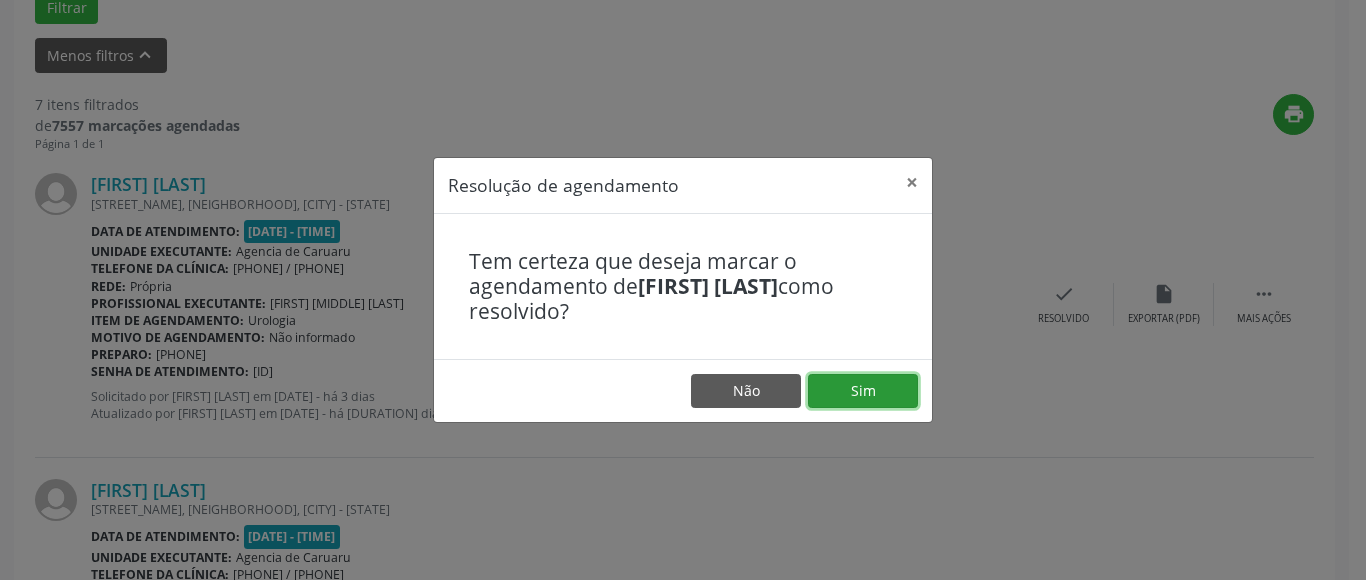 click on "Sim" at bounding box center [863, 391] 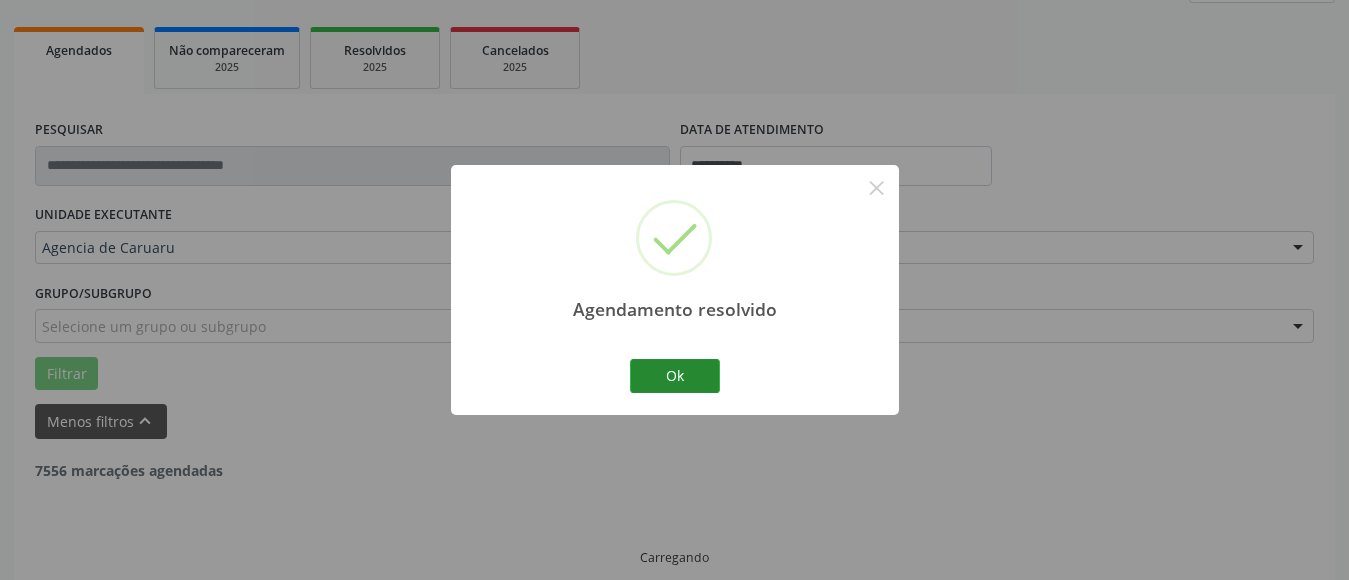 scroll, scrollTop: 293, scrollLeft: 0, axis: vertical 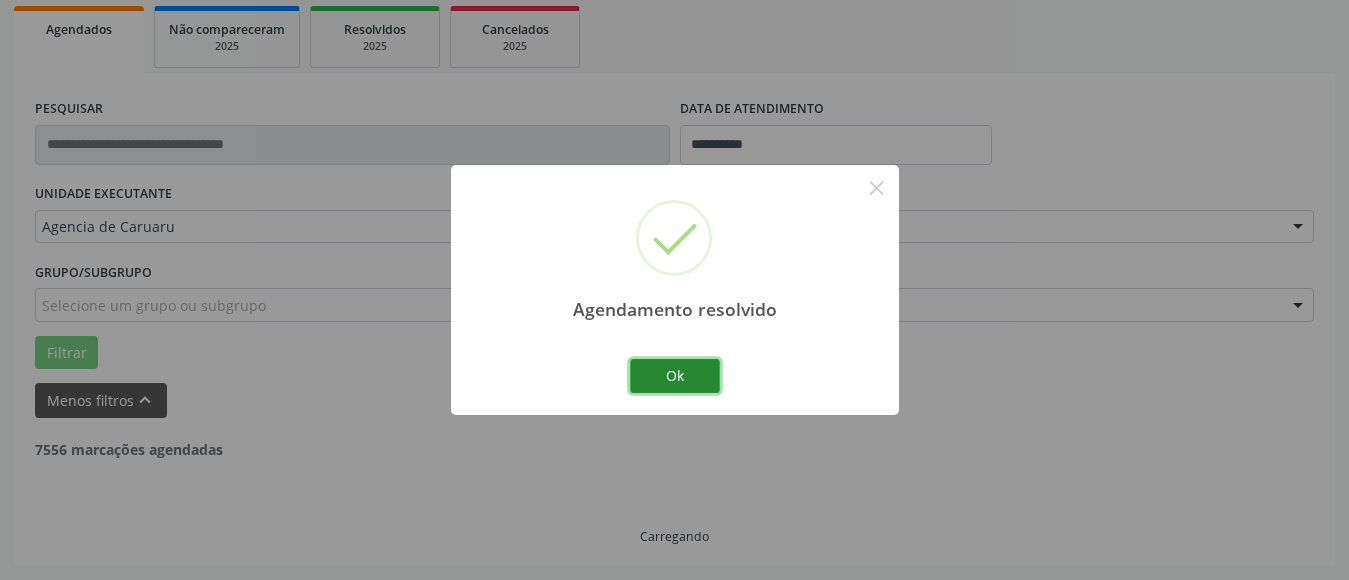 click on "Ok" at bounding box center (675, 376) 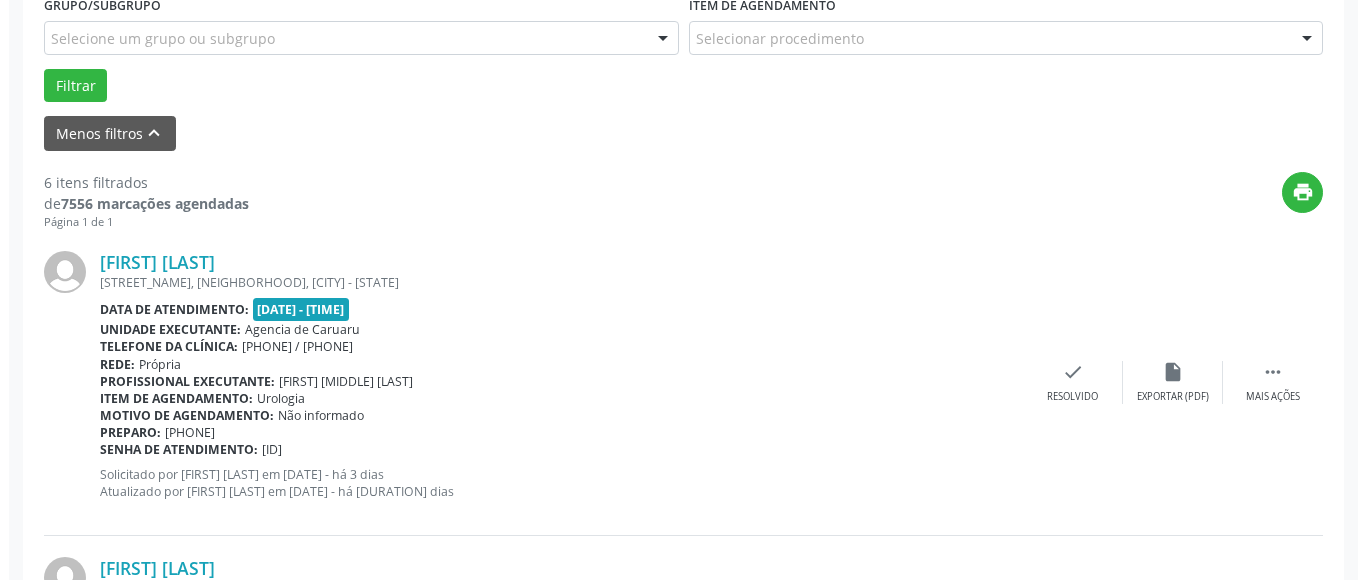 scroll, scrollTop: 593, scrollLeft: 0, axis: vertical 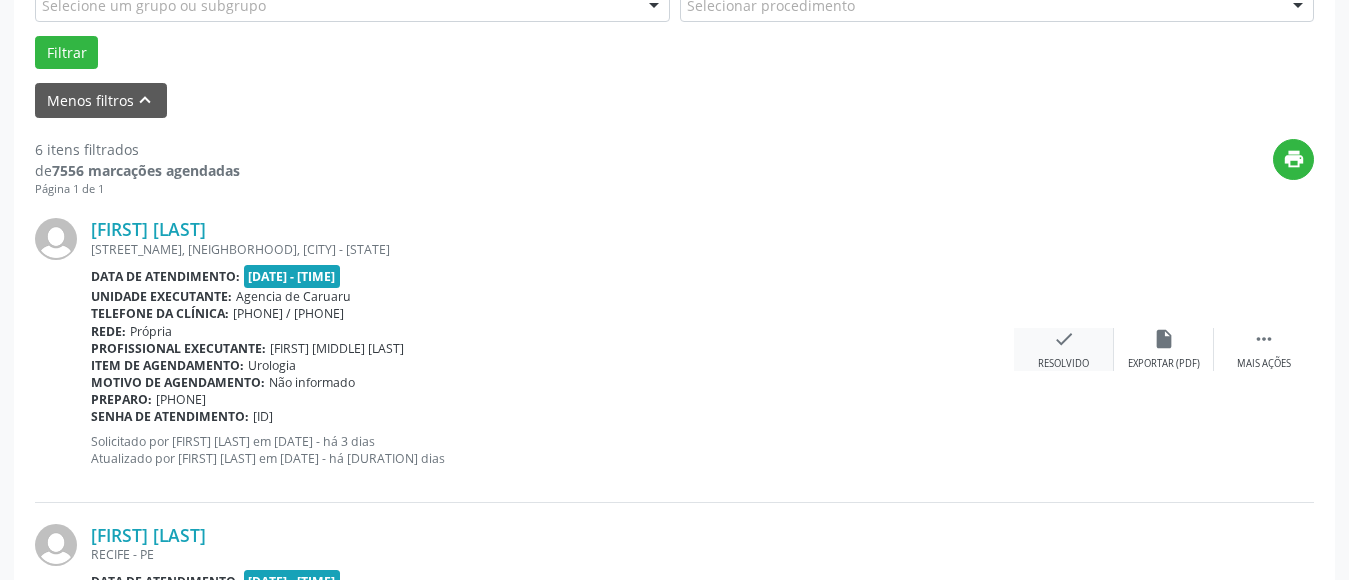 click on "check" at bounding box center [1064, 339] 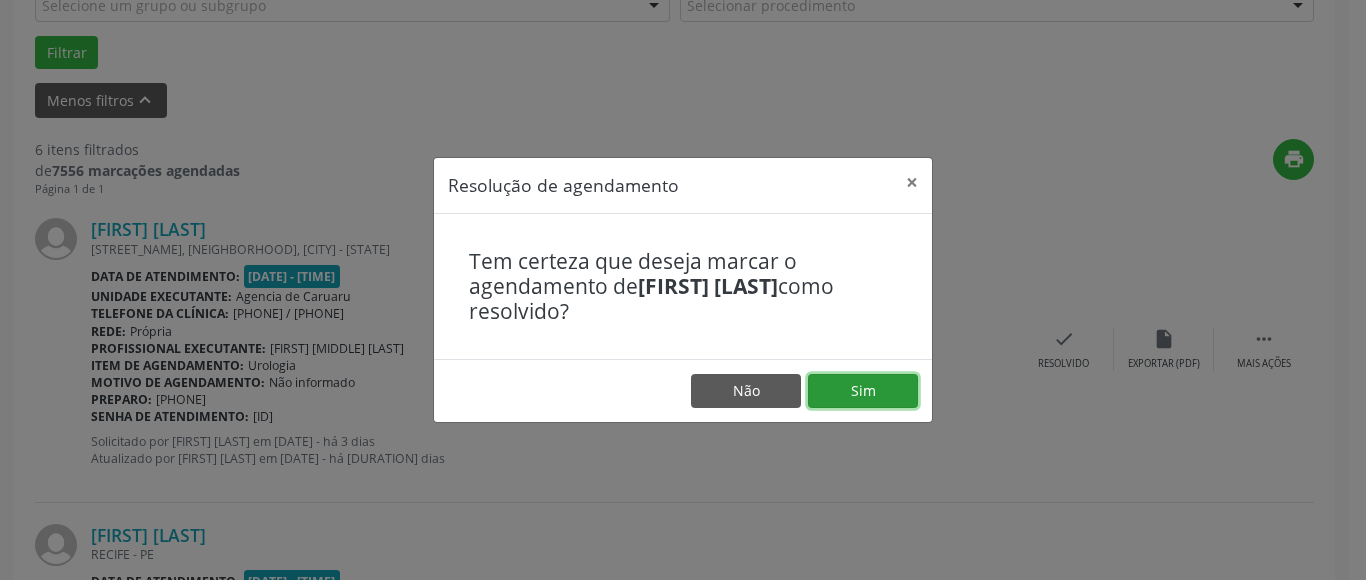 click on "Sim" at bounding box center (863, 391) 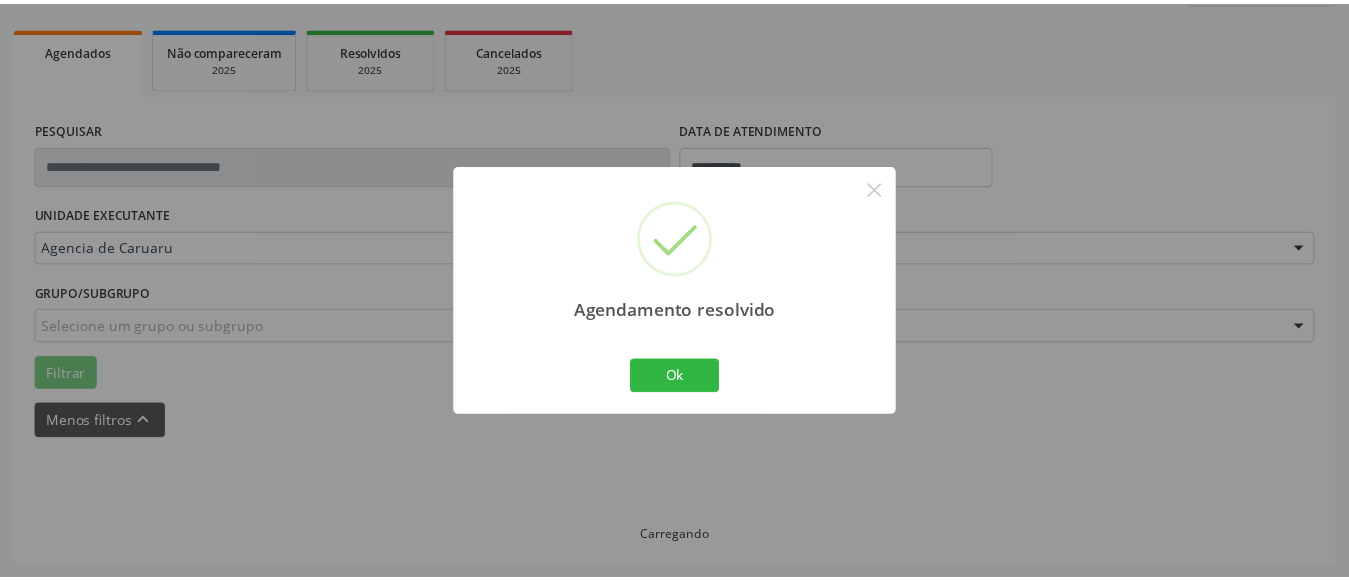 scroll, scrollTop: 272, scrollLeft: 0, axis: vertical 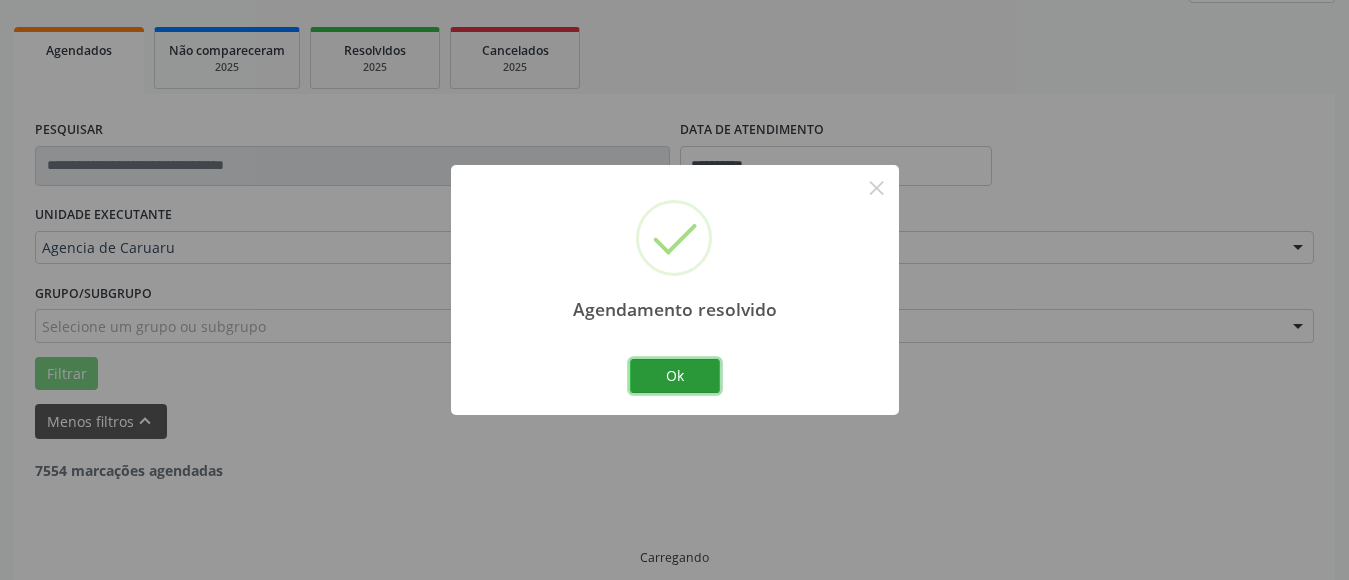 click on "Ok" at bounding box center [675, 376] 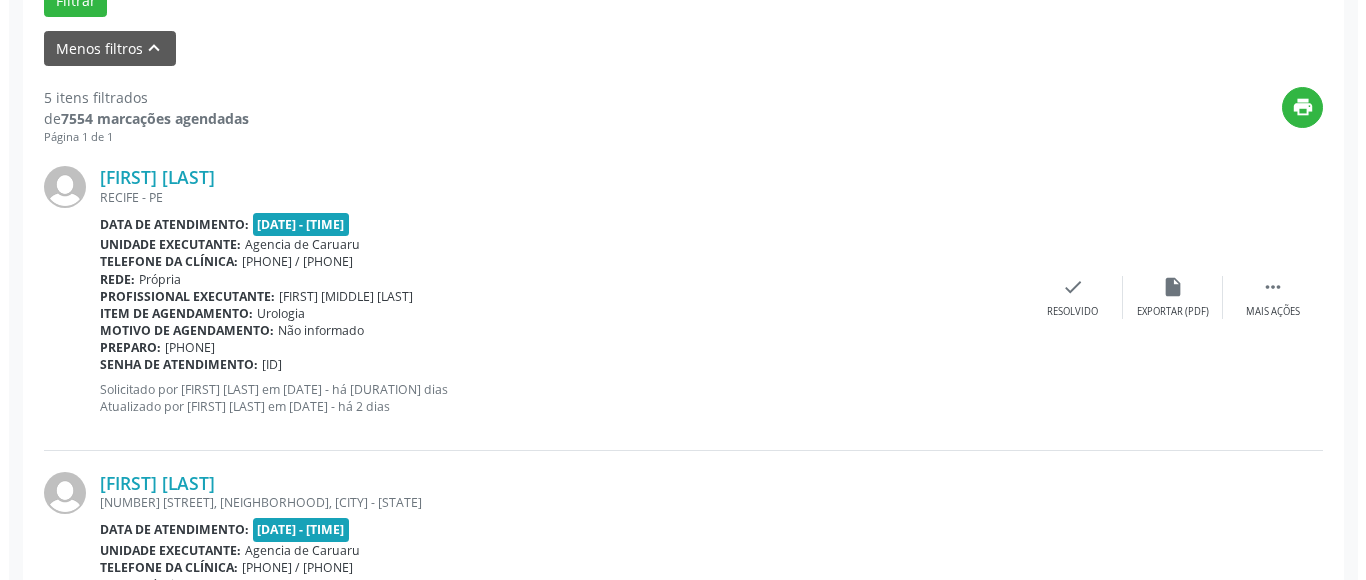 scroll, scrollTop: 693, scrollLeft: 0, axis: vertical 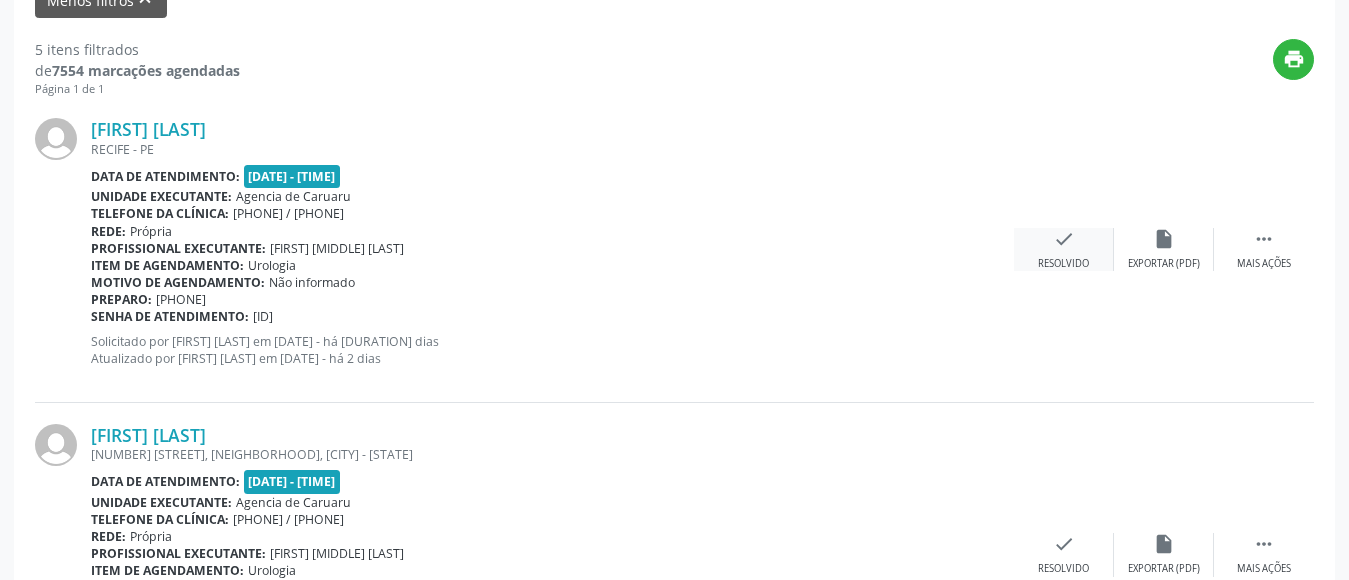 click on "check" at bounding box center (1064, 239) 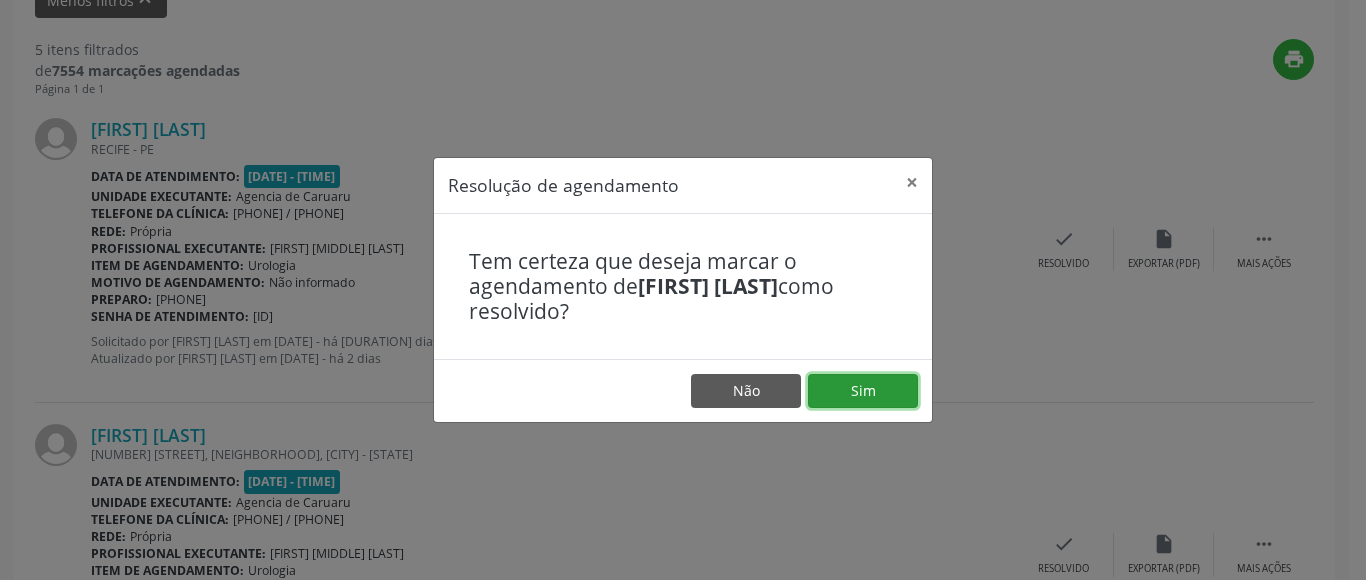 click on "Sim" at bounding box center (863, 391) 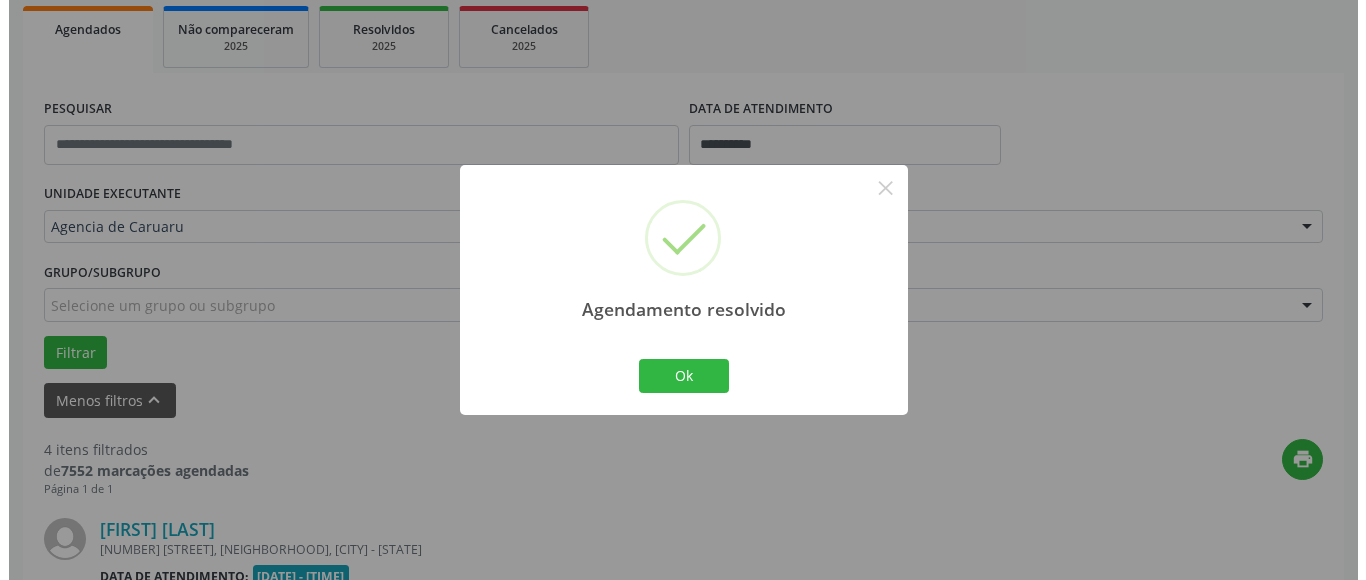 scroll, scrollTop: 693, scrollLeft: 0, axis: vertical 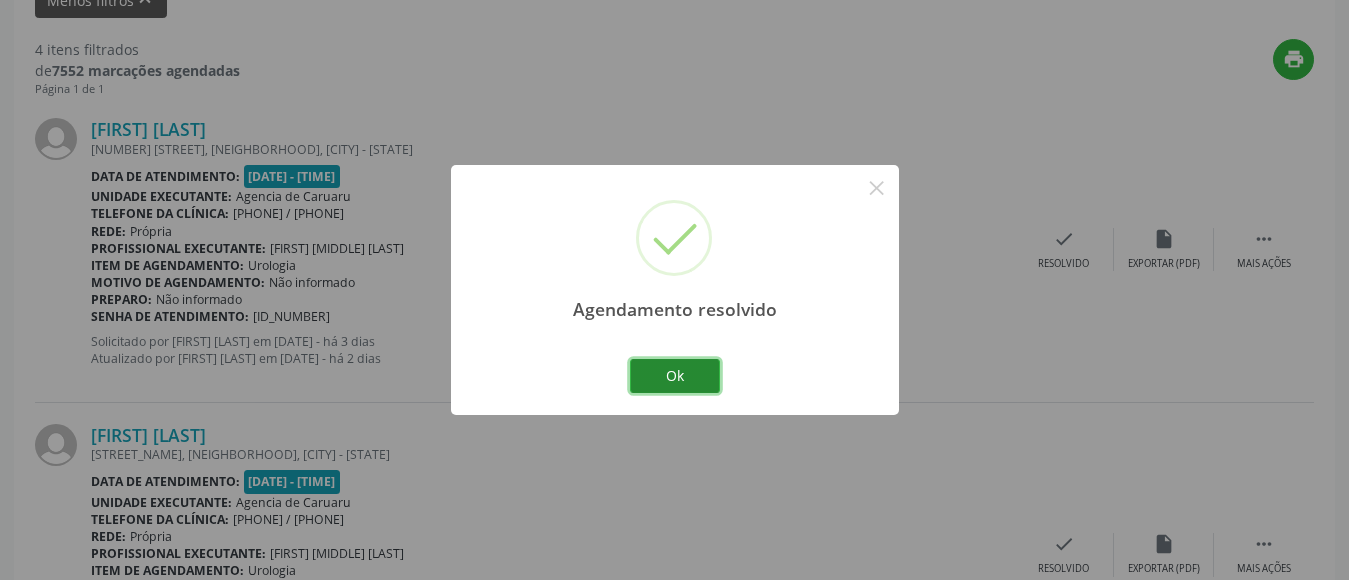 click on "Ok" at bounding box center (675, 376) 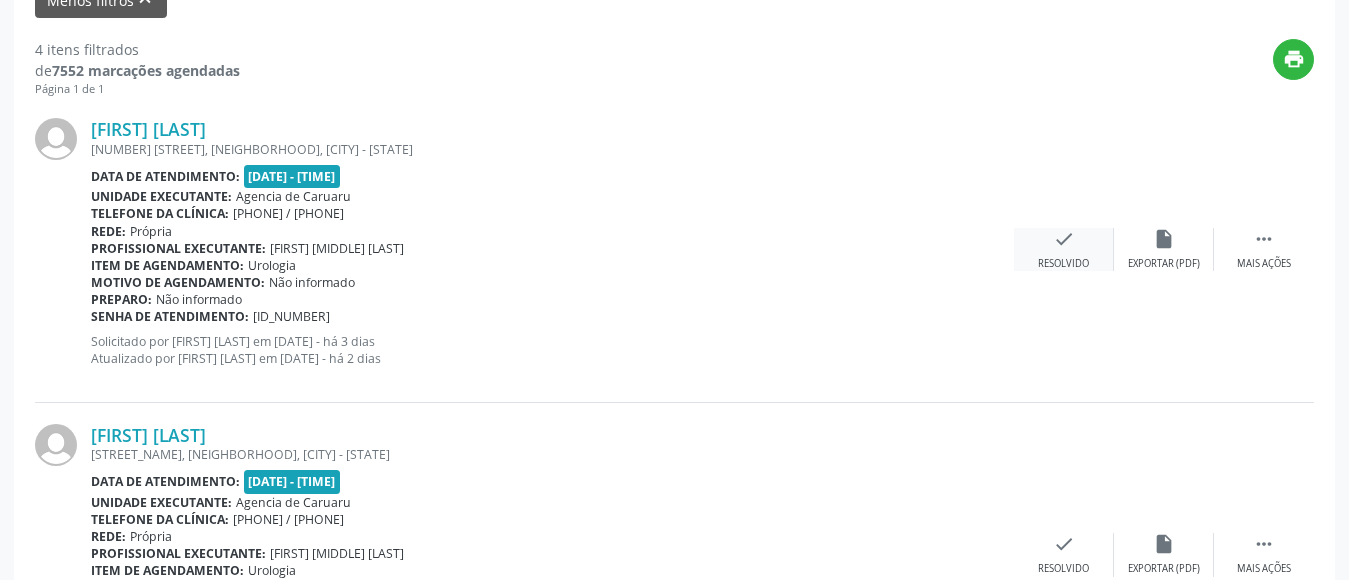 click on "check
Resolvido" at bounding box center (1064, 249) 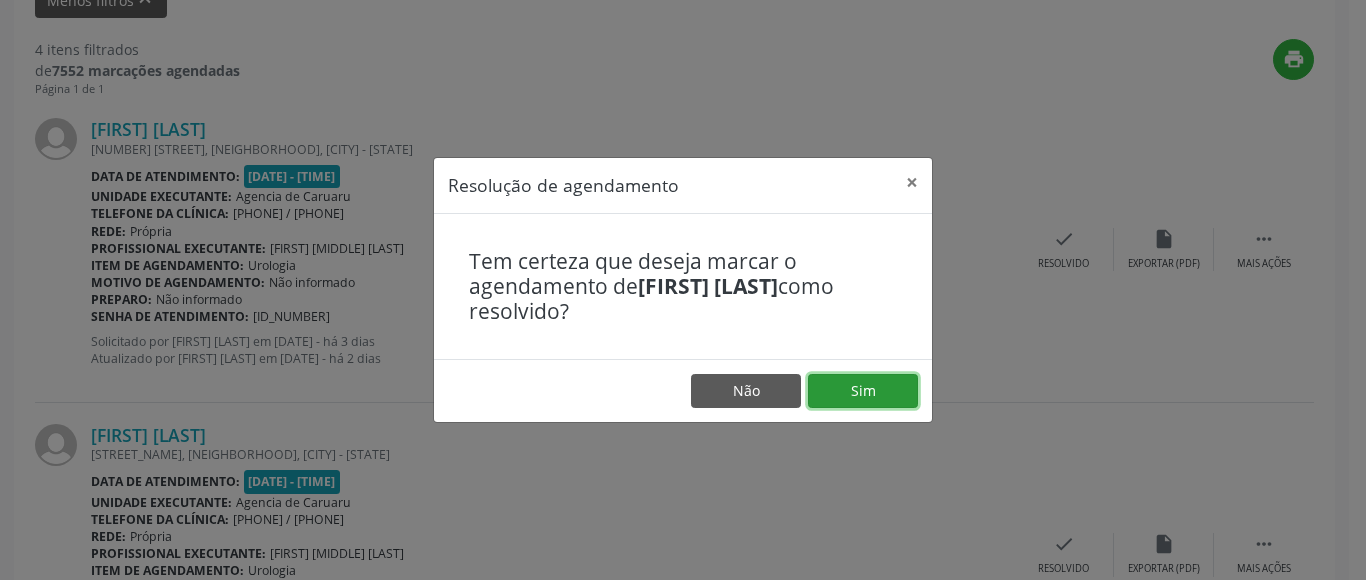 click on "Sim" at bounding box center (863, 391) 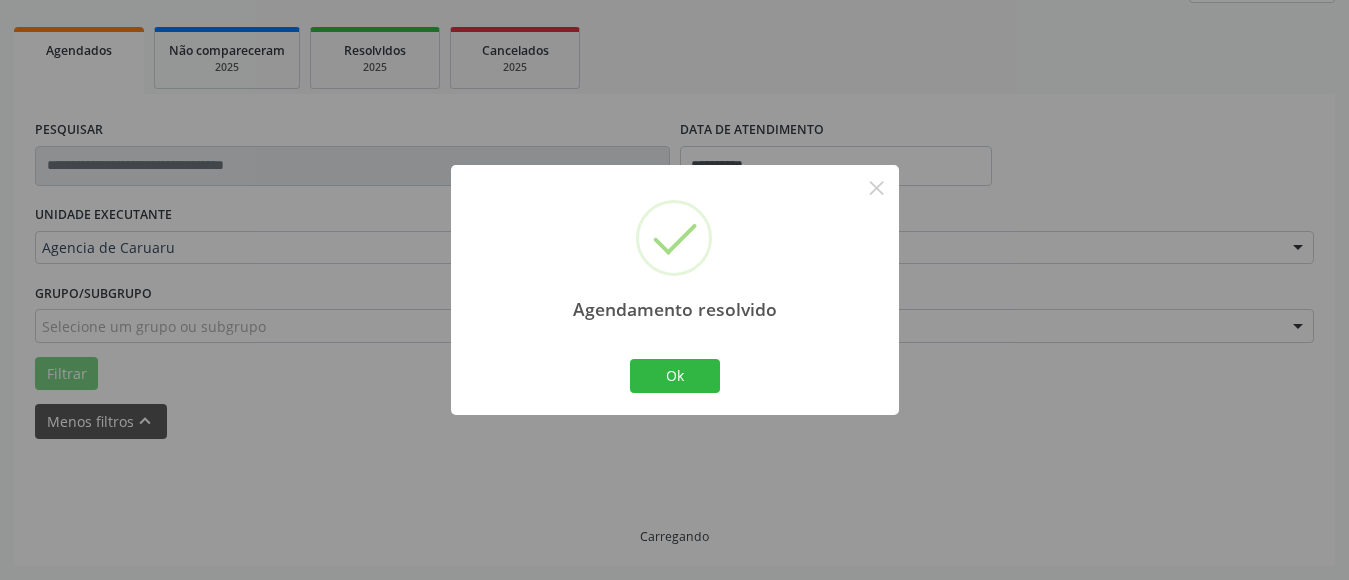 scroll, scrollTop: 293, scrollLeft: 0, axis: vertical 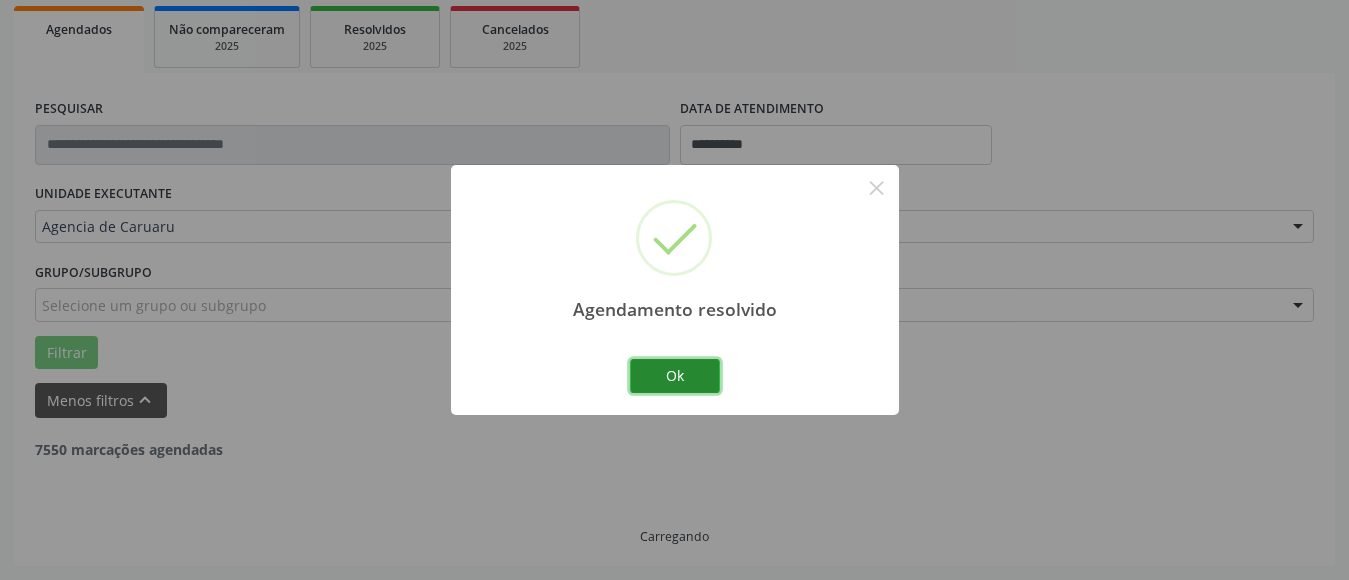 click on "Ok" at bounding box center (675, 376) 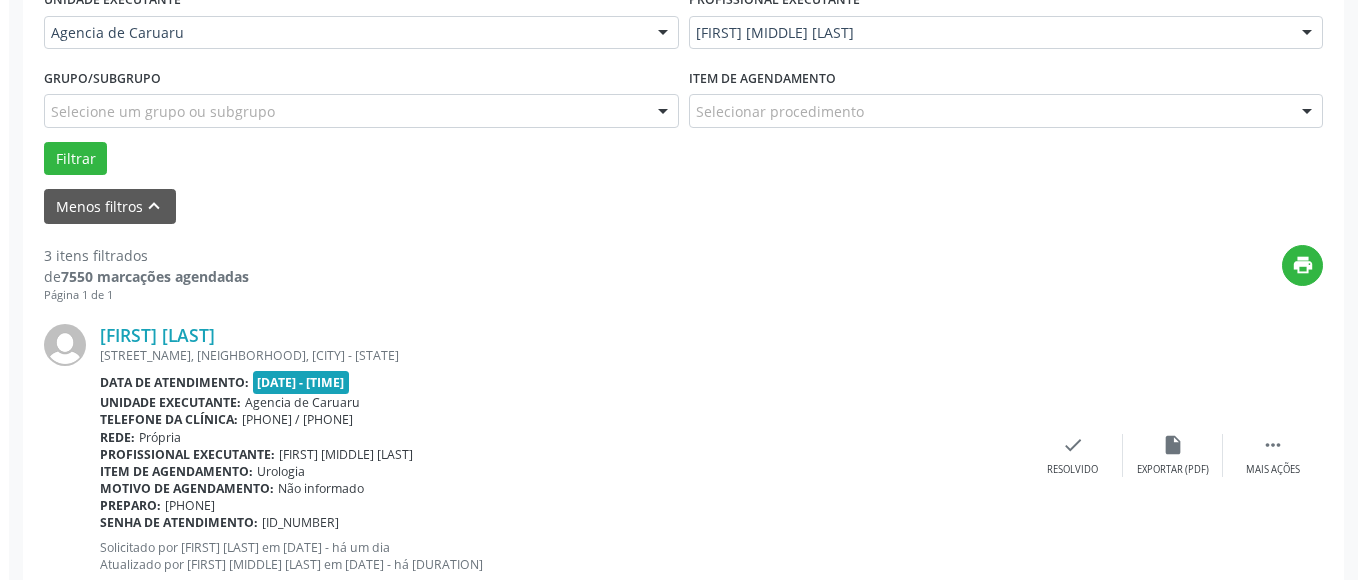 scroll, scrollTop: 493, scrollLeft: 0, axis: vertical 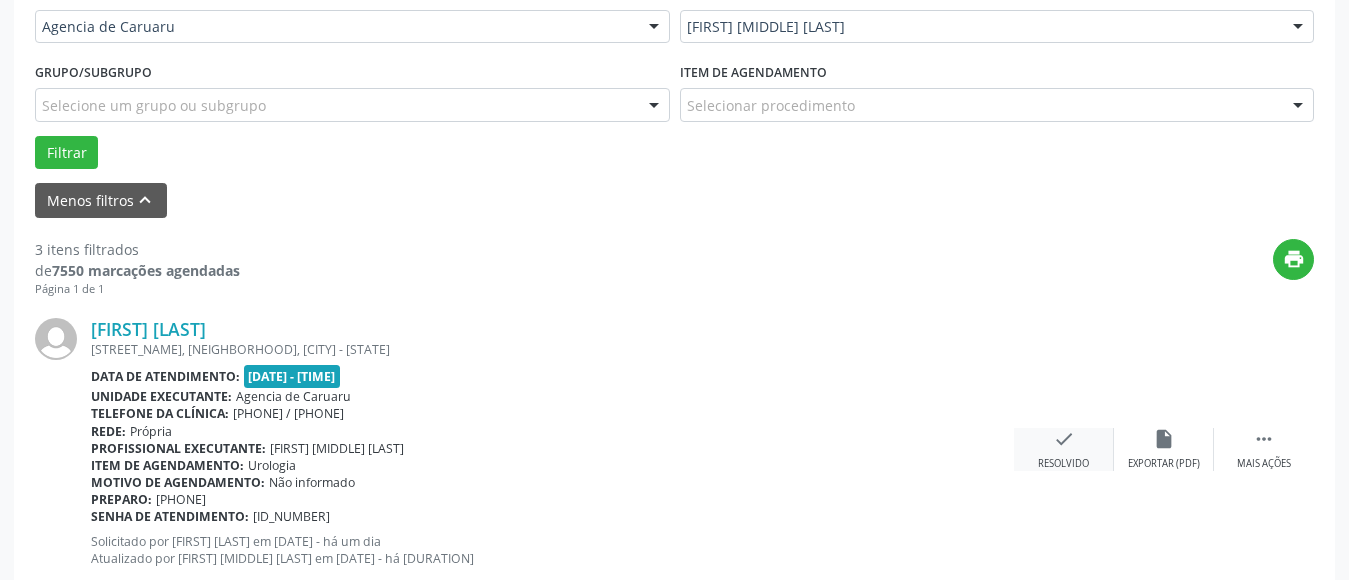 click on "check
Resolvido" at bounding box center (1064, 449) 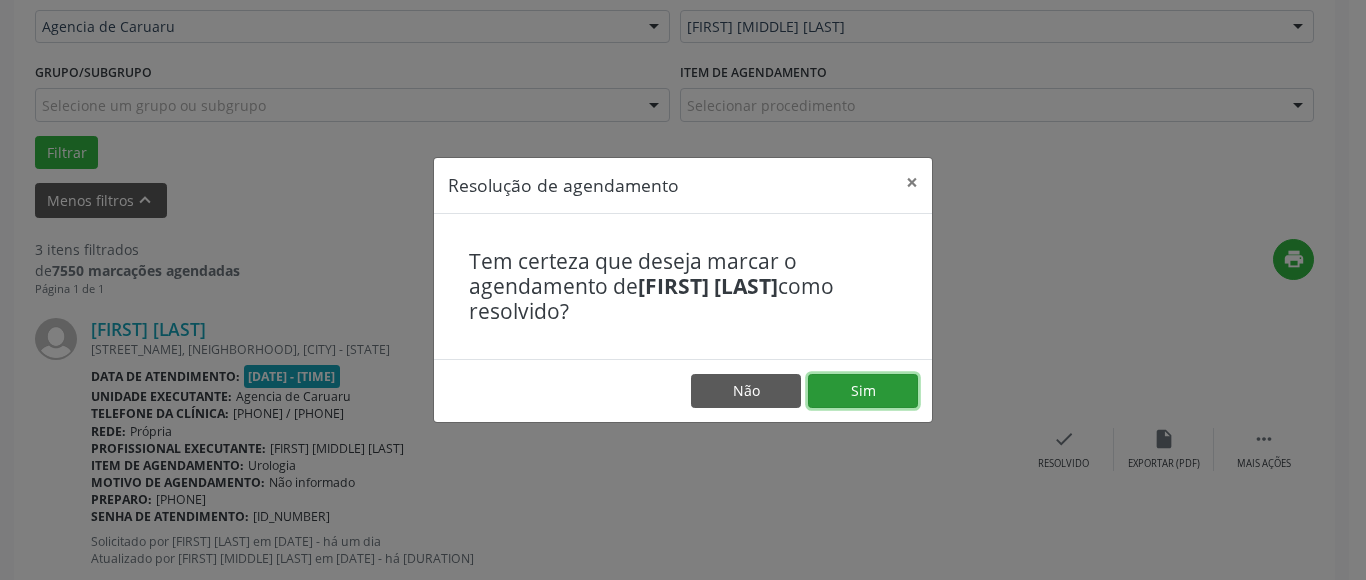 click on "Sim" at bounding box center (863, 391) 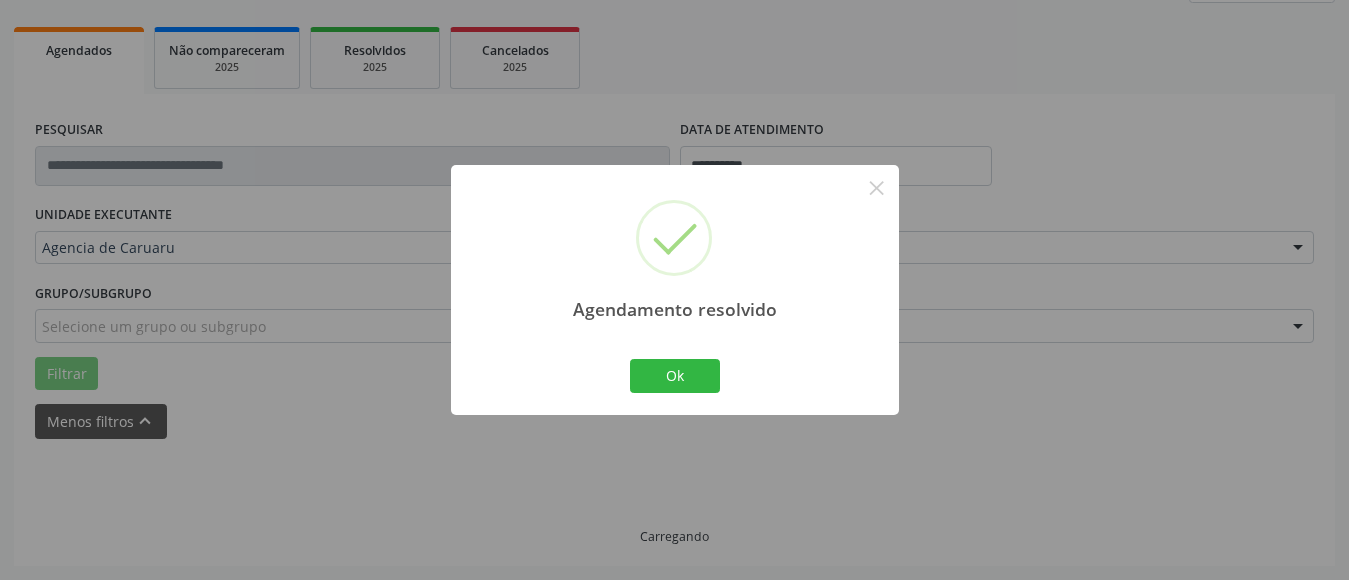 scroll, scrollTop: 293, scrollLeft: 0, axis: vertical 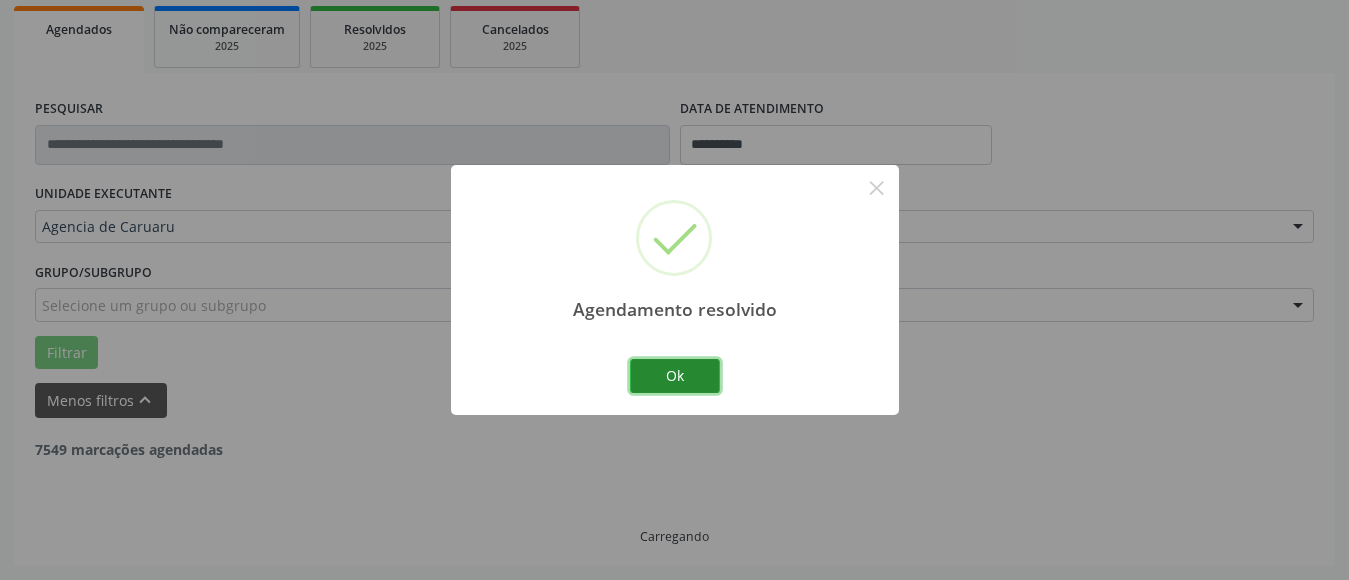 click on "Ok" at bounding box center [675, 376] 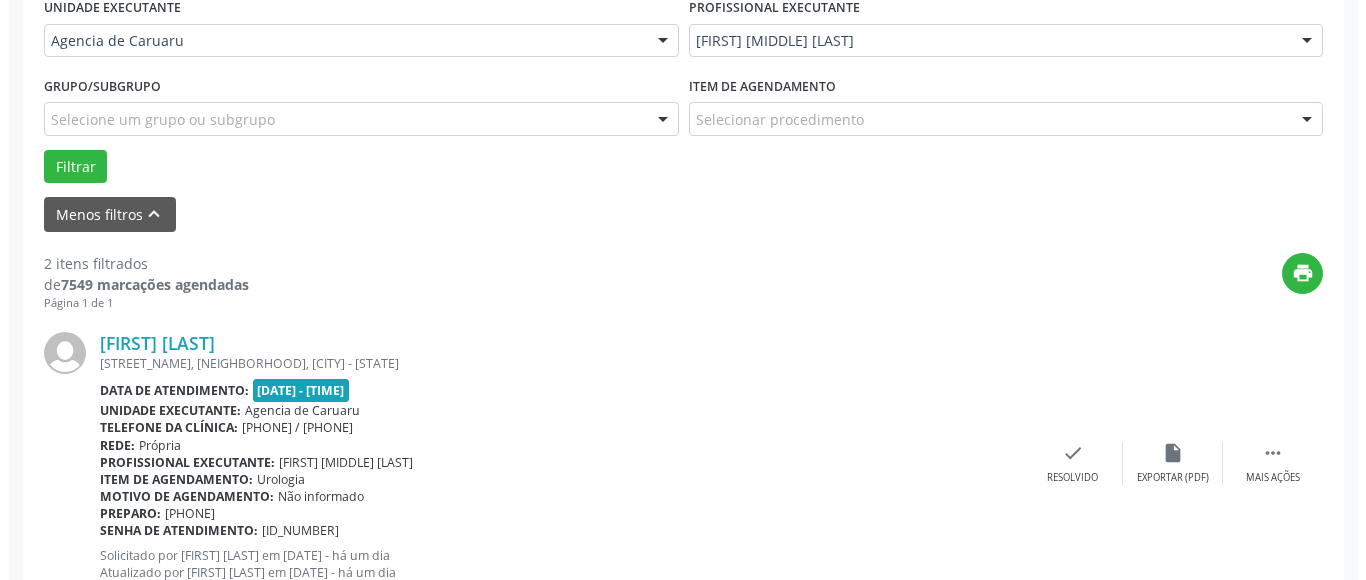 scroll, scrollTop: 493, scrollLeft: 0, axis: vertical 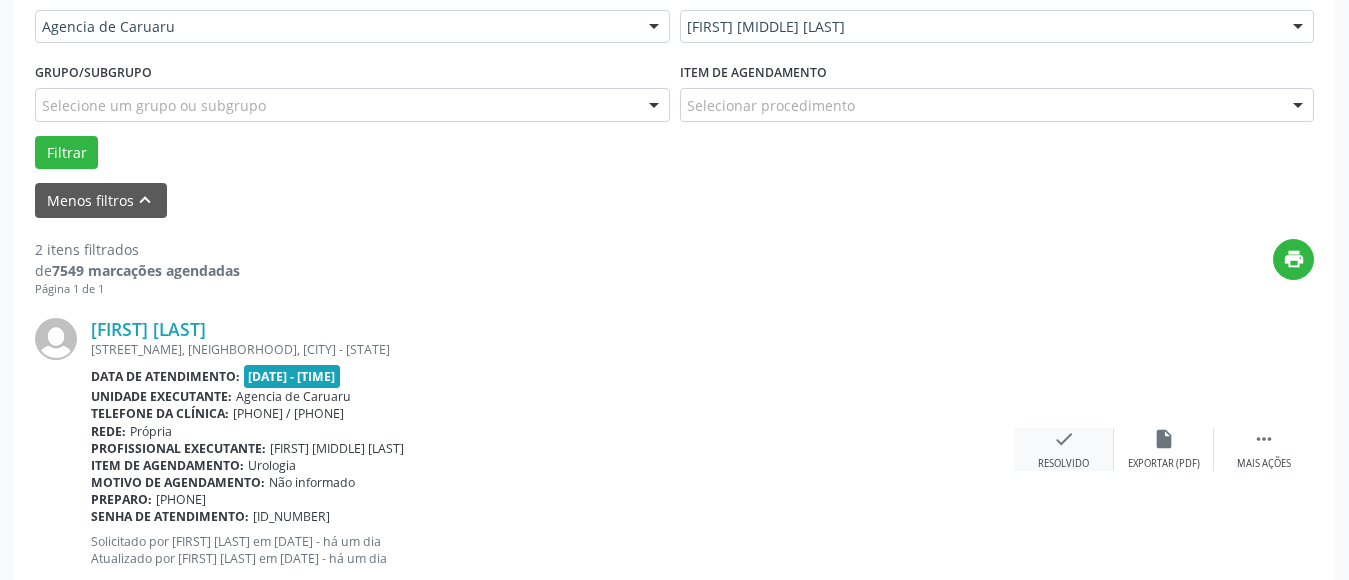 click on "Resolvido" at bounding box center (1063, 464) 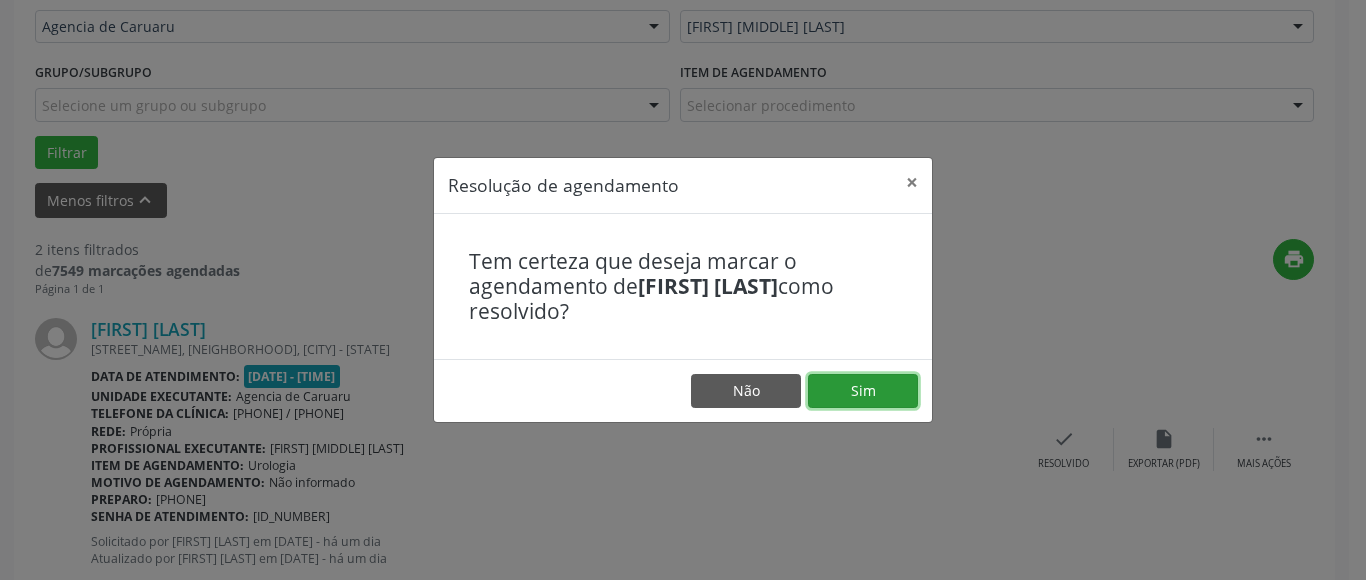 click on "Sim" at bounding box center (863, 391) 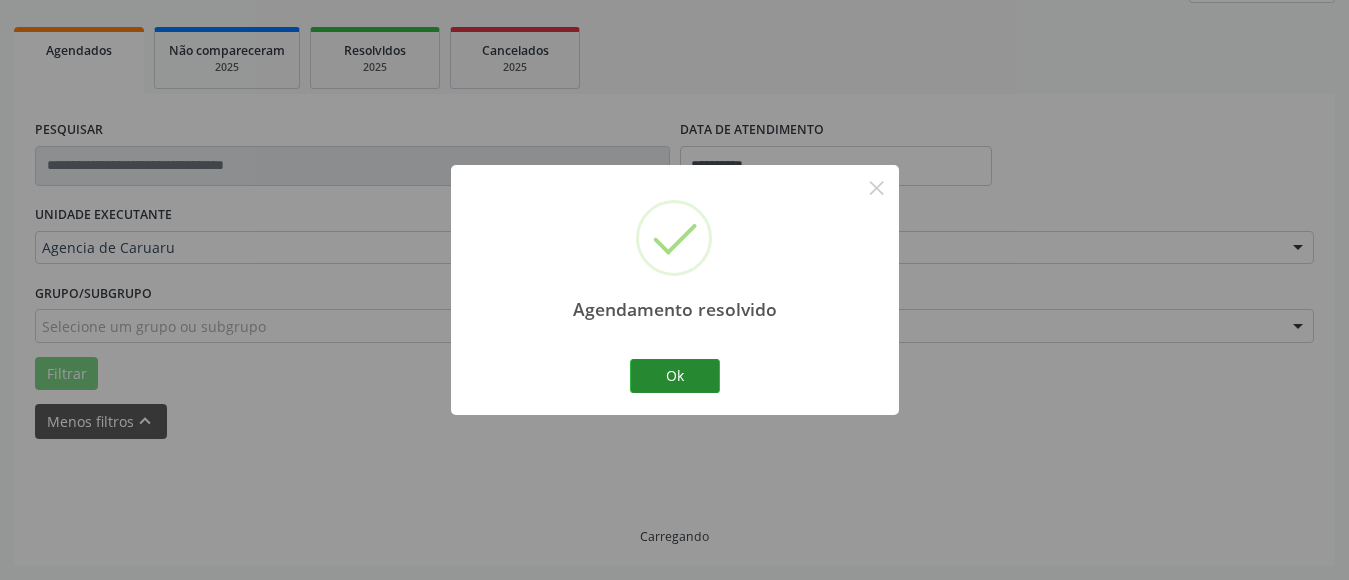 scroll, scrollTop: 293, scrollLeft: 0, axis: vertical 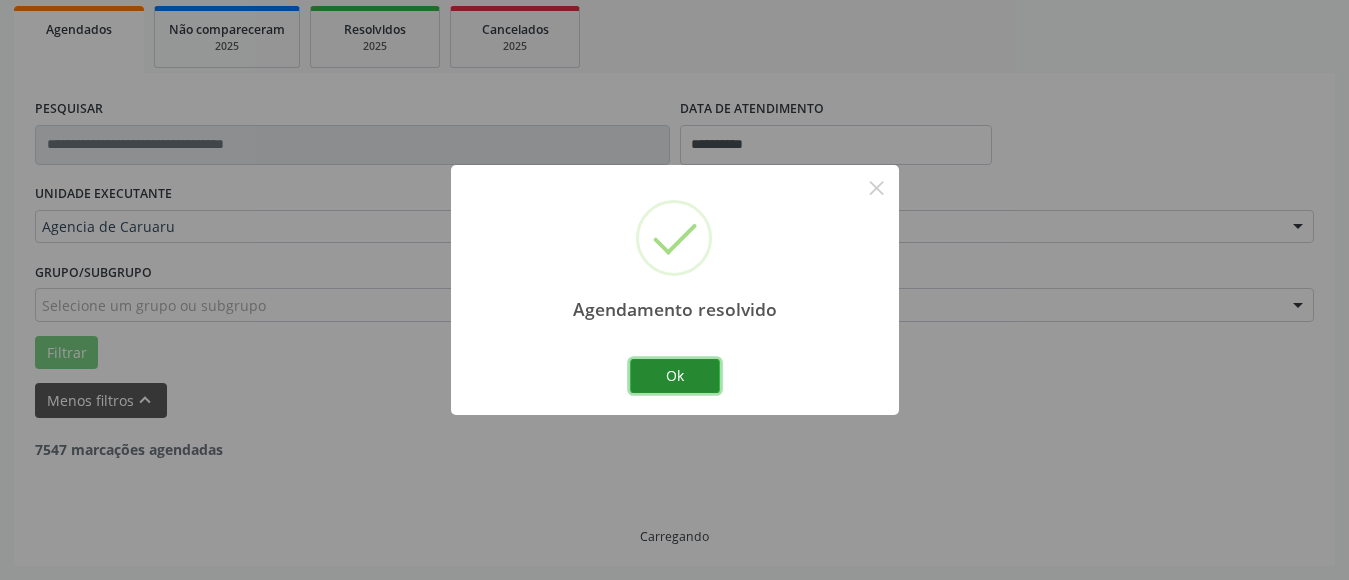 click on "Ok" at bounding box center [675, 376] 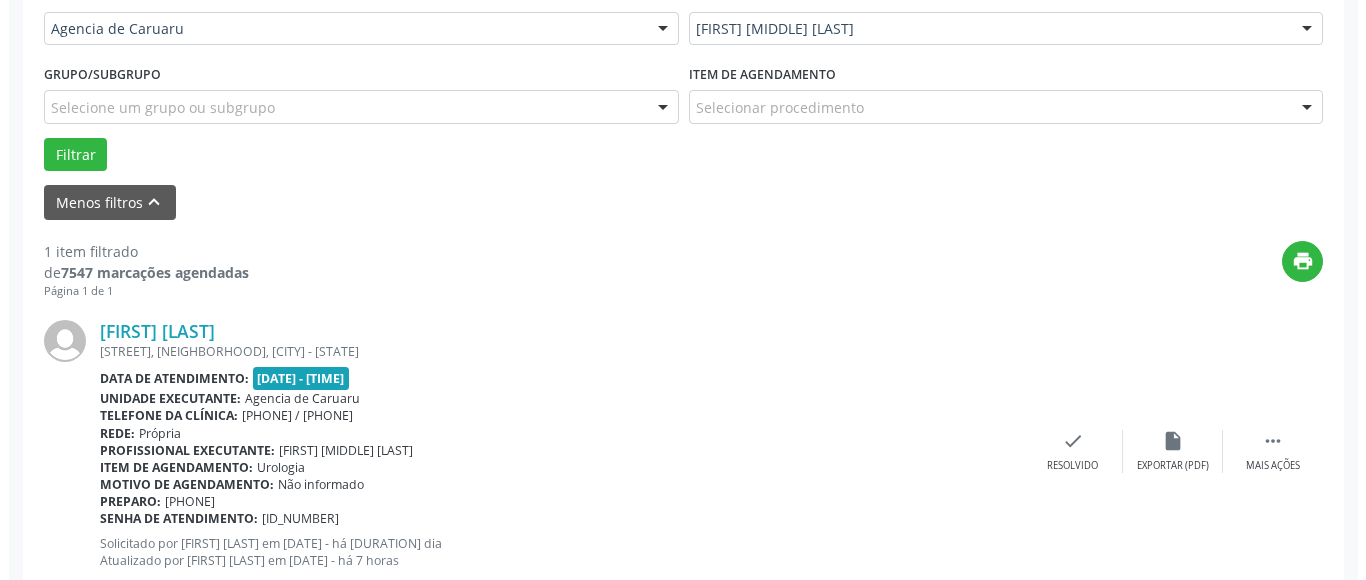 scroll, scrollTop: 493, scrollLeft: 0, axis: vertical 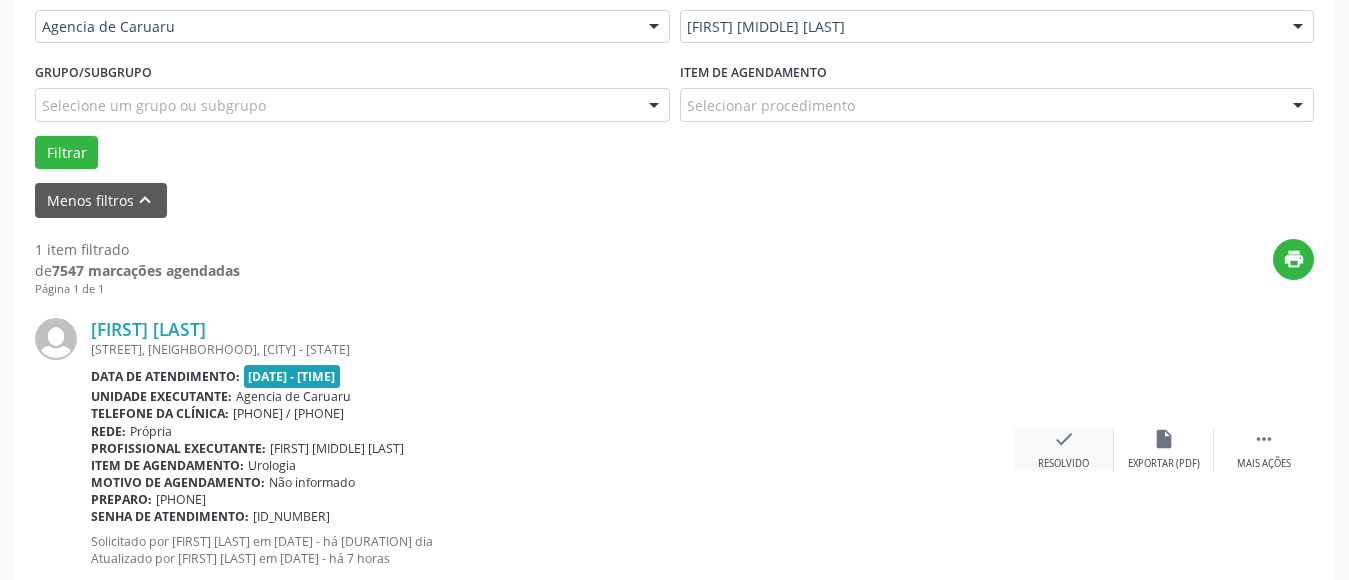 click on "Resolvido" at bounding box center (1063, 464) 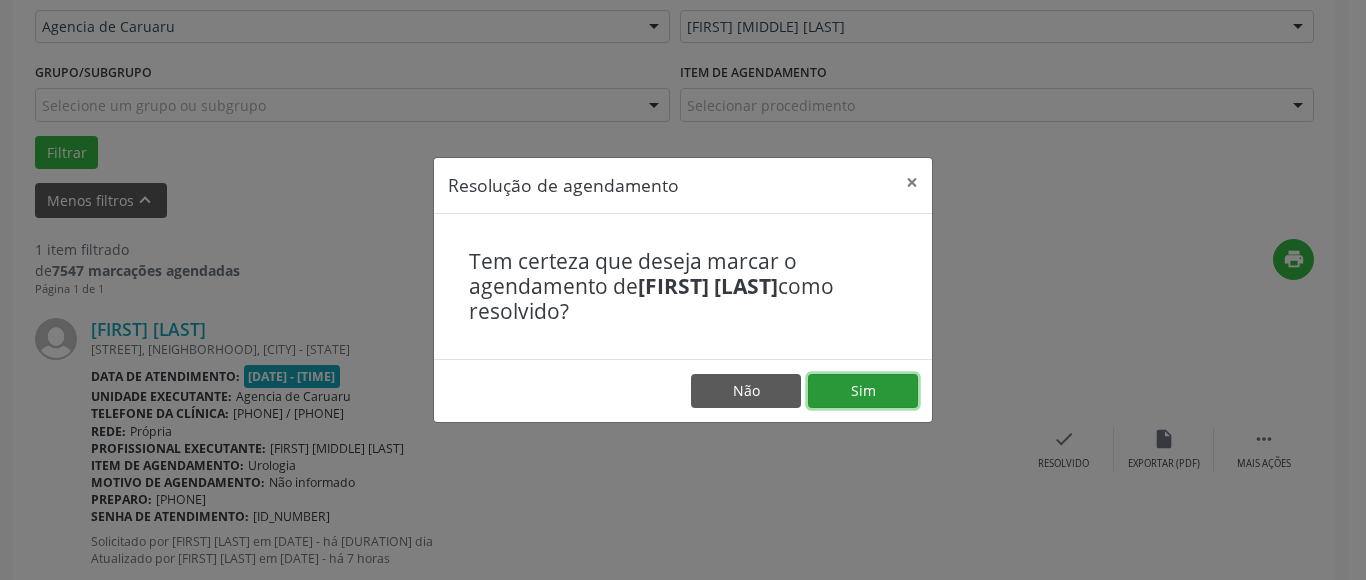 click on "Sim" at bounding box center [863, 391] 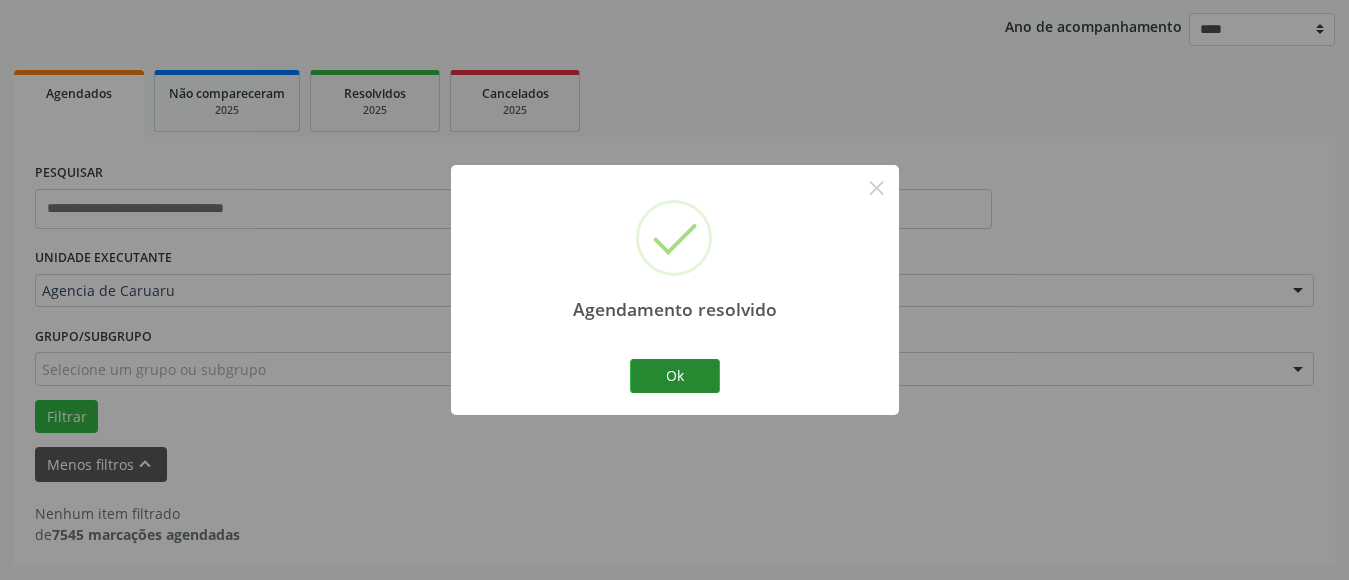 scroll, scrollTop: 229, scrollLeft: 0, axis: vertical 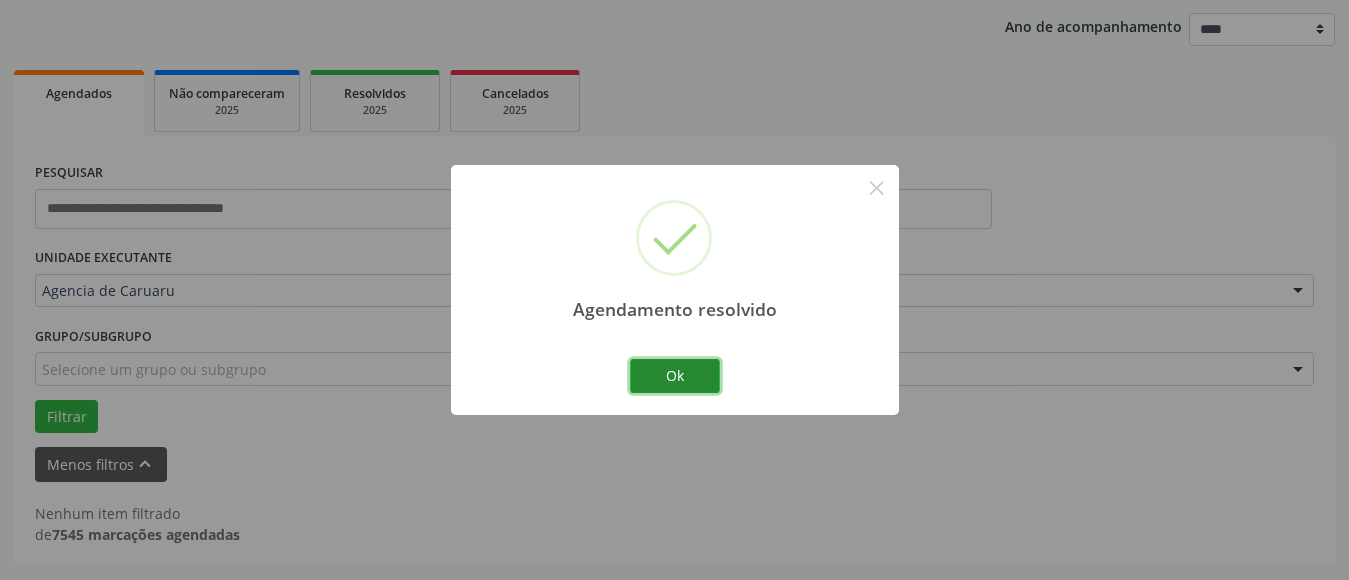 click on "Ok" at bounding box center (675, 376) 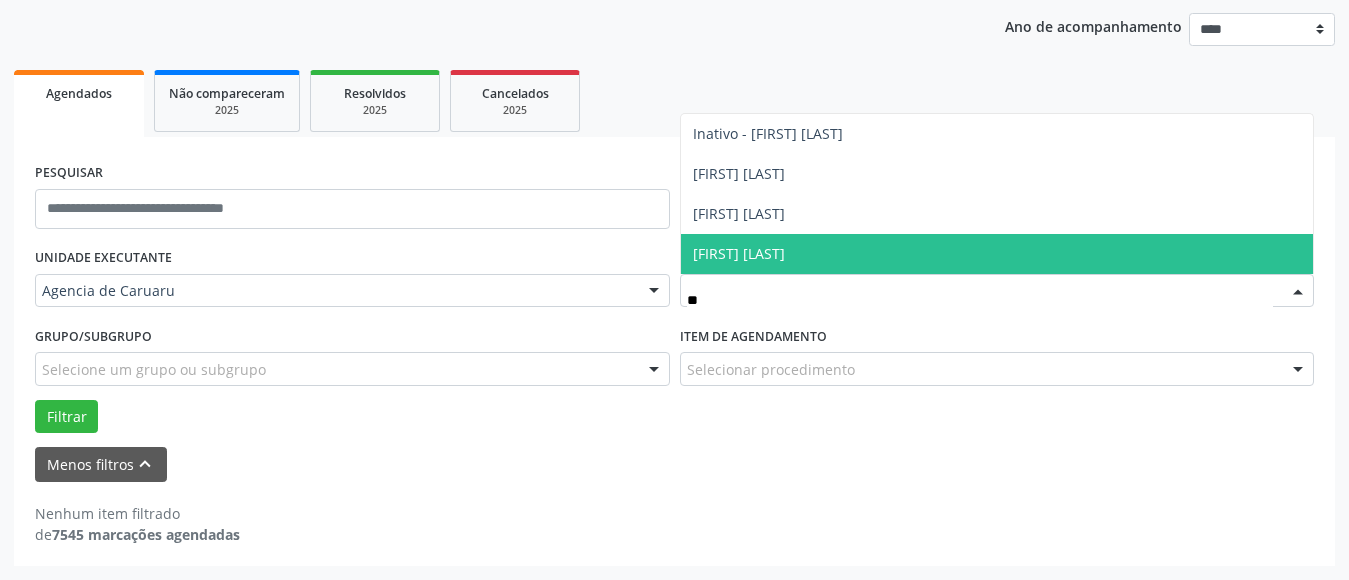 type on "***" 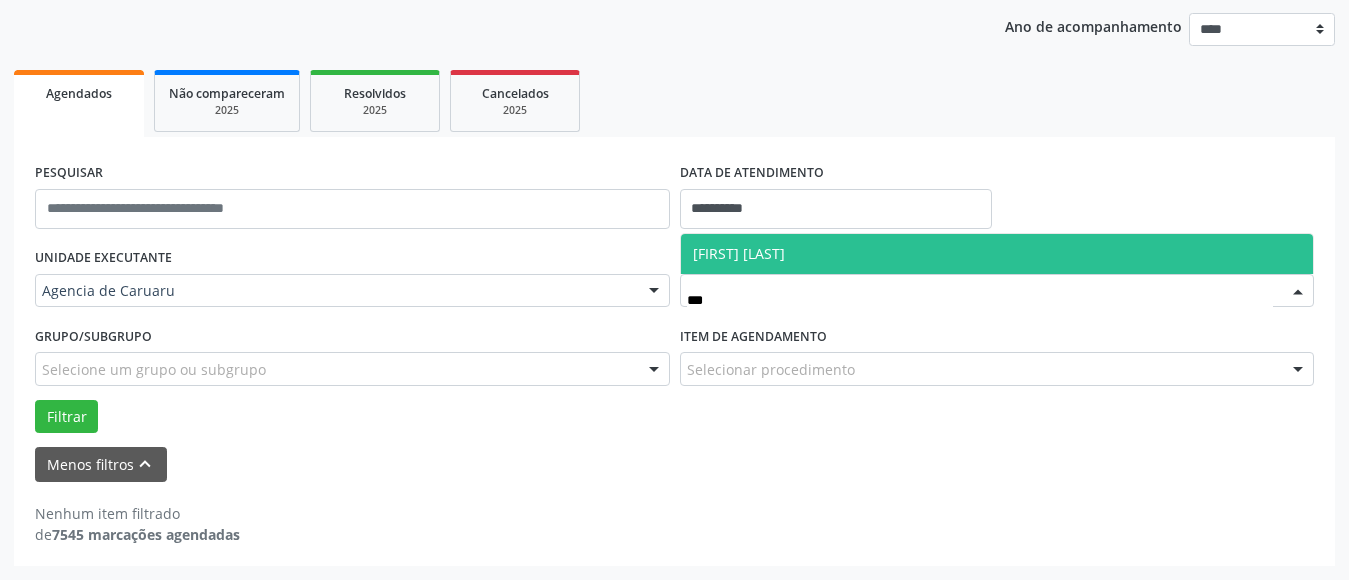 click on "[FIRST] [LAST]" at bounding box center (739, 253) 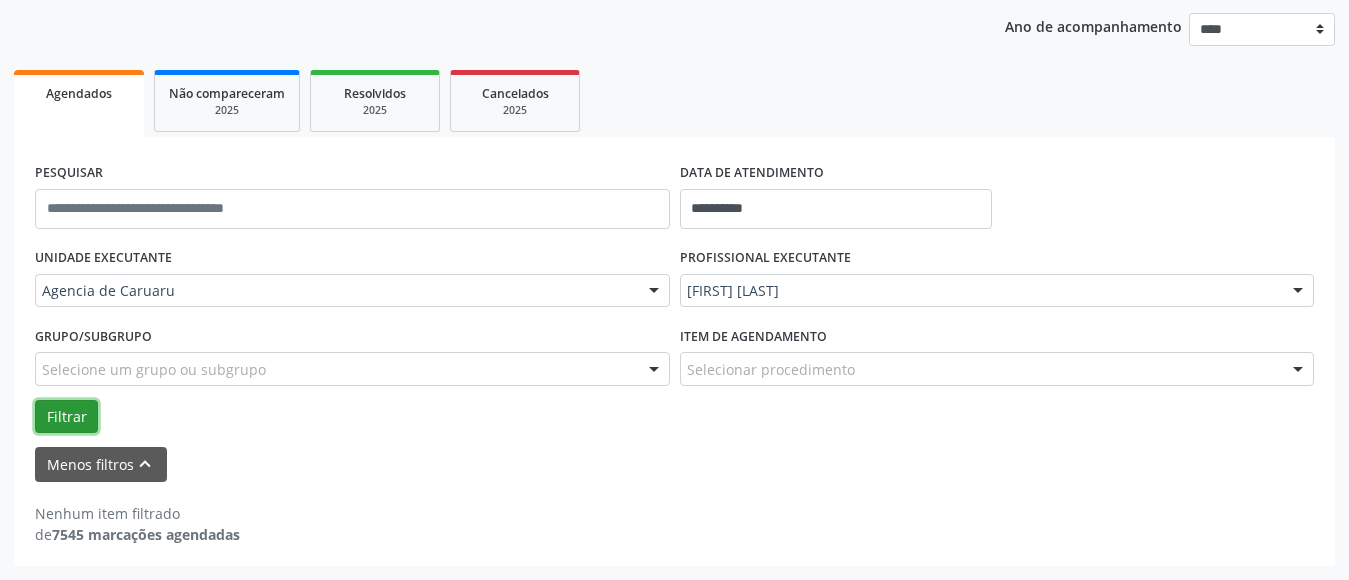 click on "Filtrar" at bounding box center [66, 417] 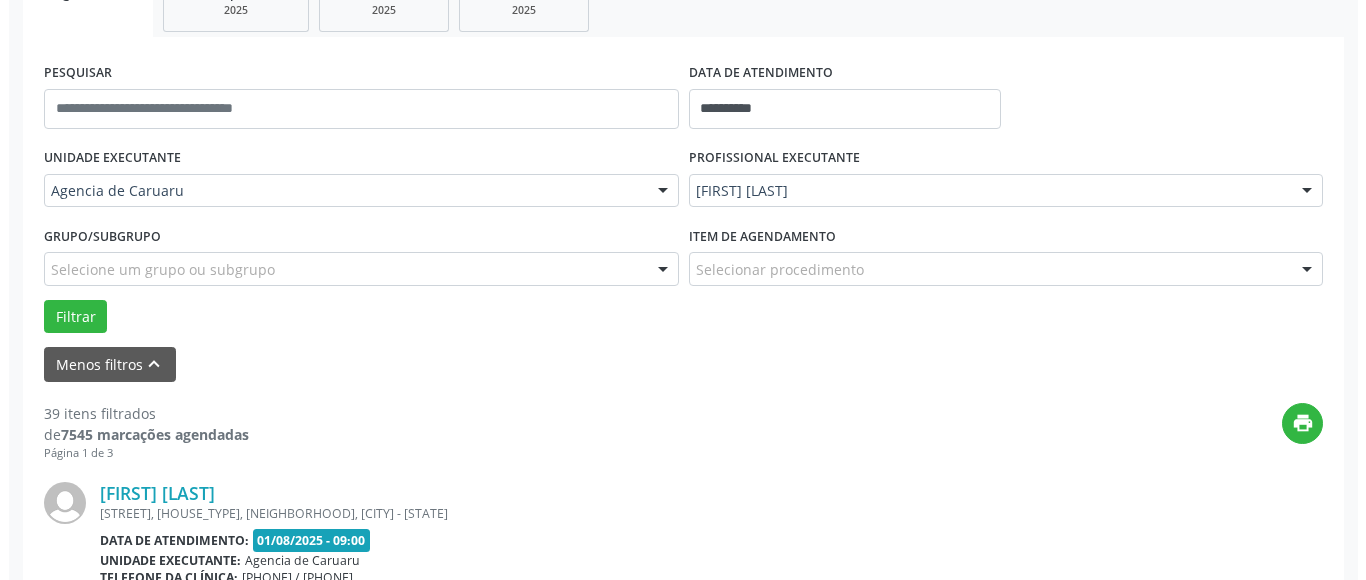 scroll, scrollTop: 629, scrollLeft: 0, axis: vertical 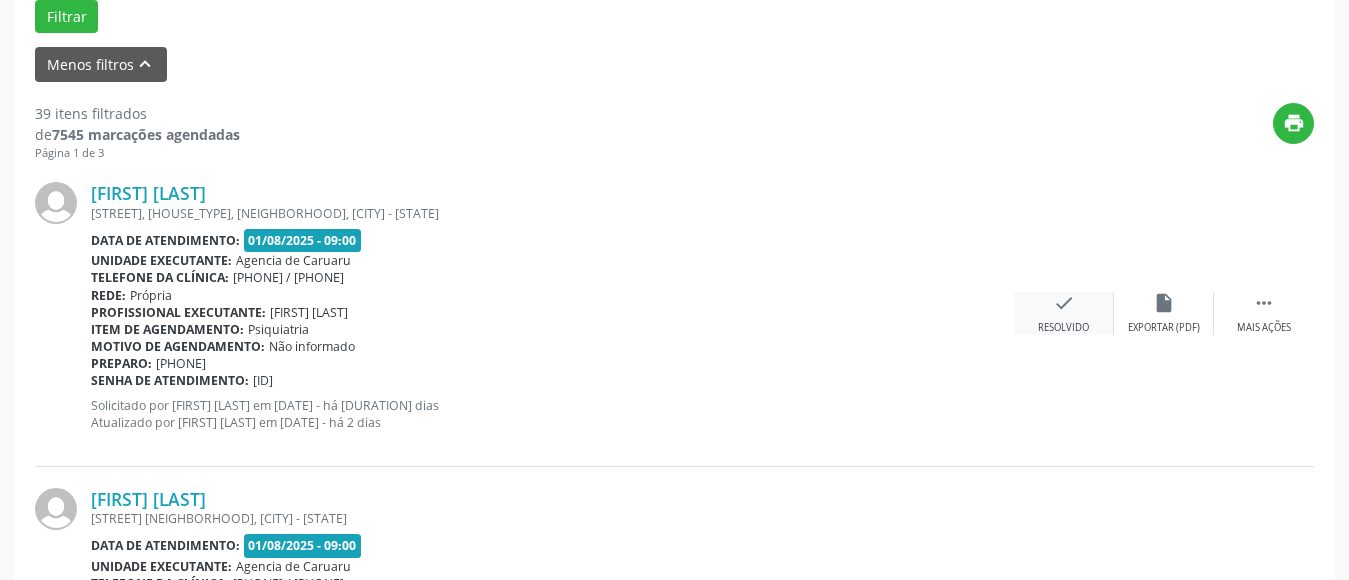 click on "Resolvido" at bounding box center (1063, 328) 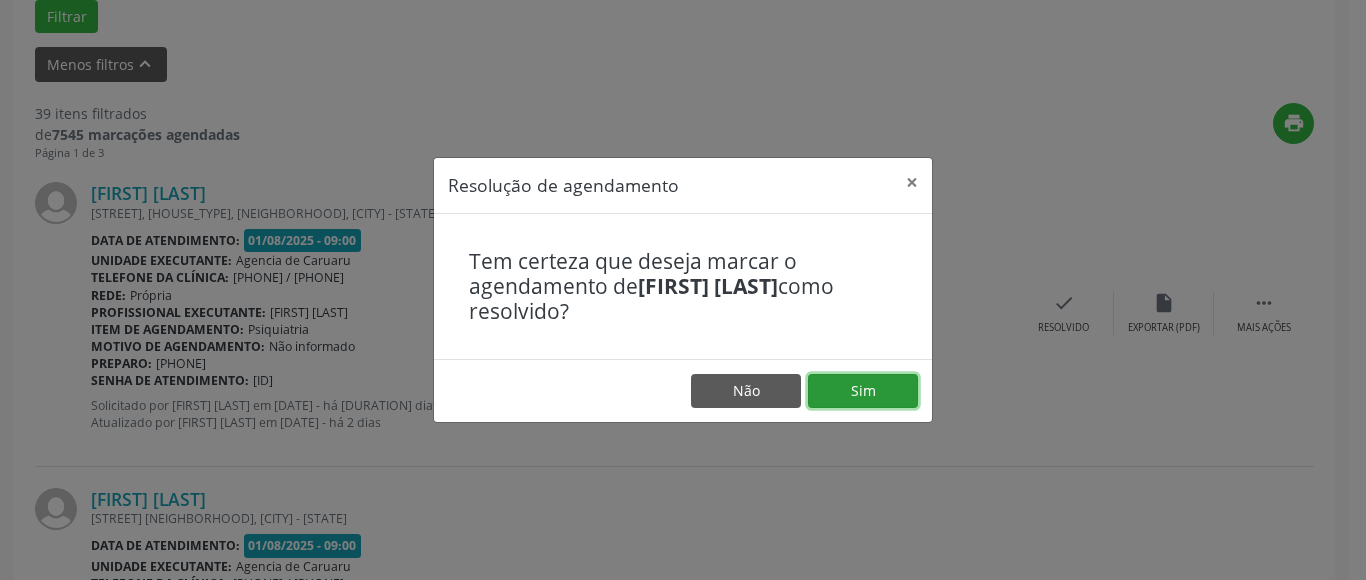 click on "Sim" at bounding box center (863, 391) 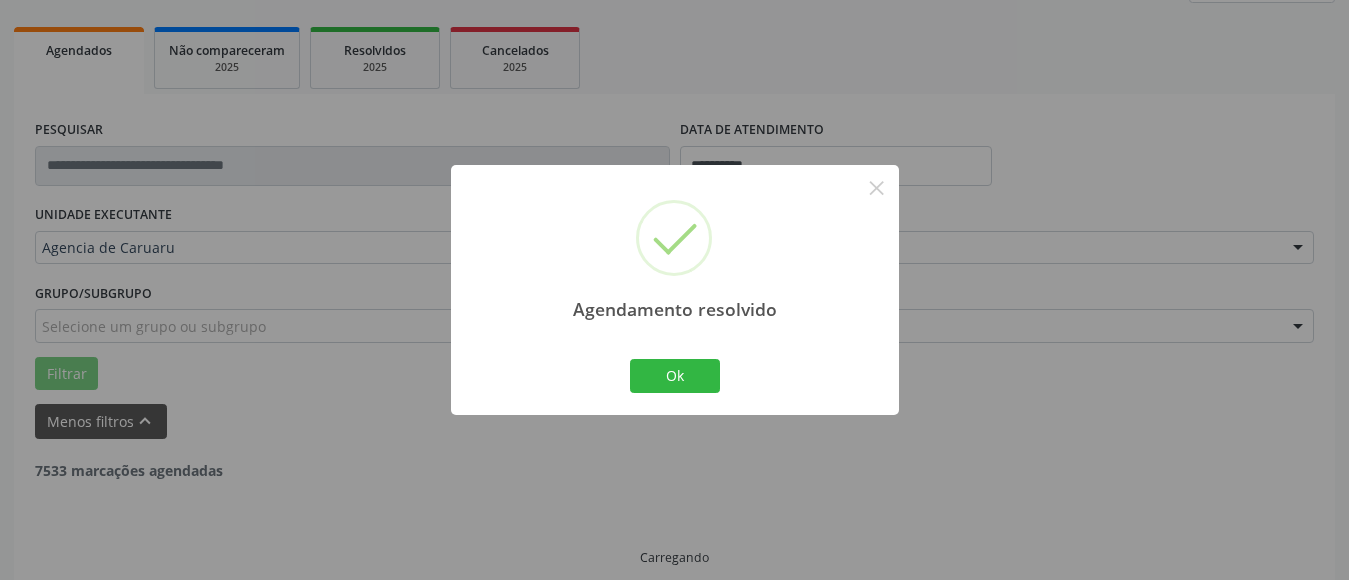 scroll, scrollTop: 293, scrollLeft: 0, axis: vertical 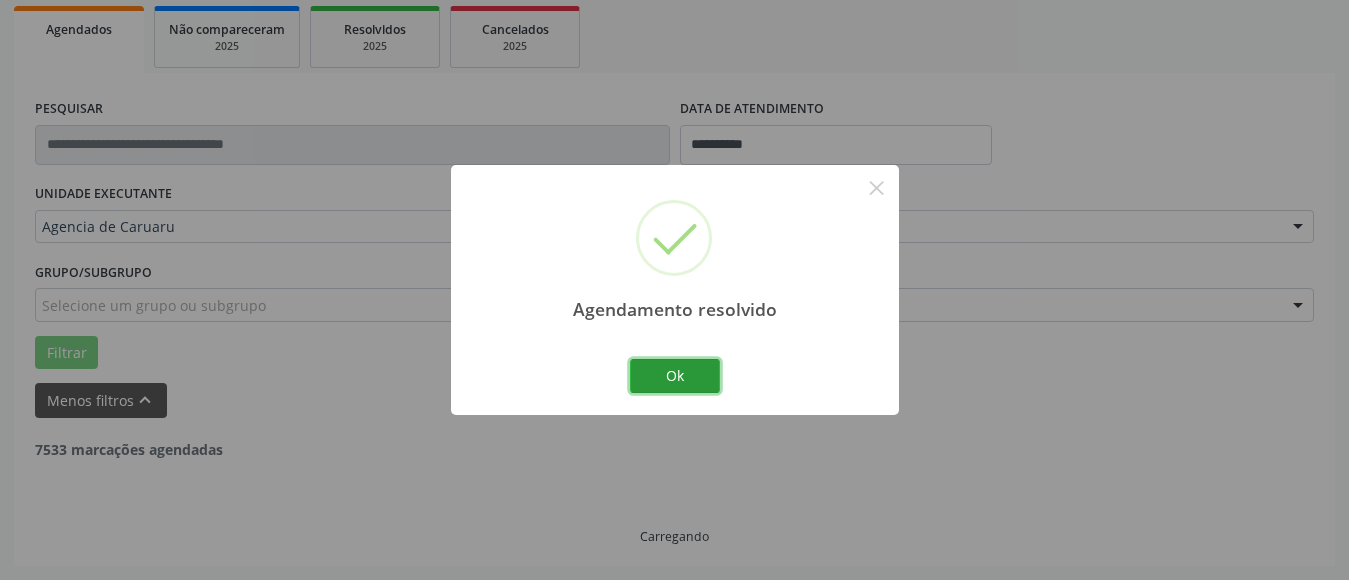 click on "Ok" at bounding box center [675, 376] 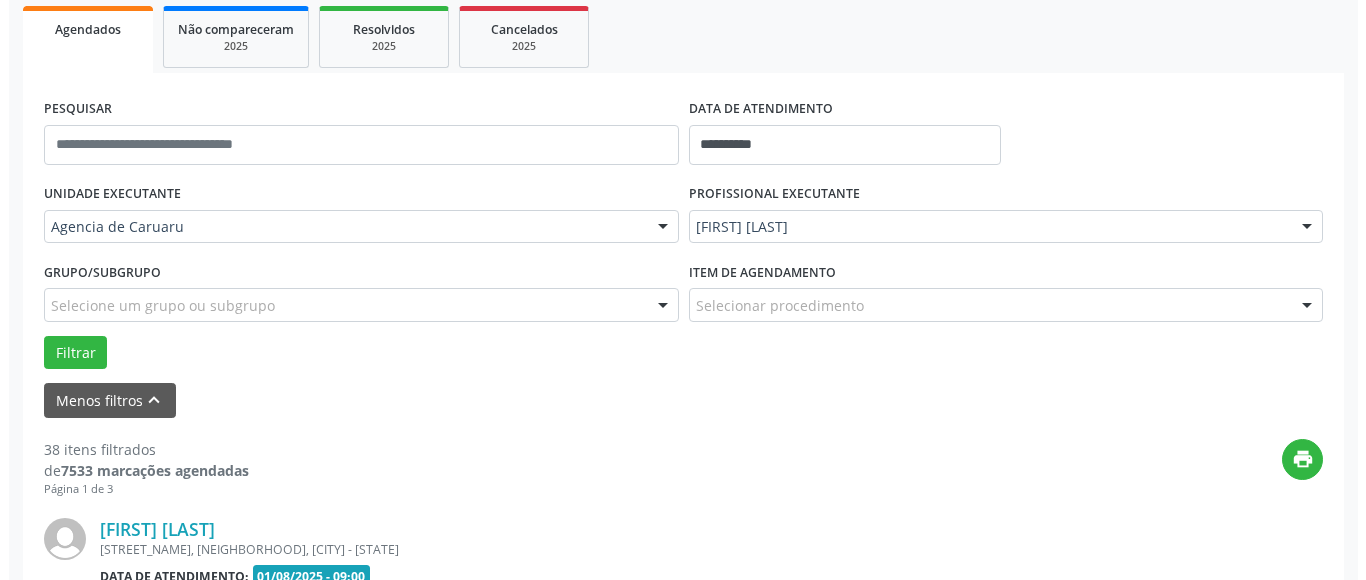 scroll, scrollTop: 629, scrollLeft: 0, axis: vertical 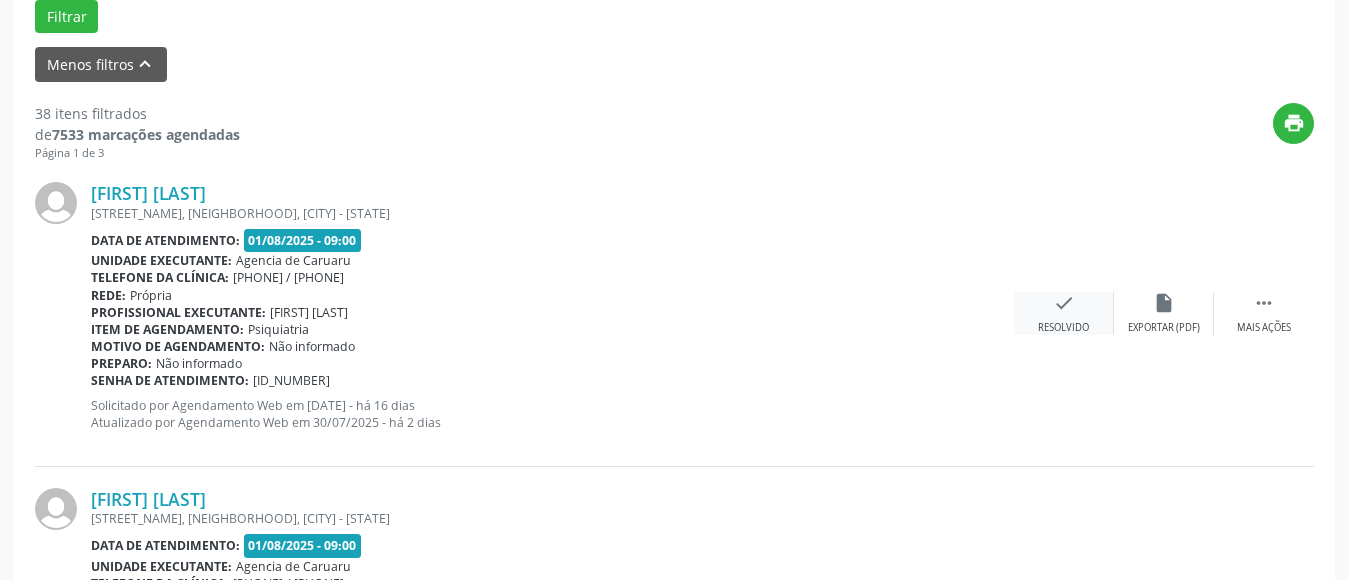 click on "check
Resolvido" at bounding box center [1064, 313] 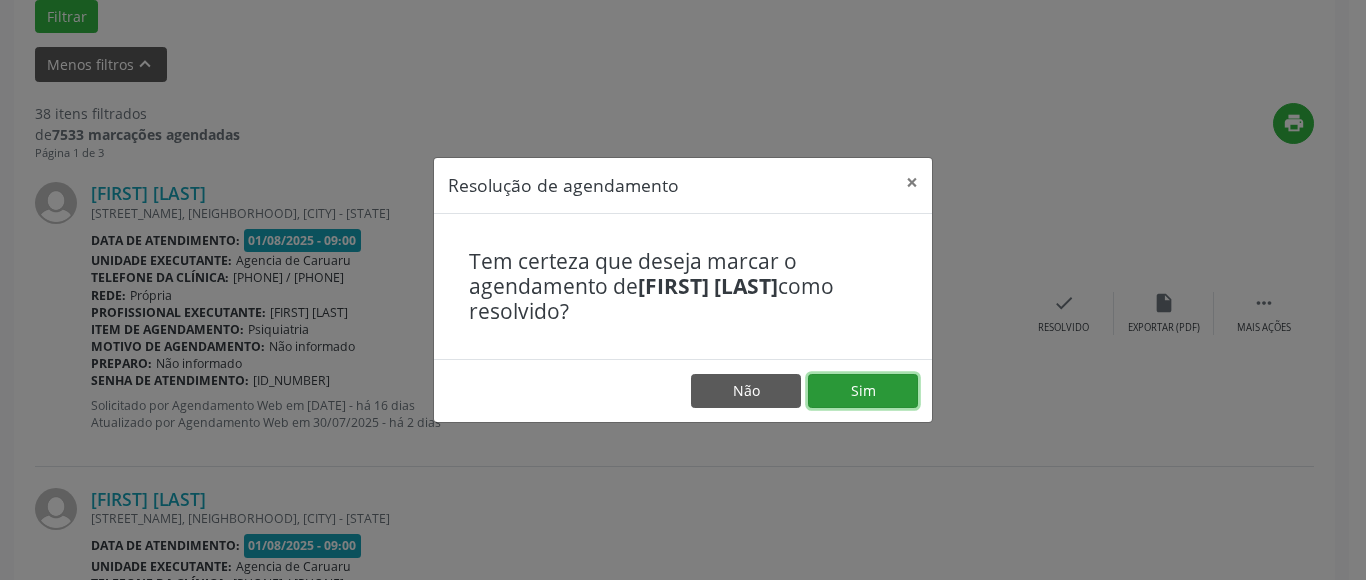 click on "Sim" at bounding box center [863, 391] 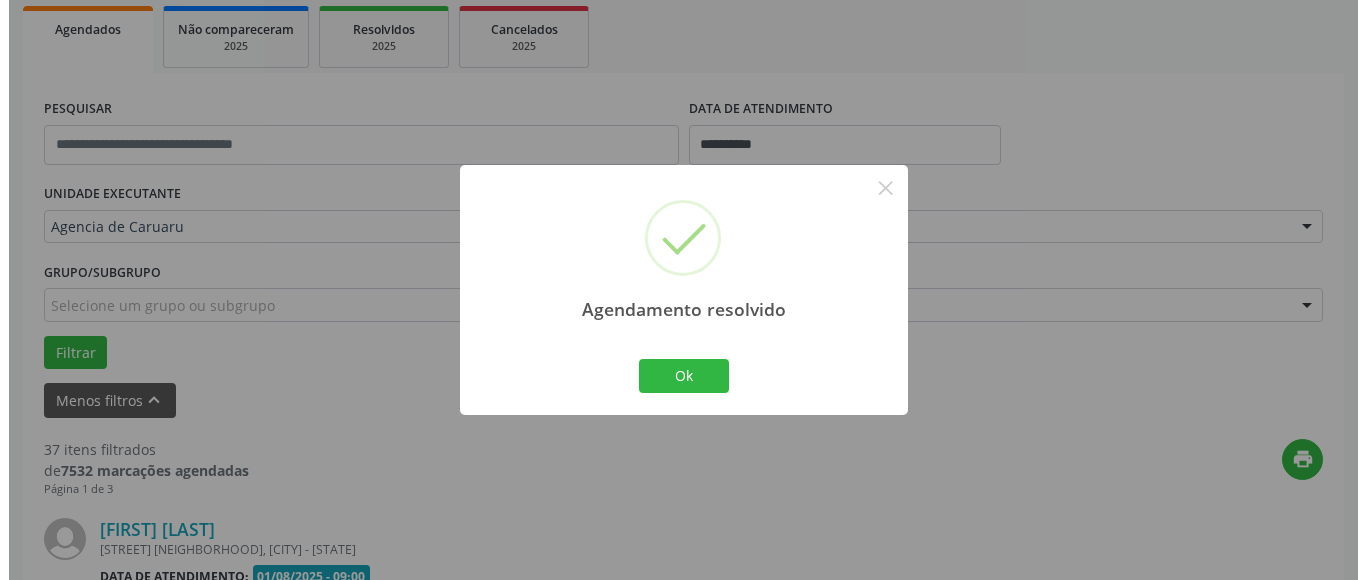 scroll, scrollTop: 629, scrollLeft: 0, axis: vertical 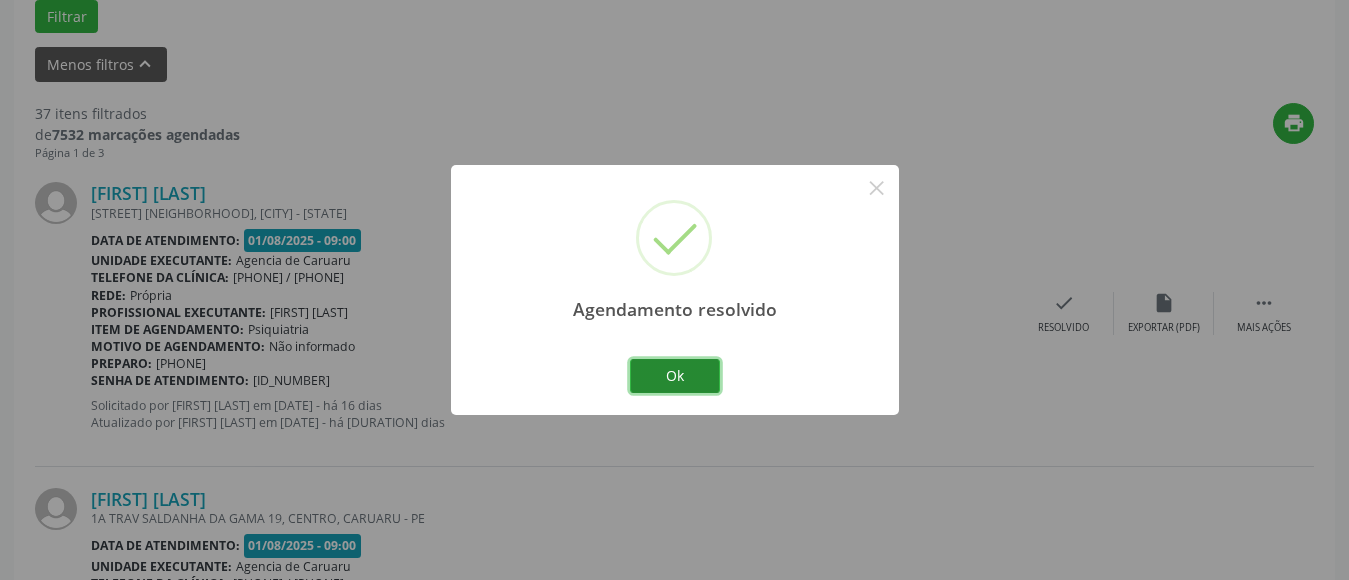 click on "Ok" at bounding box center [675, 376] 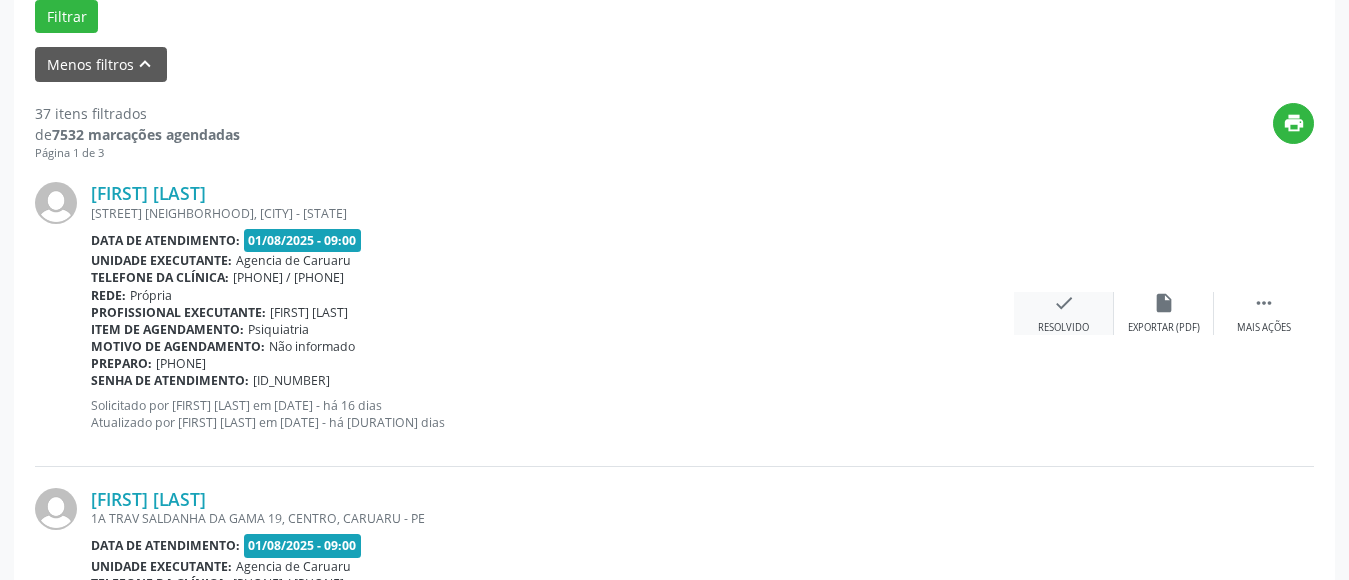 click on "check" at bounding box center (1064, 303) 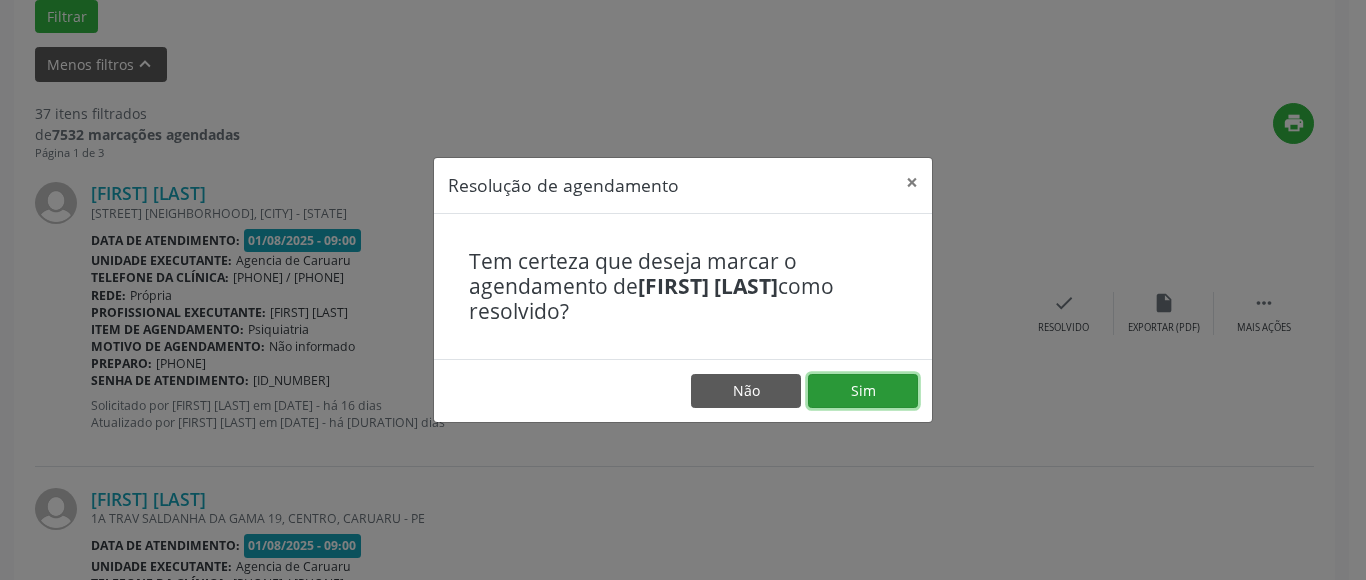 click on "Sim" at bounding box center (863, 391) 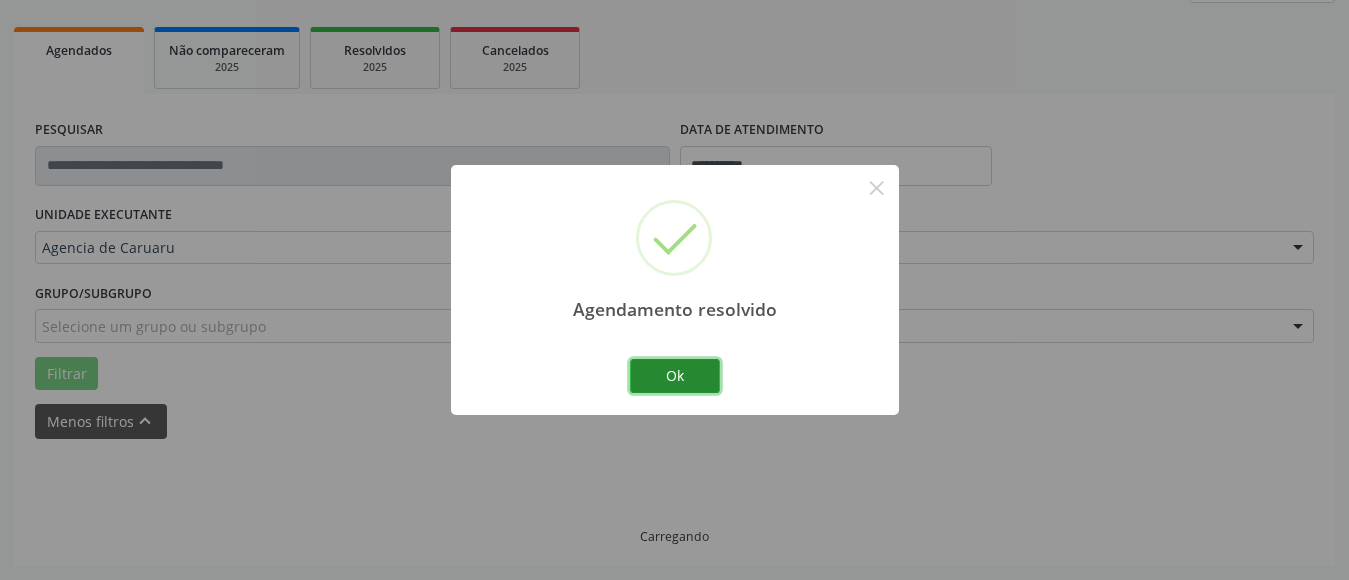 click on "Ok" at bounding box center (675, 376) 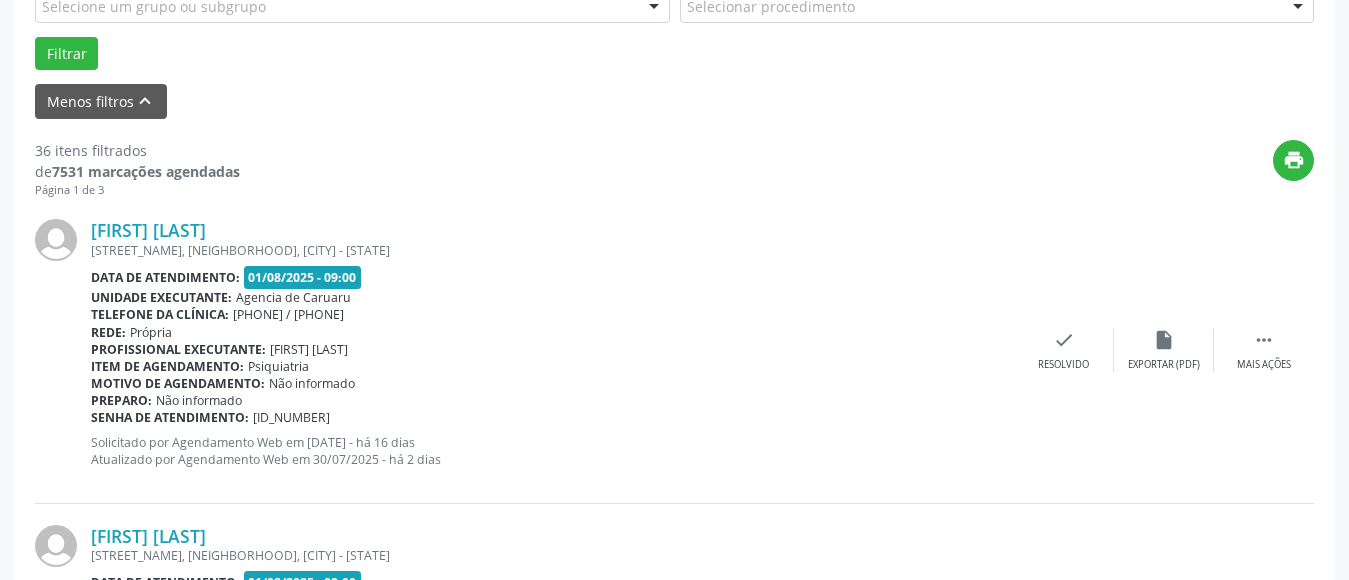 scroll, scrollTop: 593, scrollLeft: 0, axis: vertical 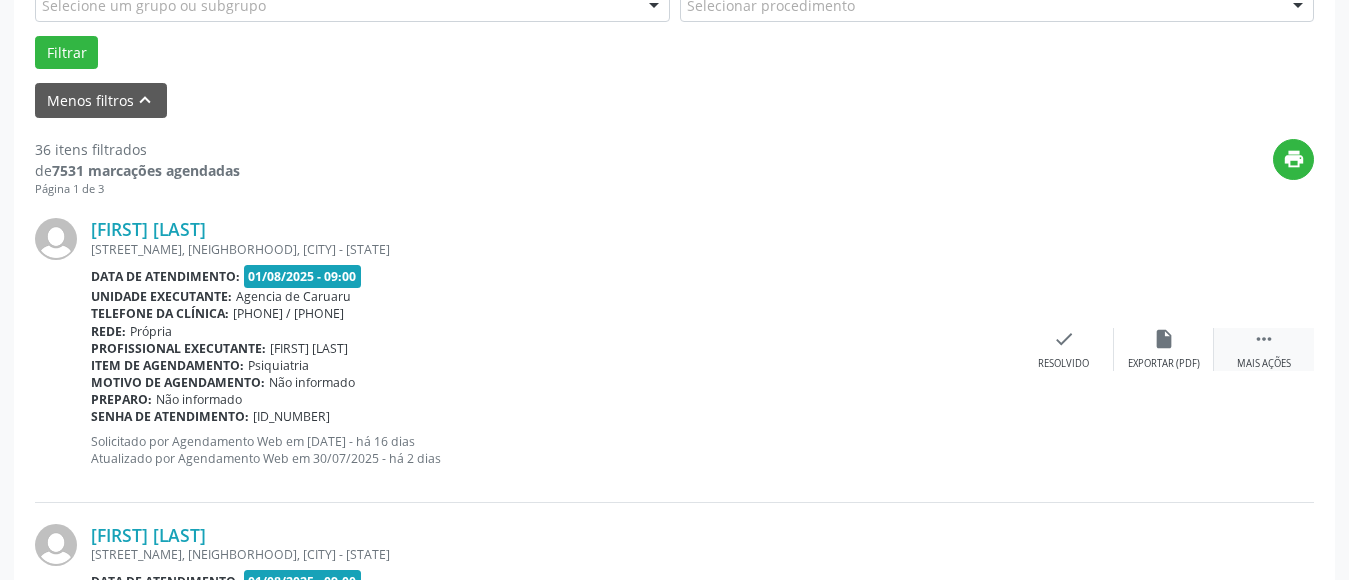 click on "" at bounding box center (1264, 339) 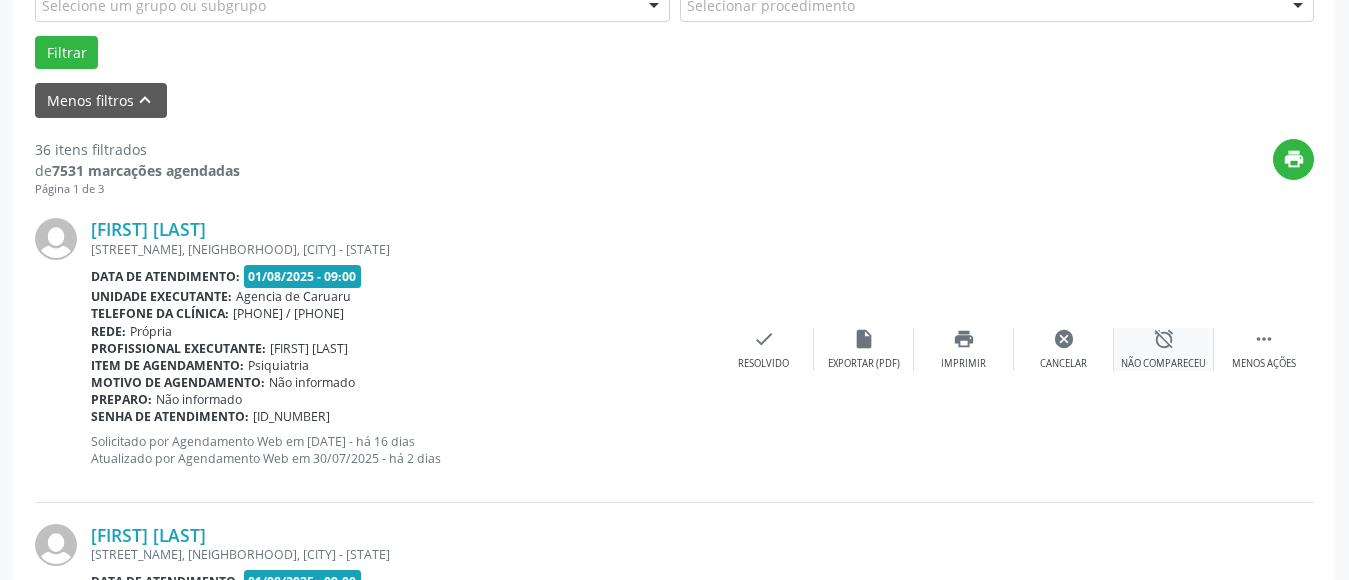 click on "alarm_off" at bounding box center (1164, 339) 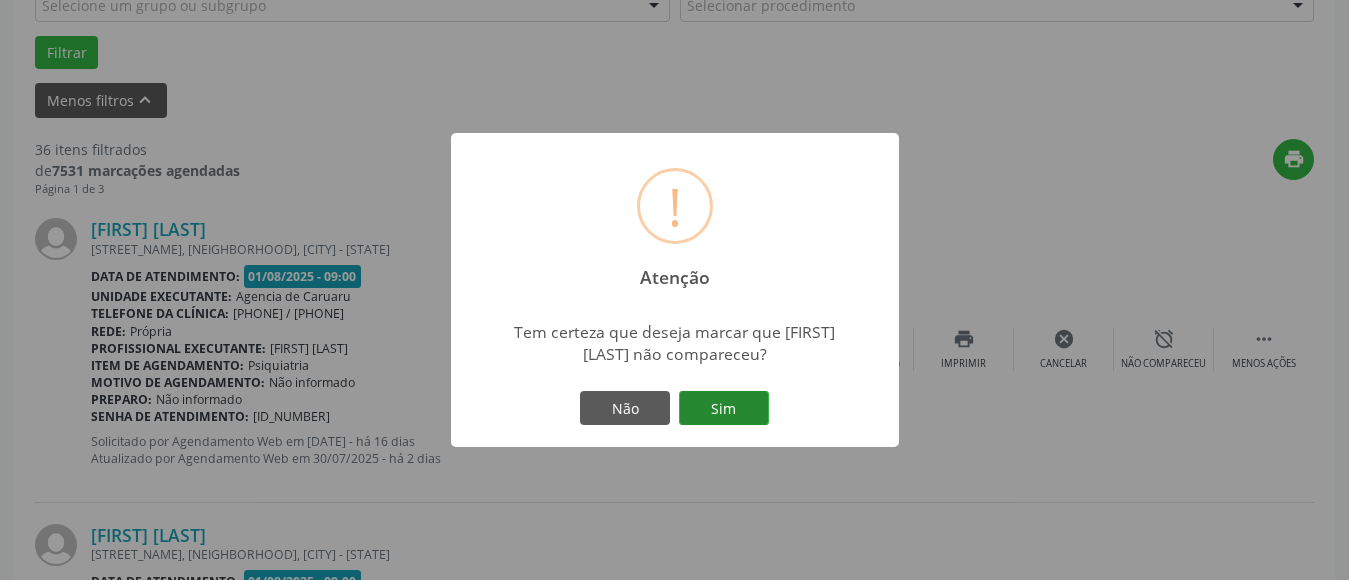 click on "Sim" at bounding box center (724, 408) 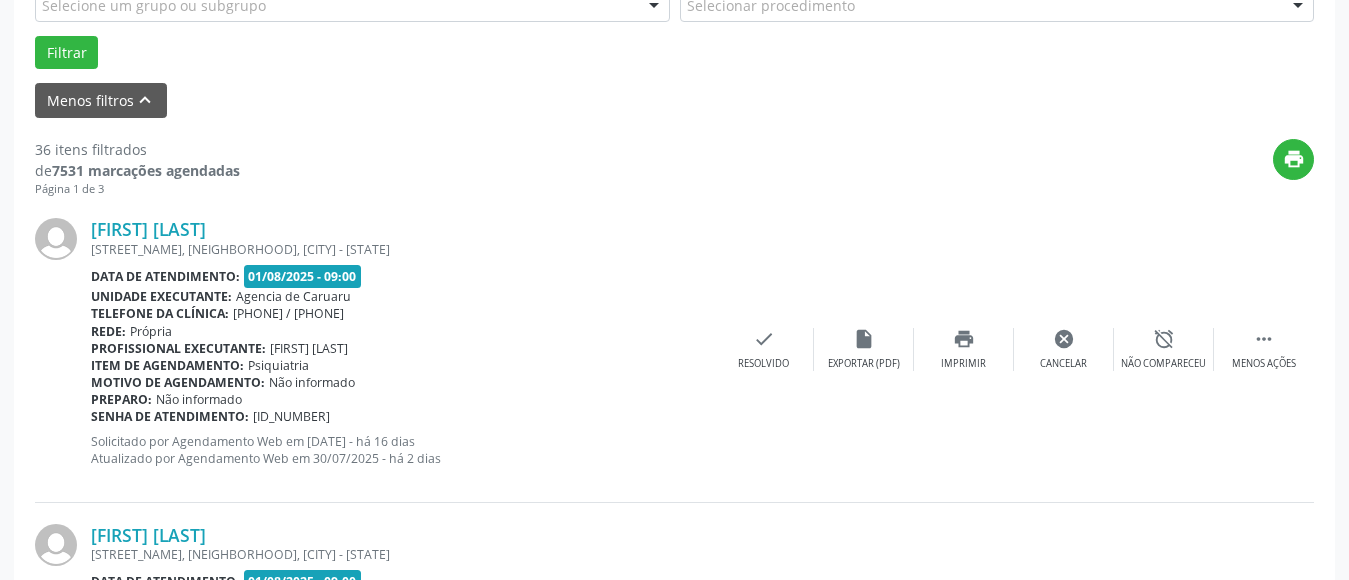scroll, scrollTop: 293, scrollLeft: 0, axis: vertical 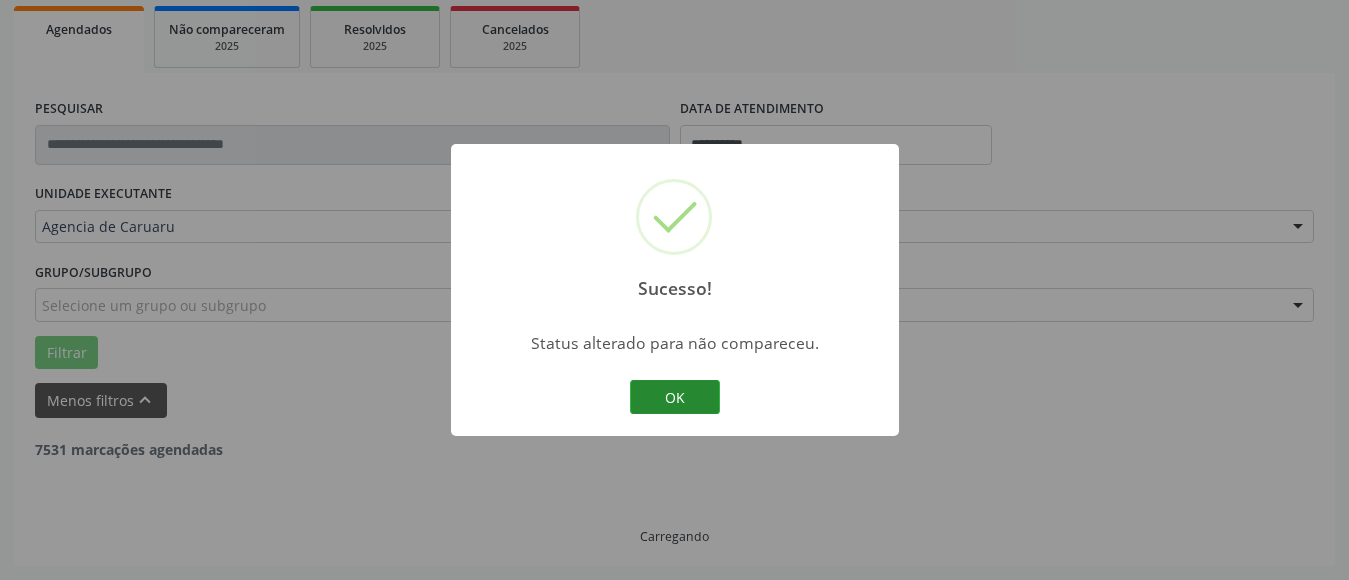click on "OK" at bounding box center [675, 397] 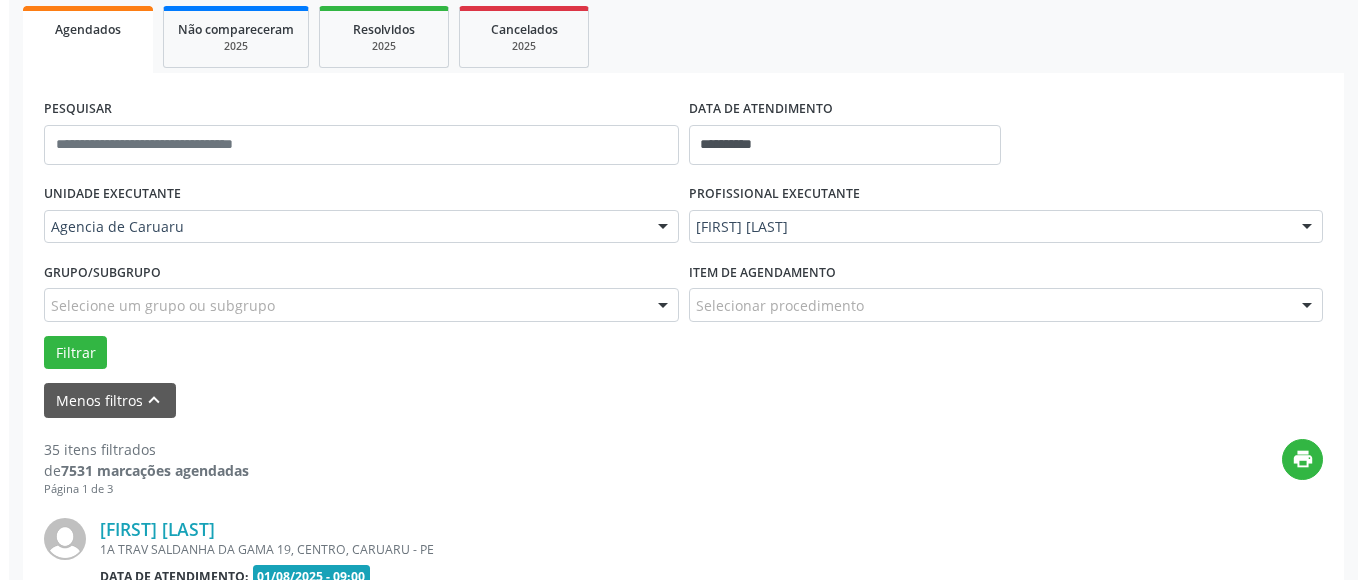 scroll, scrollTop: 593, scrollLeft: 0, axis: vertical 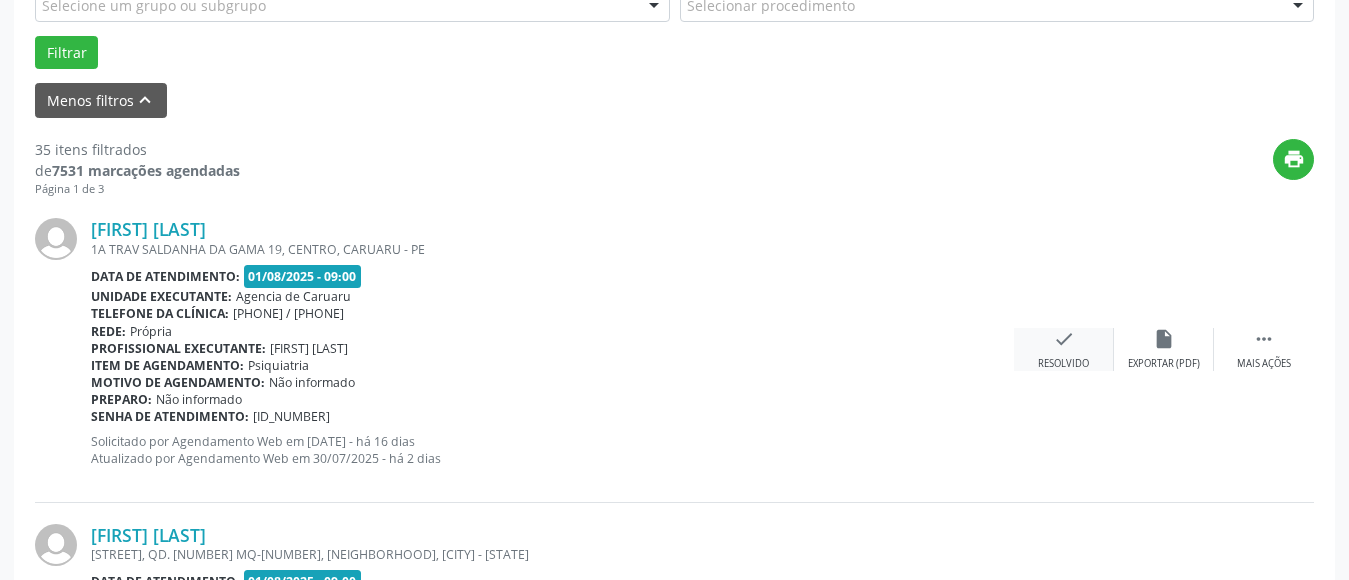 click on "check" at bounding box center (1064, 339) 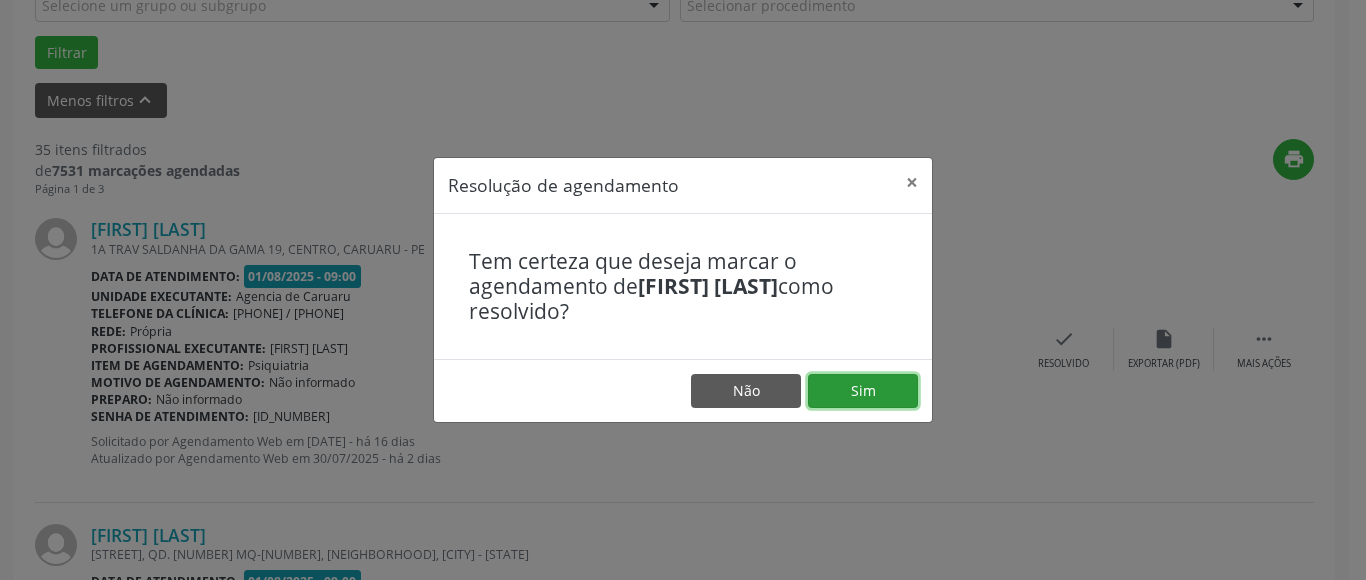 click on "Sim" at bounding box center [863, 391] 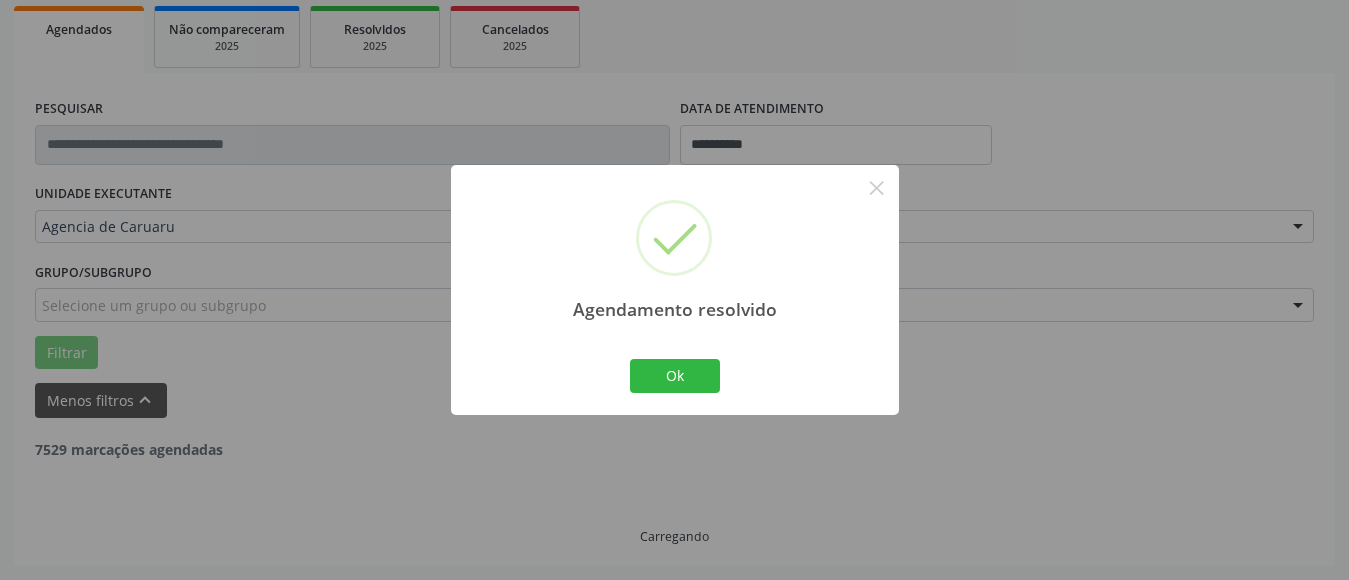 scroll, scrollTop: 593, scrollLeft: 0, axis: vertical 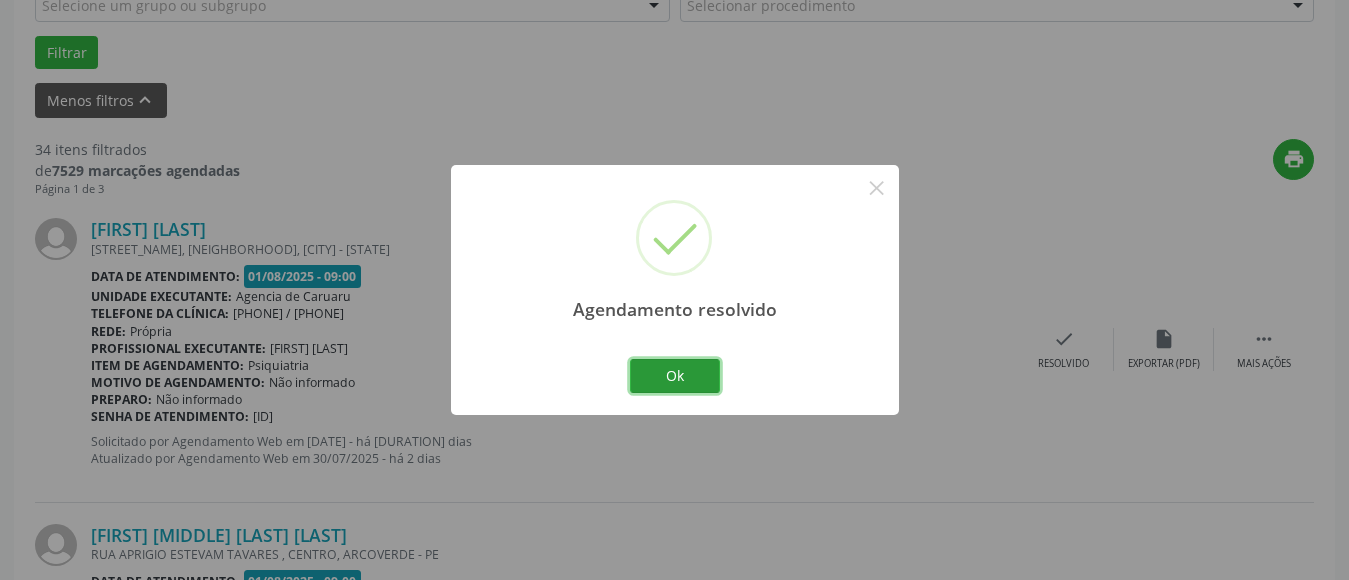 click on "Ok" at bounding box center [675, 376] 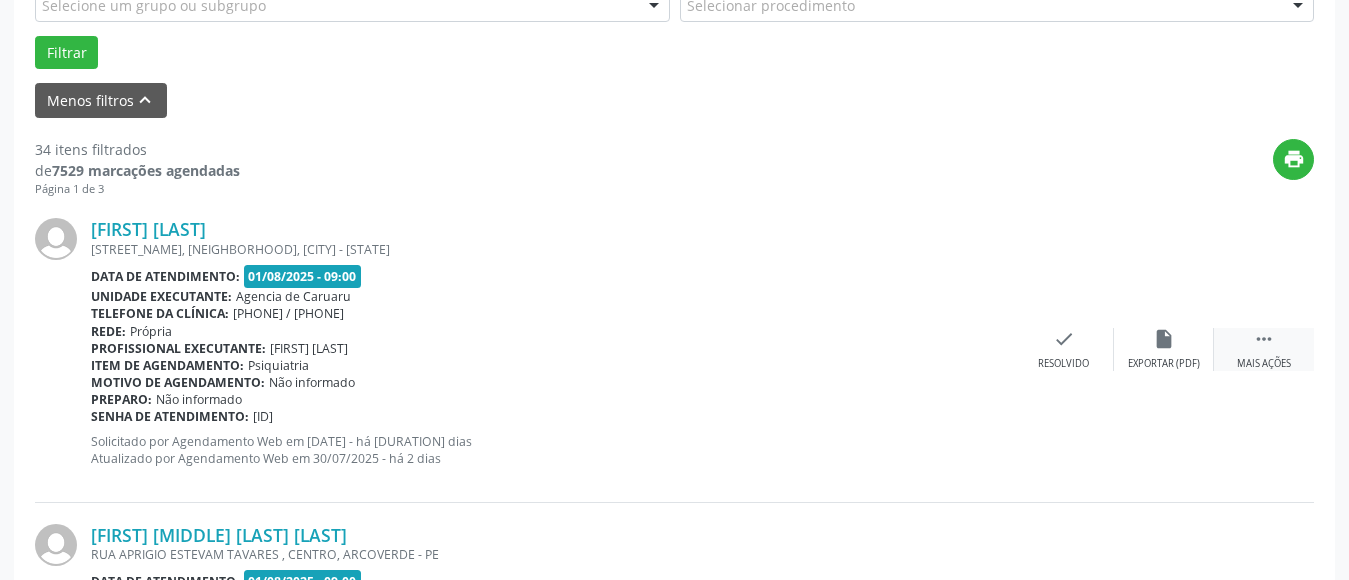 click on "
Mais ações" at bounding box center (1264, 349) 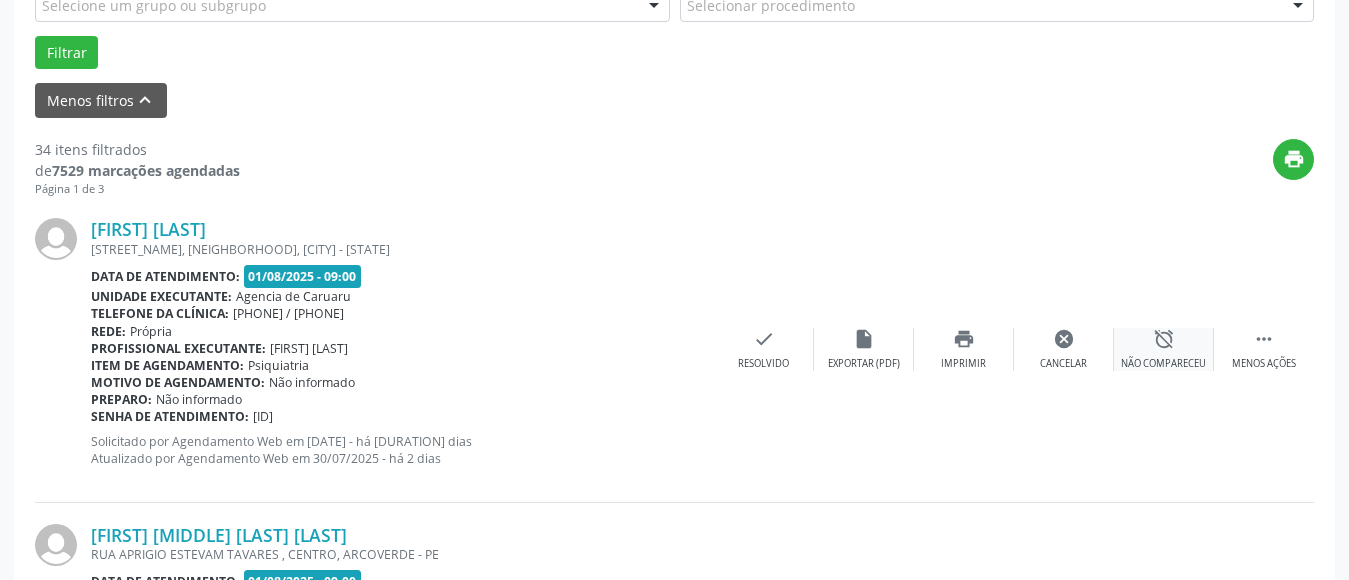 click on "alarm_off" at bounding box center (1164, 339) 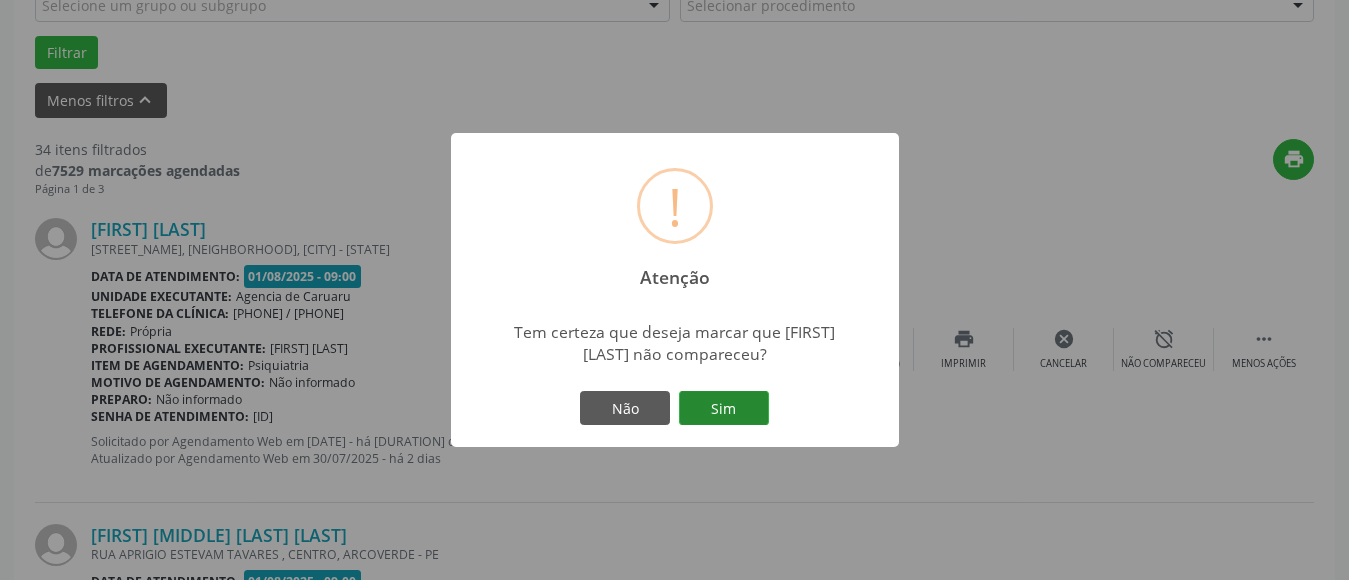 click on "Sim" at bounding box center [724, 408] 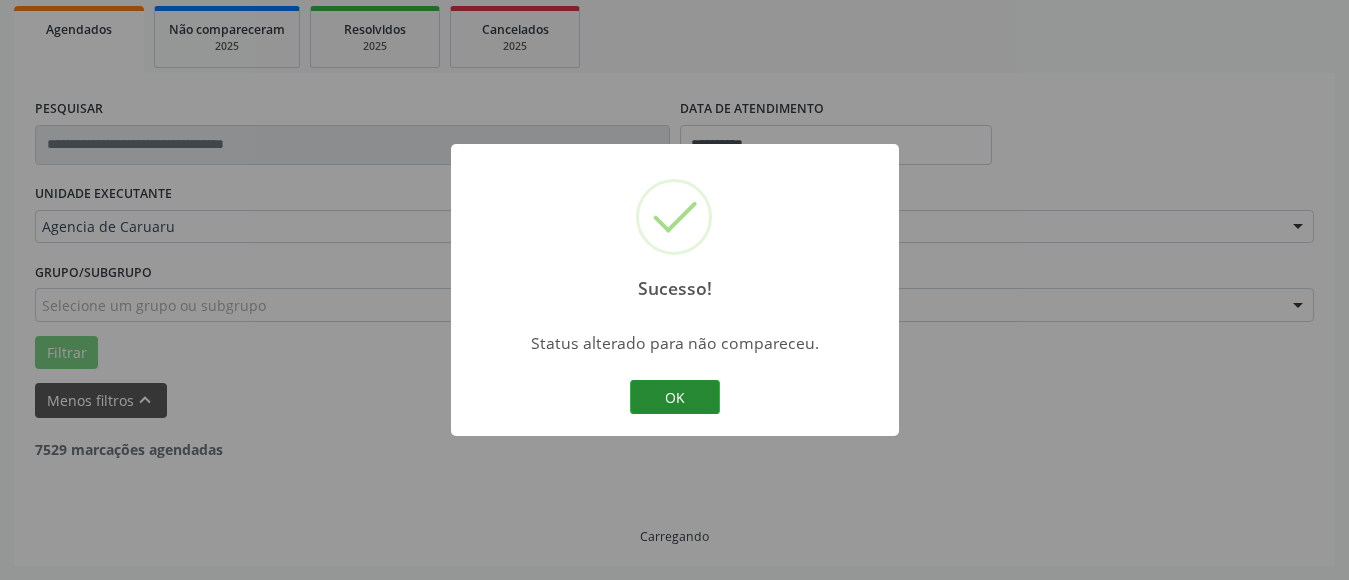 scroll, scrollTop: 293, scrollLeft: 0, axis: vertical 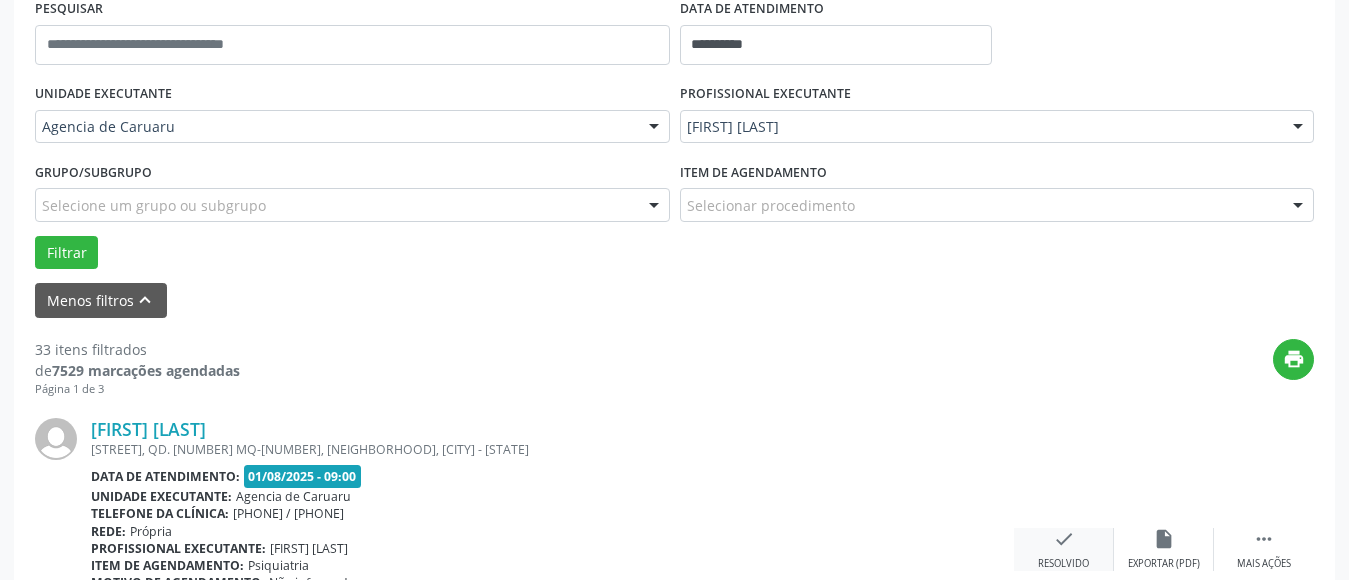 click on "check" at bounding box center [1064, 539] 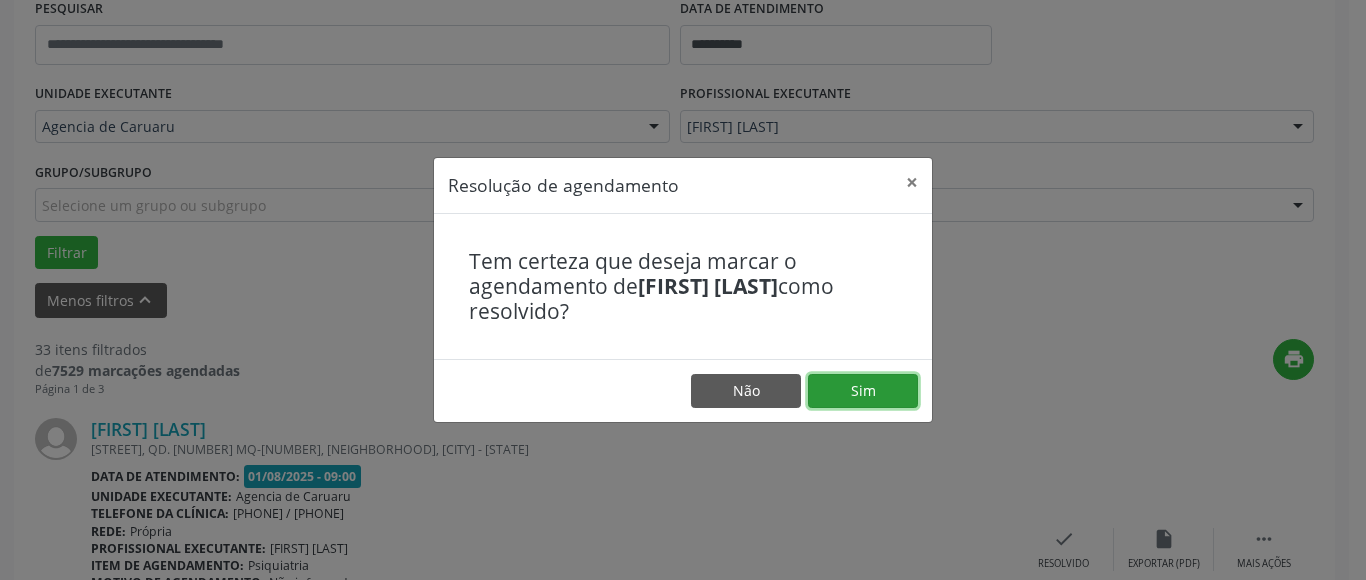click on "Sim" at bounding box center (863, 391) 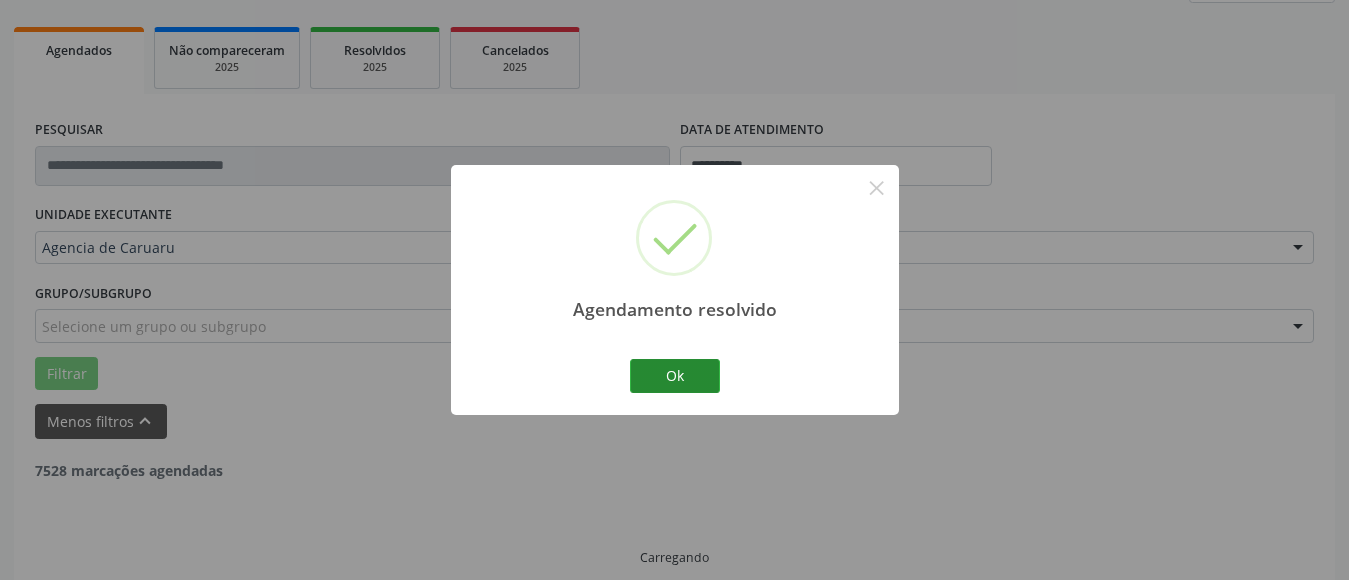 scroll, scrollTop: 293, scrollLeft: 0, axis: vertical 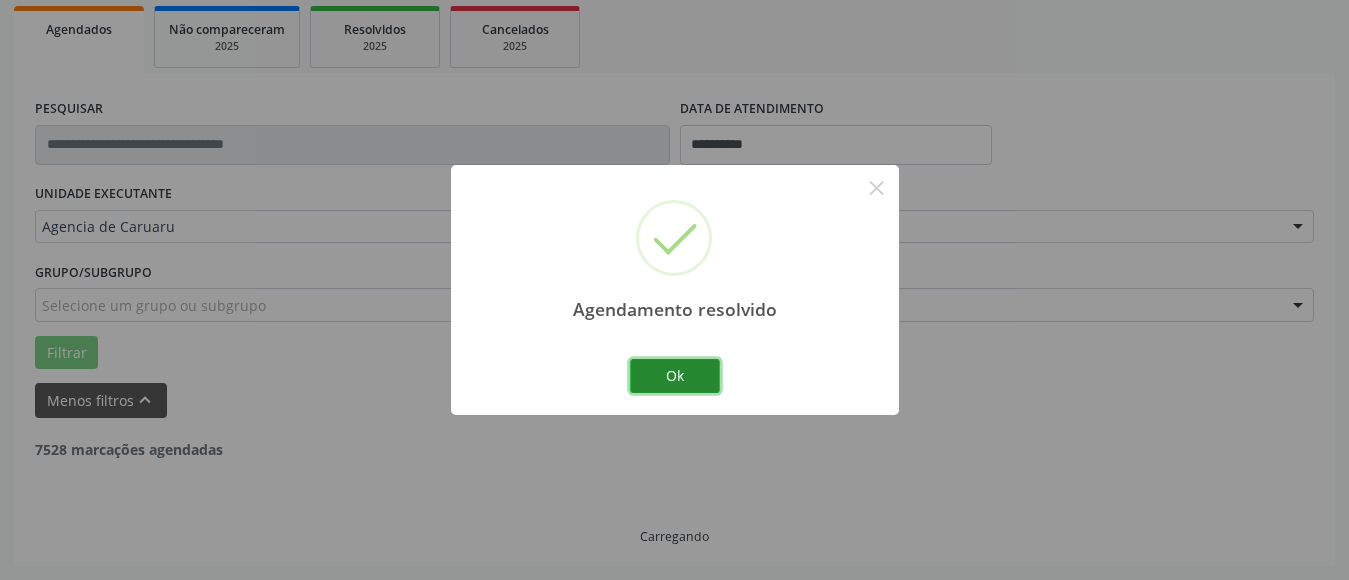 click on "Ok" at bounding box center (675, 376) 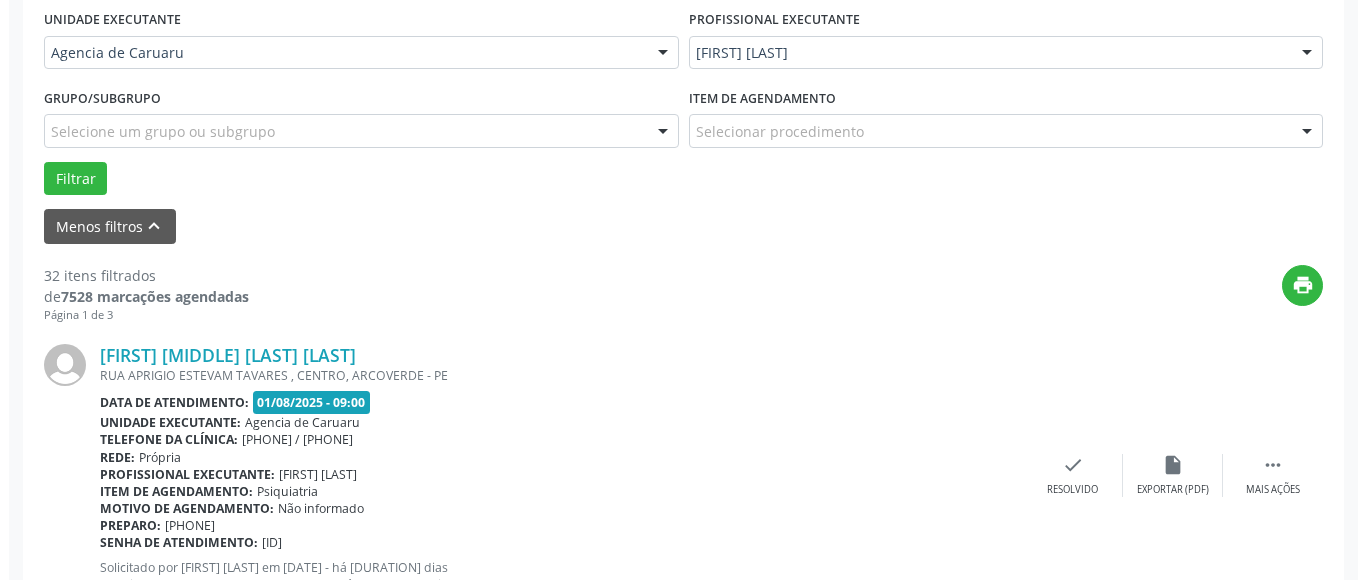 scroll, scrollTop: 493, scrollLeft: 0, axis: vertical 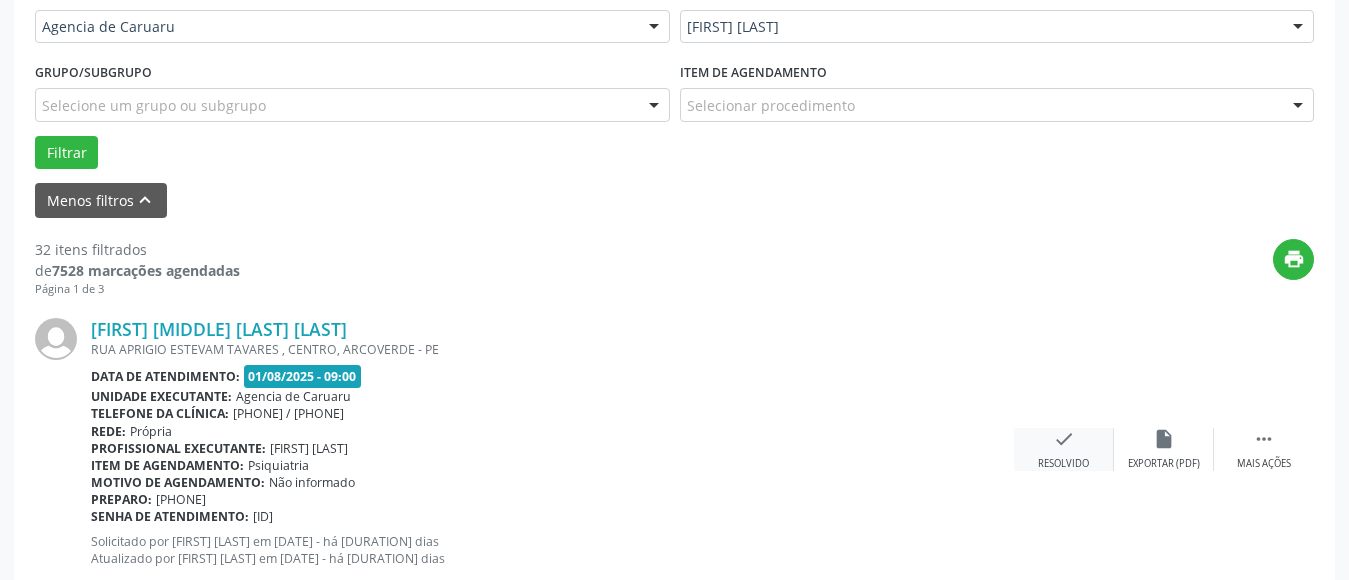 click on "check
Resolvido" at bounding box center (1064, 449) 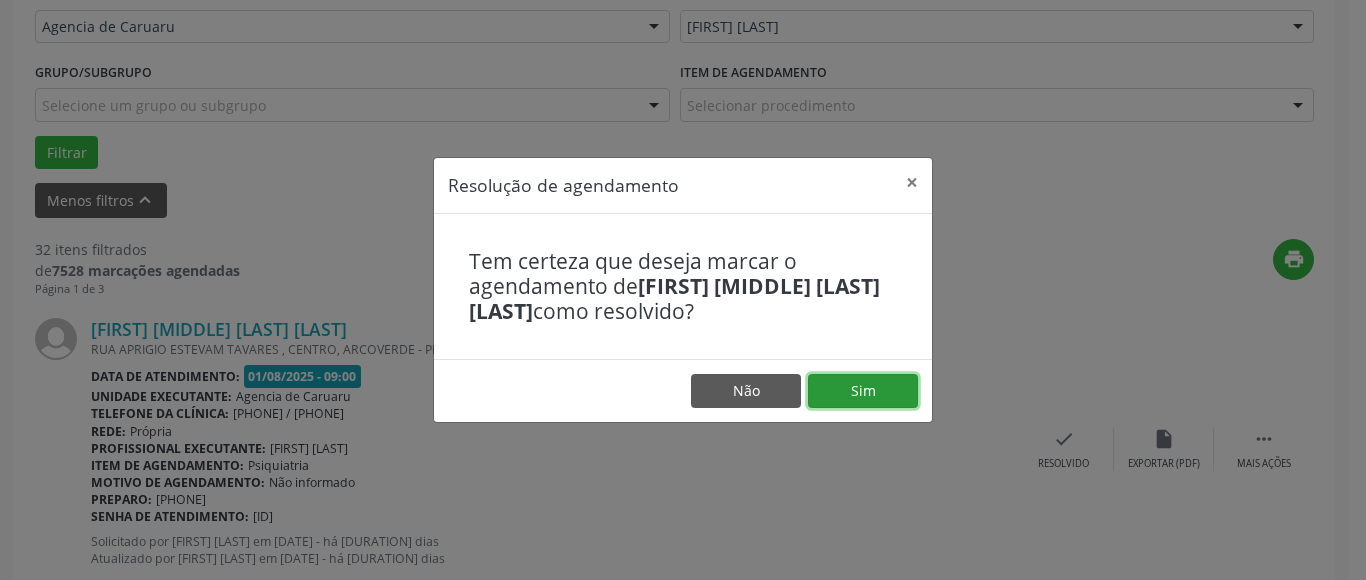 click on "Sim" at bounding box center (863, 391) 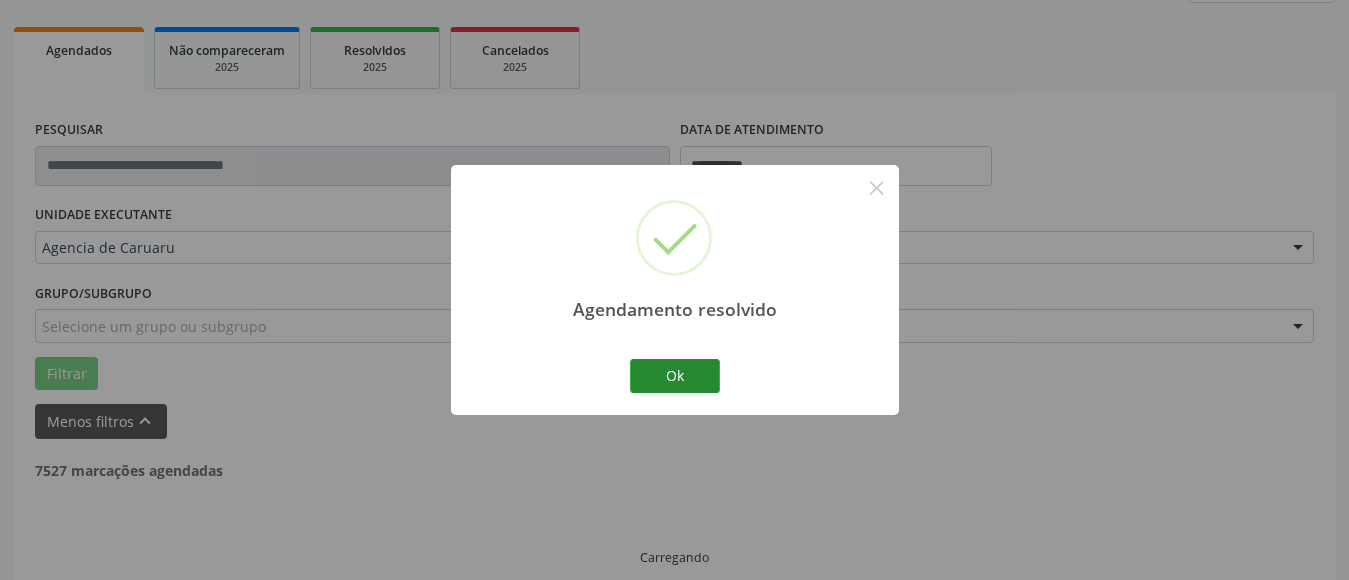 scroll, scrollTop: 293, scrollLeft: 0, axis: vertical 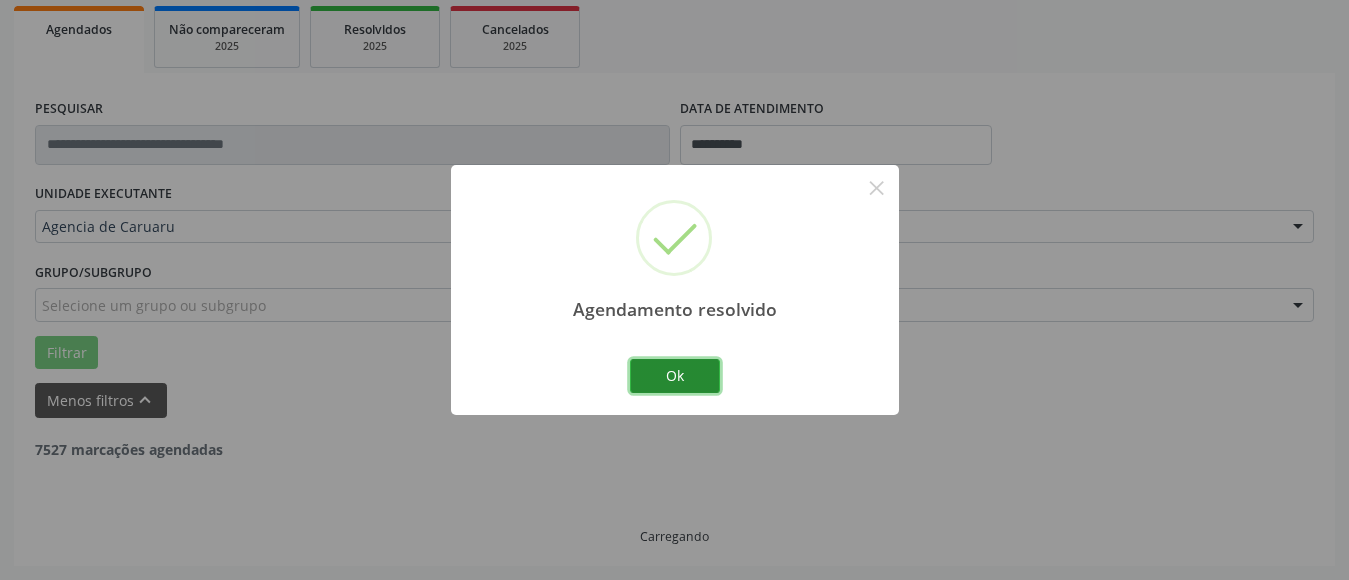 click on "Ok" at bounding box center (675, 376) 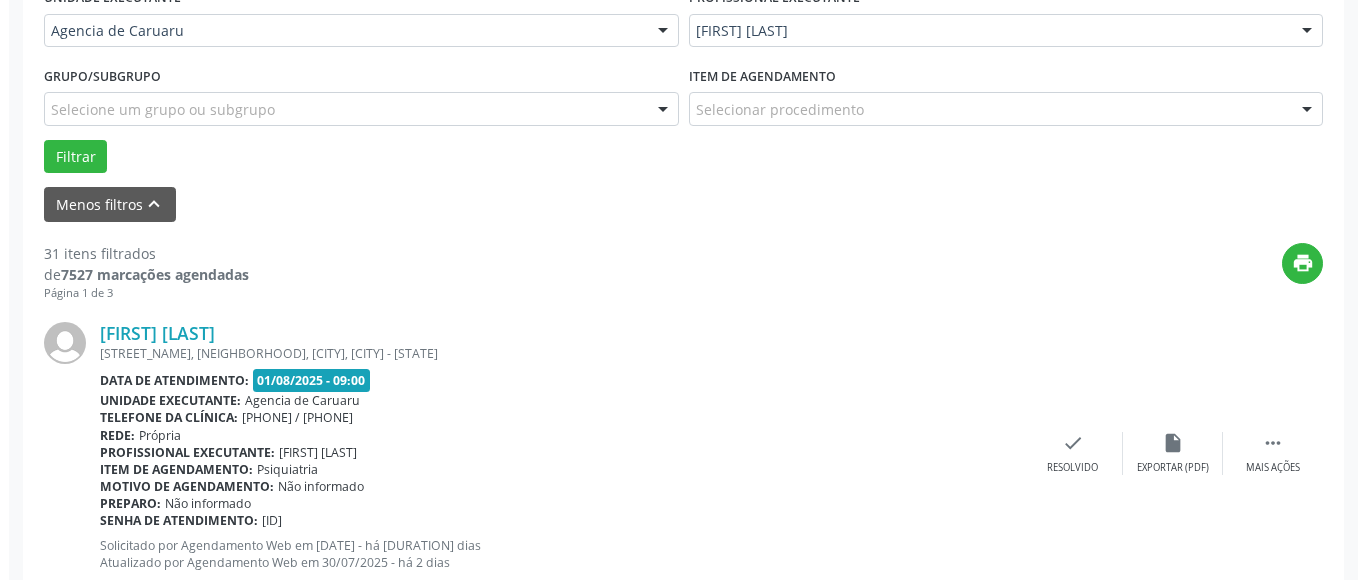 scroll, scrollTop: 493, scrollLeft: 0, axis: vertical 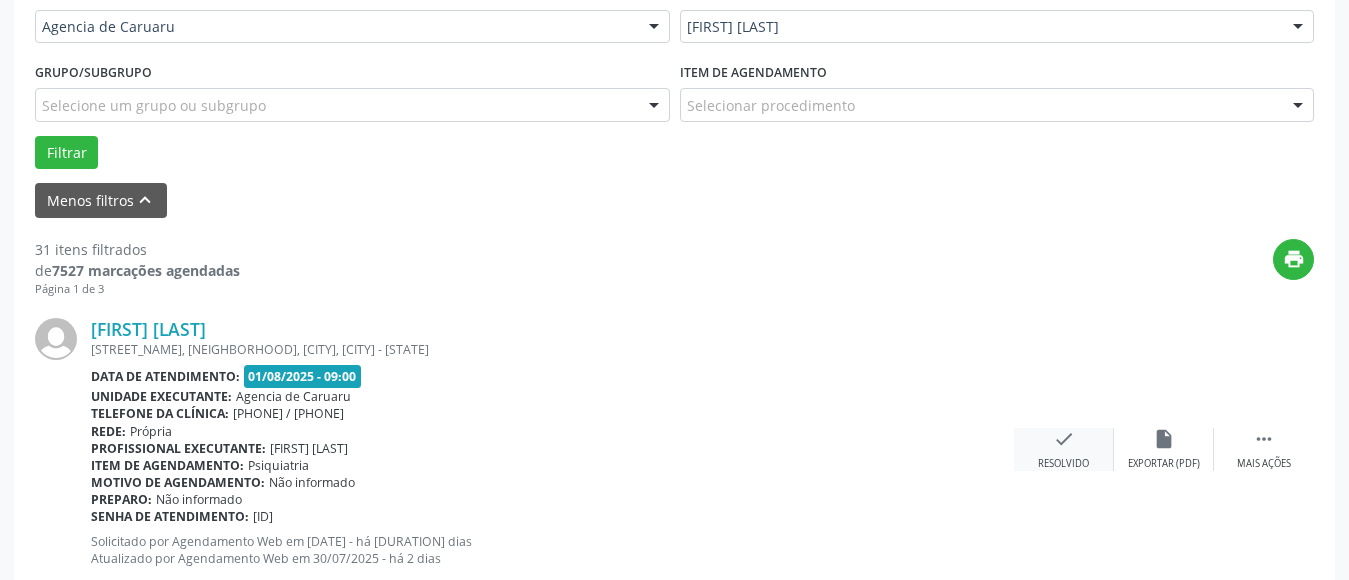 click on "check" at bounding box center (1064, 439) 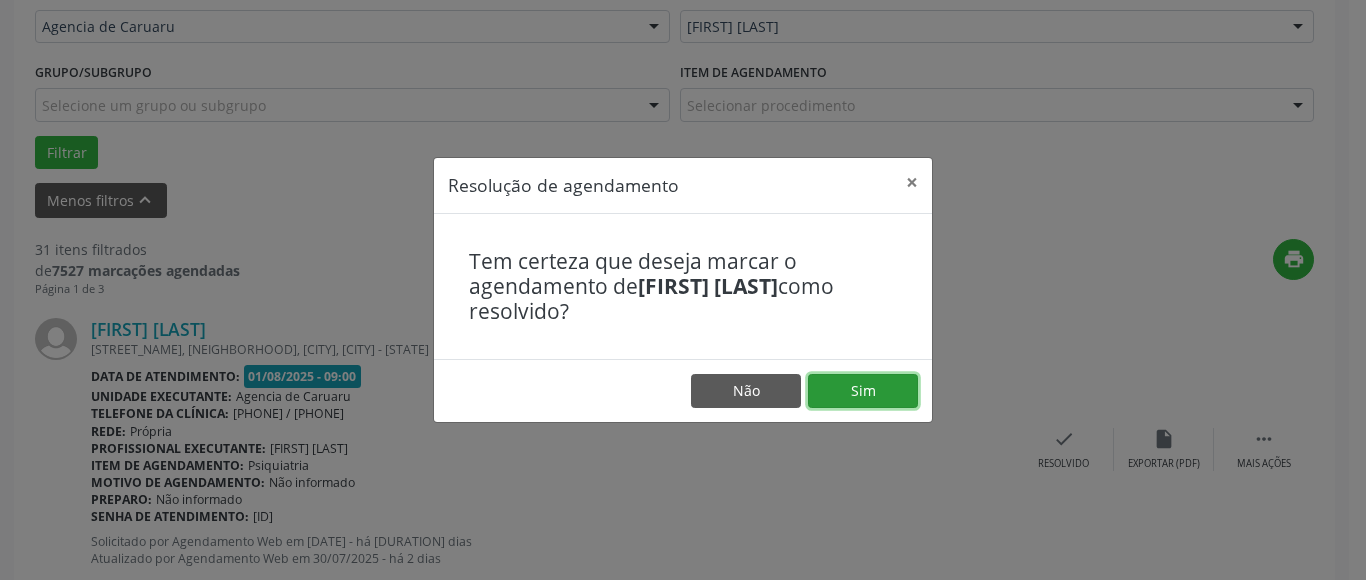 click on "Sim" at bounding box center (863, 391) 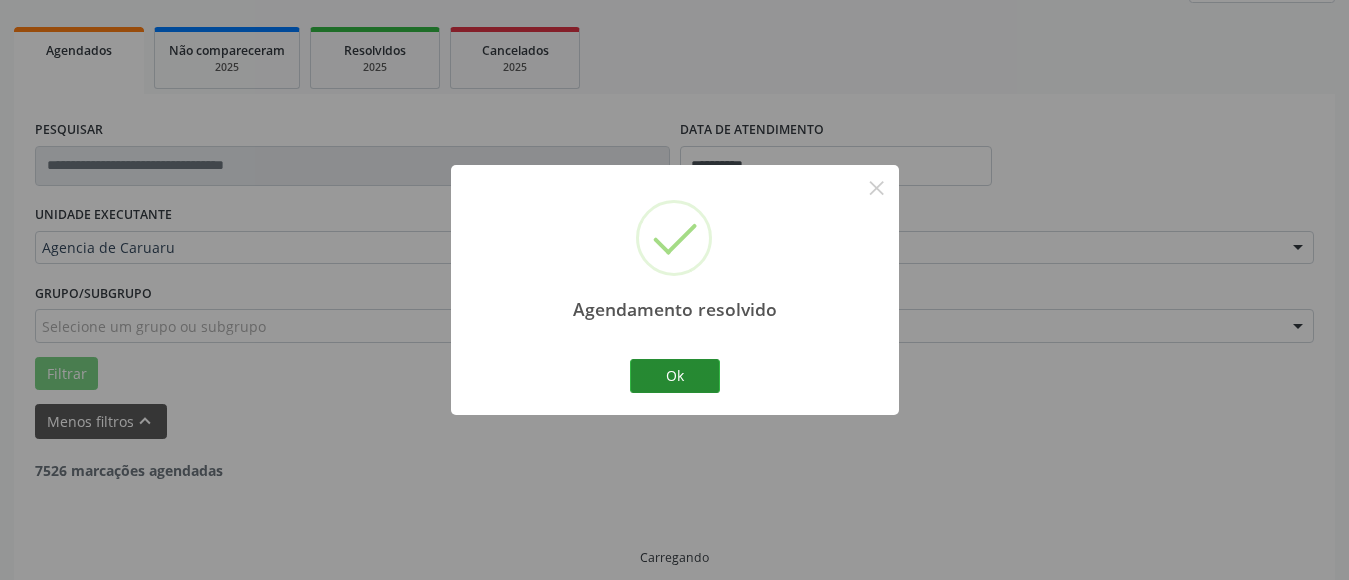 scroll, scrollTop: 293, scrollLeft: 0, axis: vertical 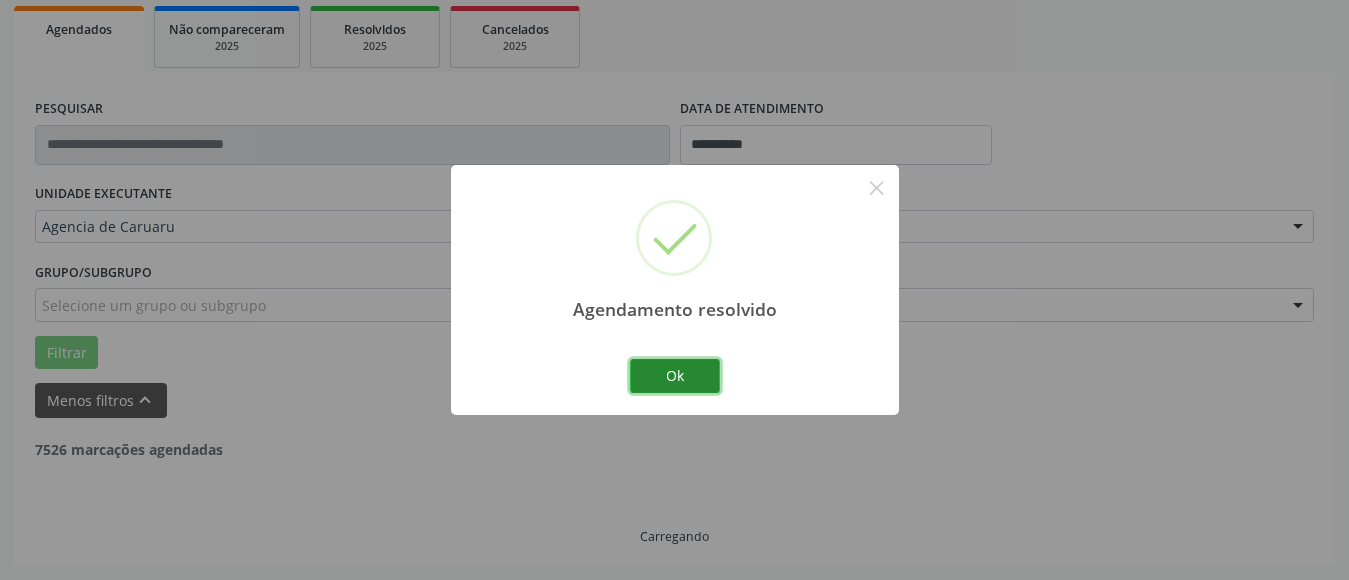 click on "Ok" at bounding box center (675, 376) 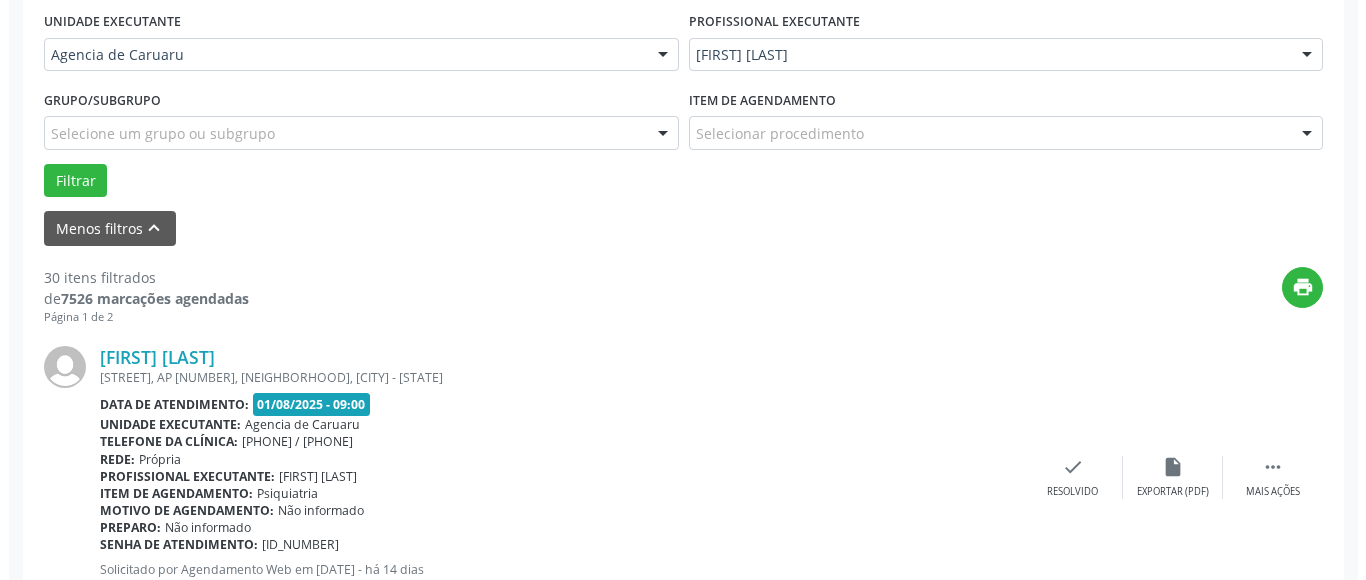 scroll, scrollTop: 493, scrollLeft: 0, axis: vertical 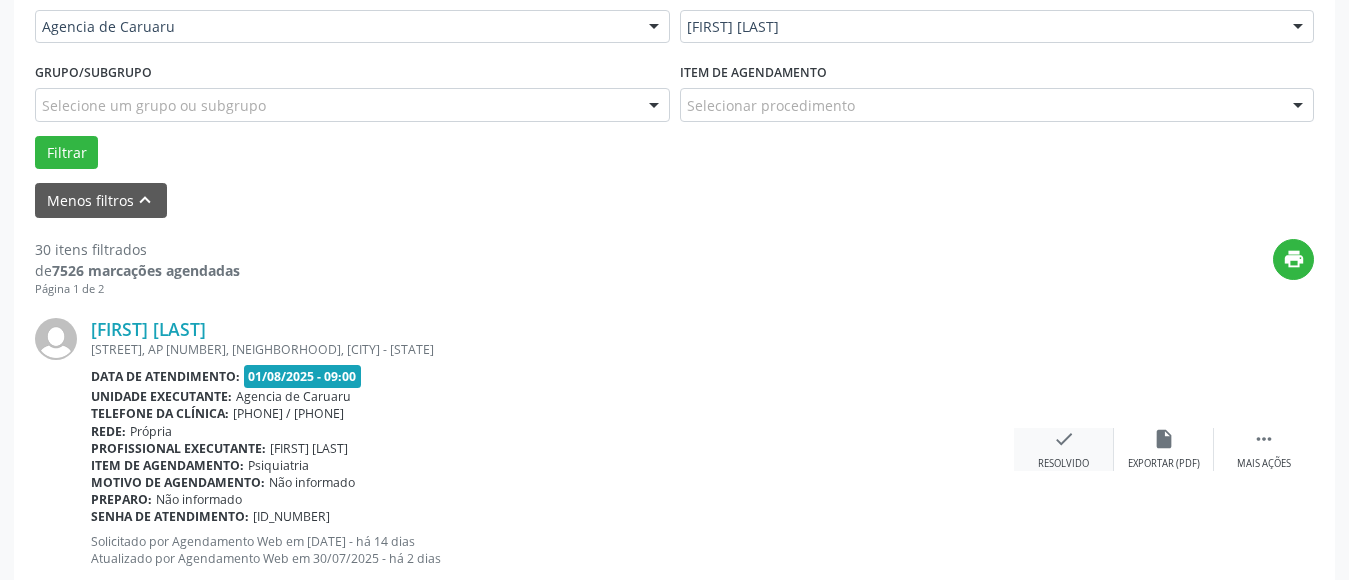 click on "check" at bounding box center (1064, 439) 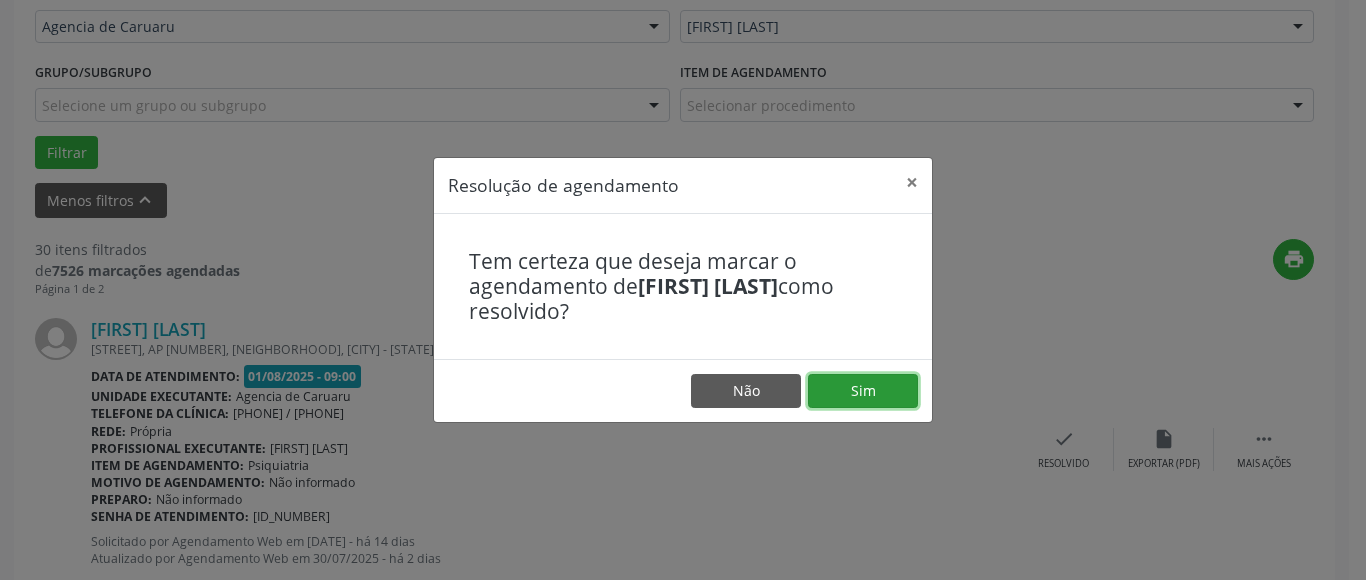 click on "Sim" at bounding box center [863, 391] 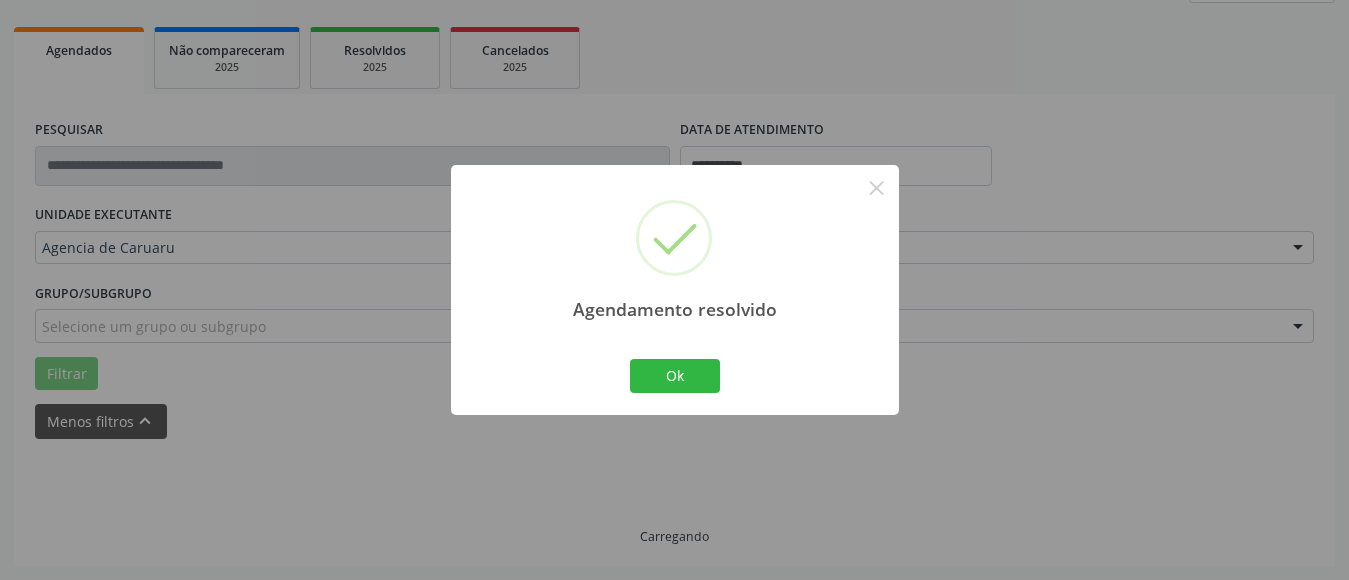 scroll, scrollTop: 293, scrollLeft: 0, axis: vertical 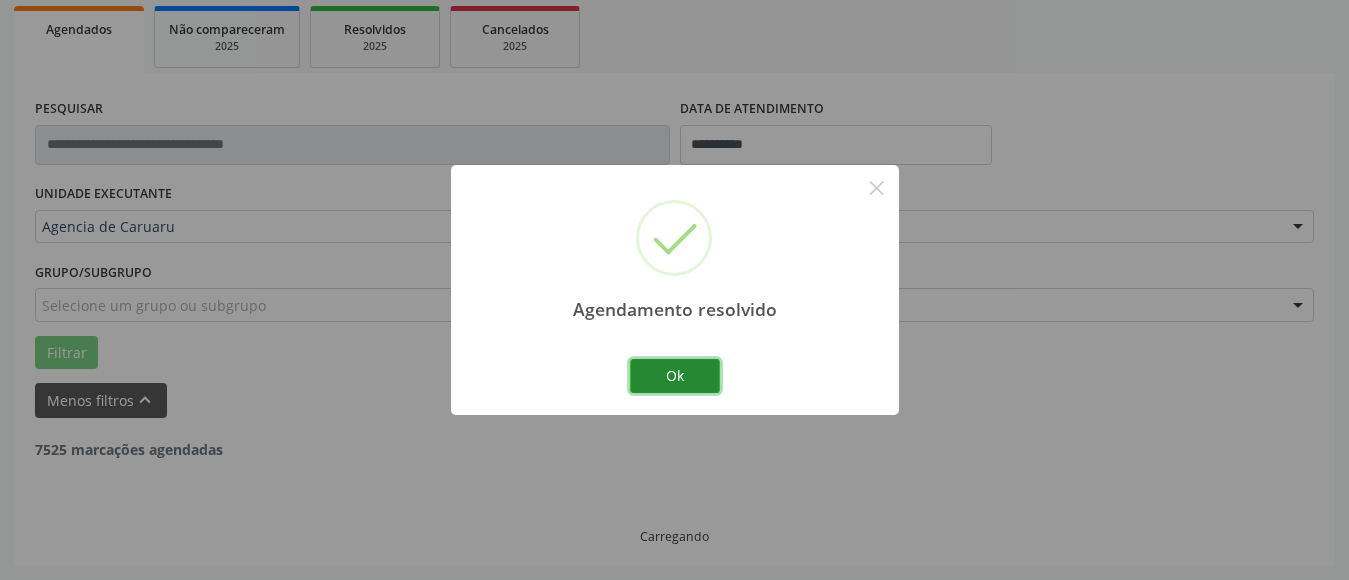 click on "Ok" at bounding box center [675, 376] 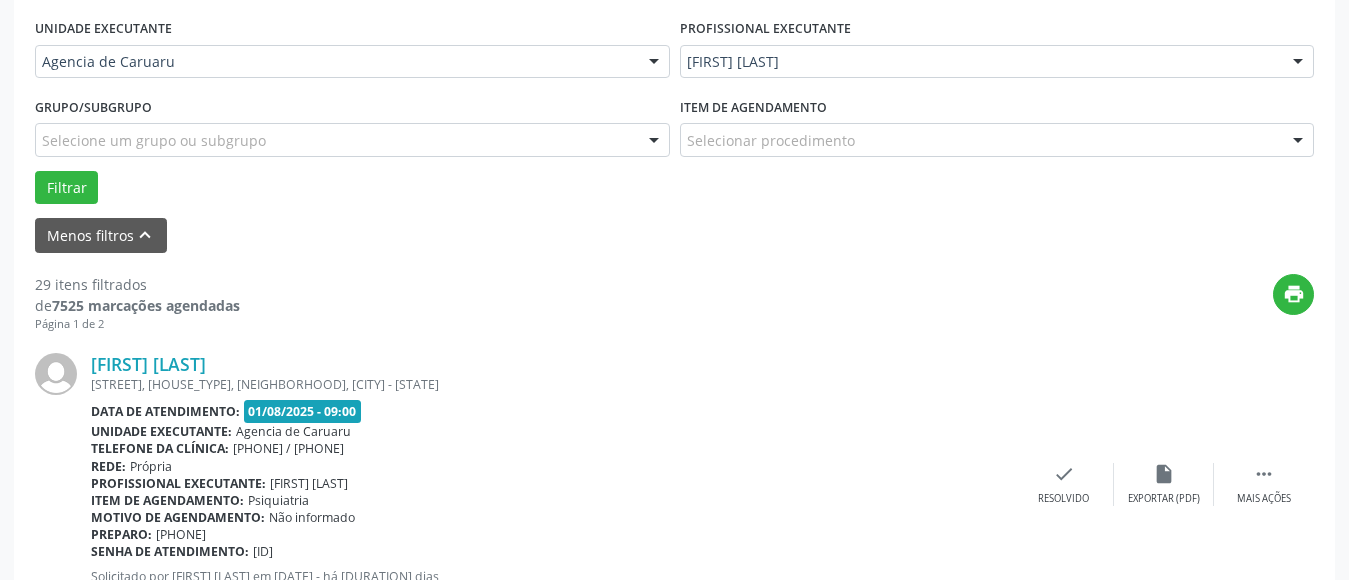 scroll, scrollTop: 493, scrollLeft: 0, axis: vertical 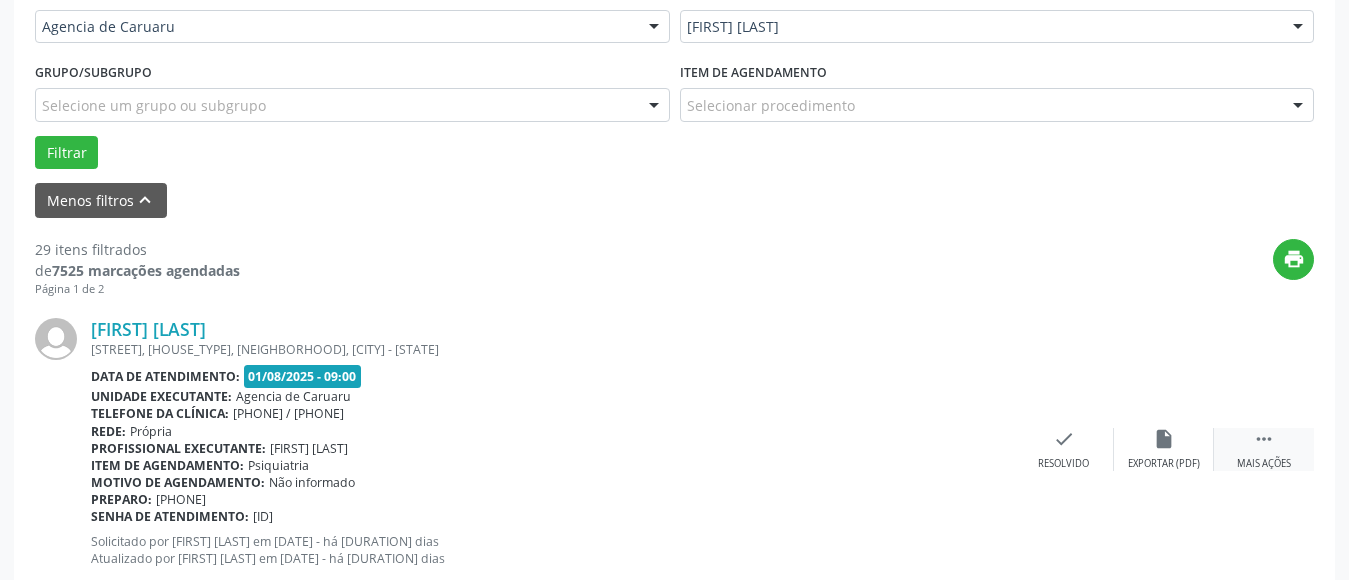 click on "" at bounding box center [1264, 439] 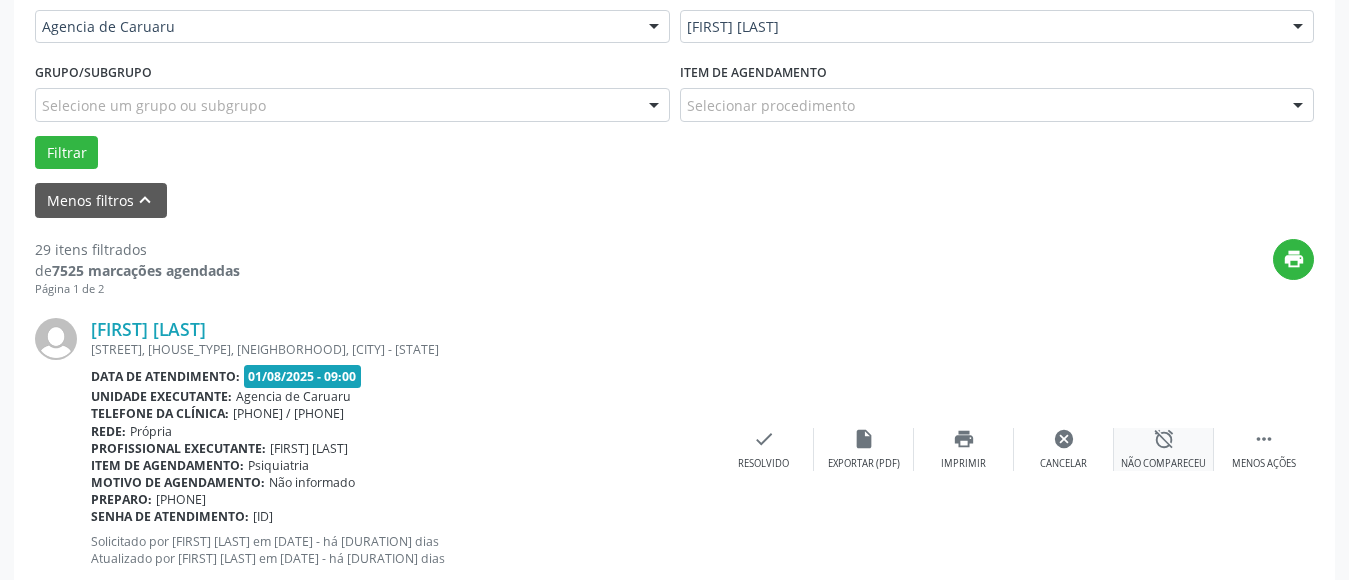 click on "alarm_off
Não compareceu" at bounding box center [1164, 449] 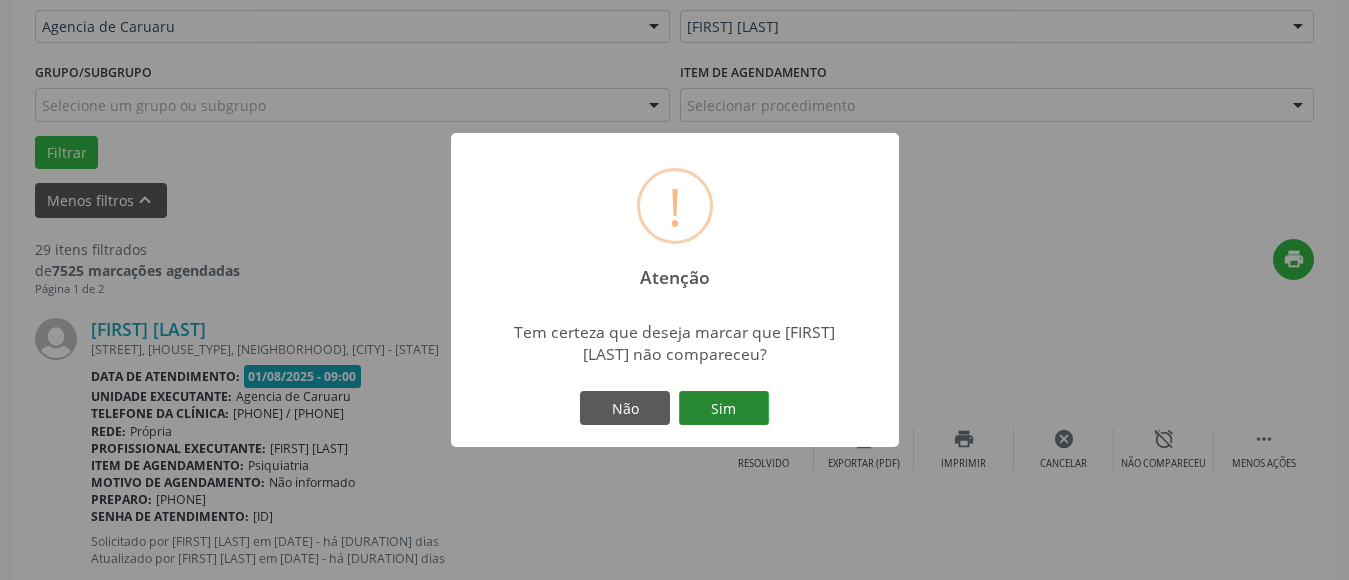 click on "Sim" at bounding box center [724, 408] 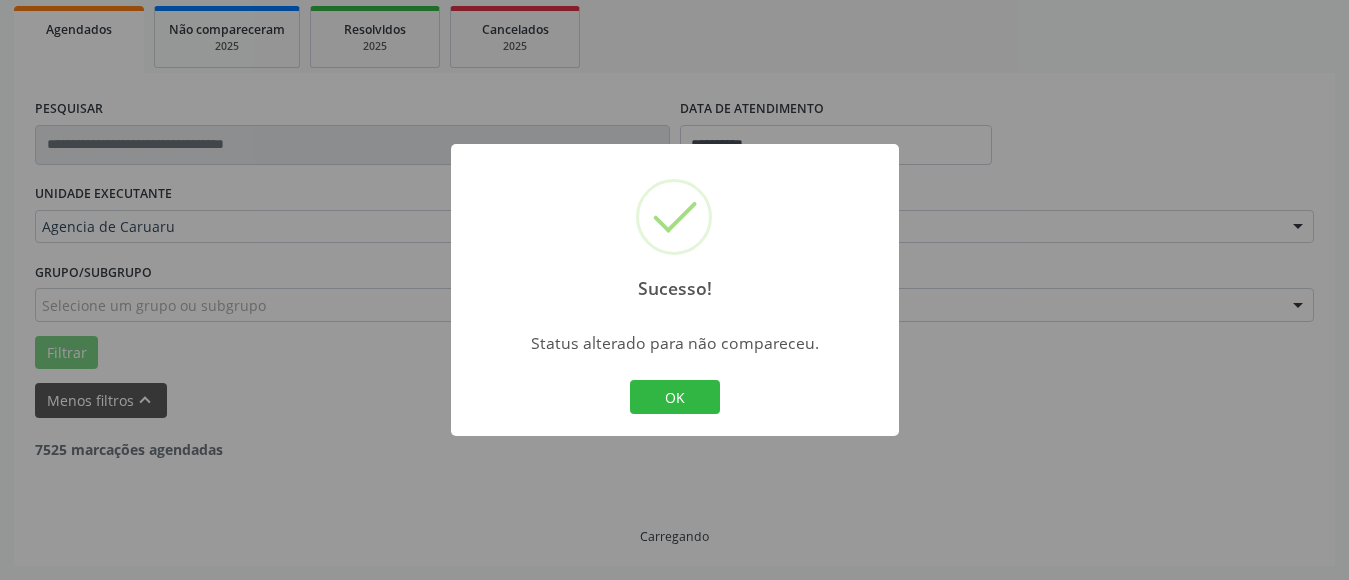 scroll, scrollTop: 293, scrollLeft: 0, axis: vertical 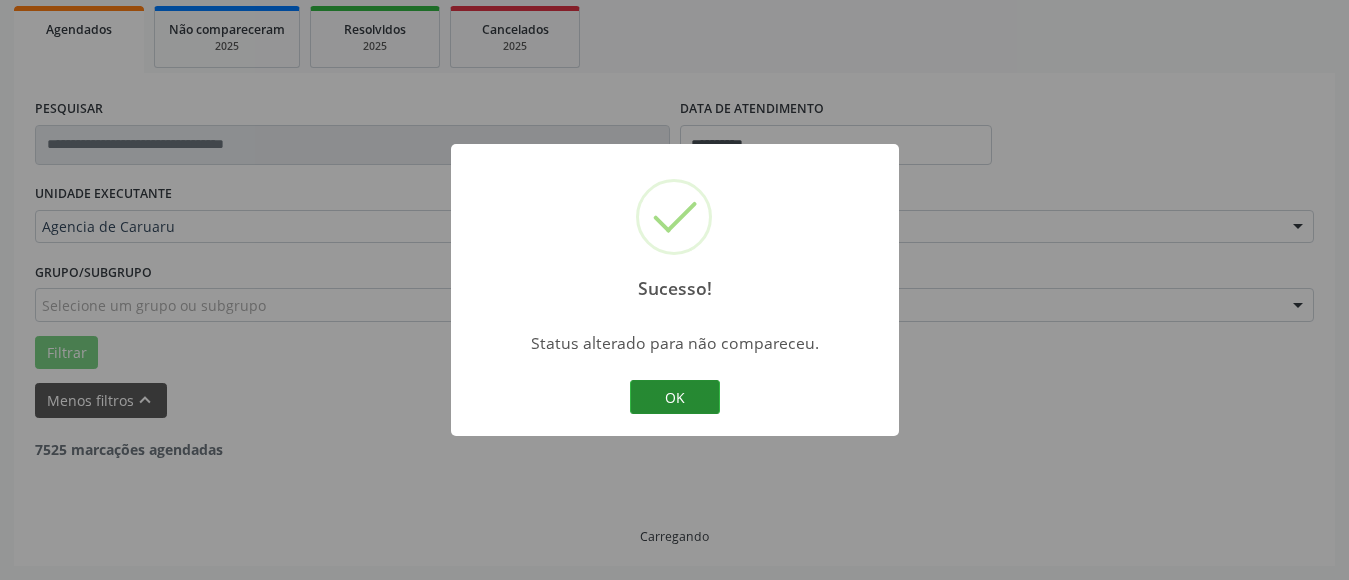 click on "OK" at bounding box center [675, 397] 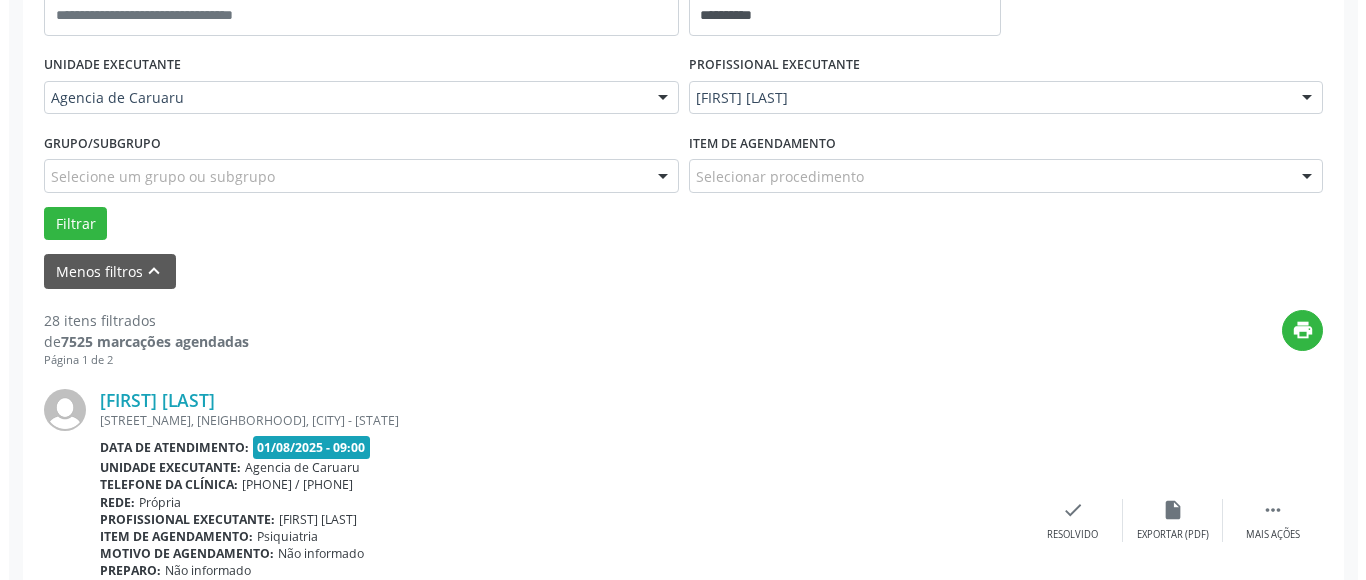 scroll, scrollTop: 493, scrollLeft: 0, axis: vertical 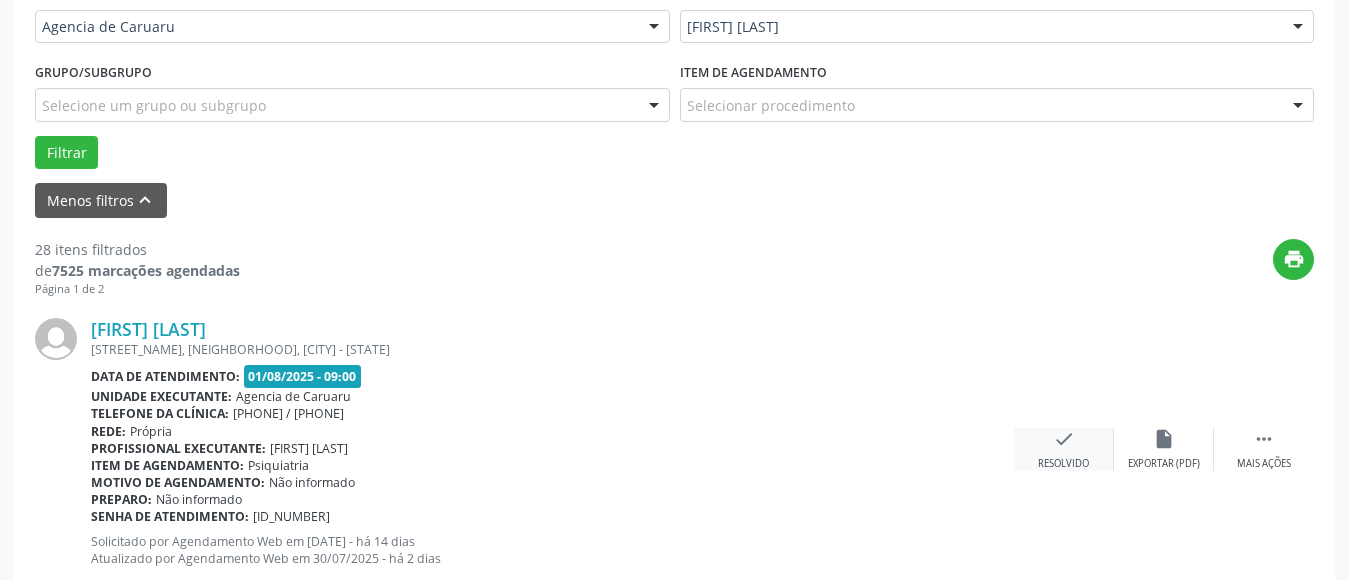 click on "check
Resolvido" at bounding box center (1064, 449) 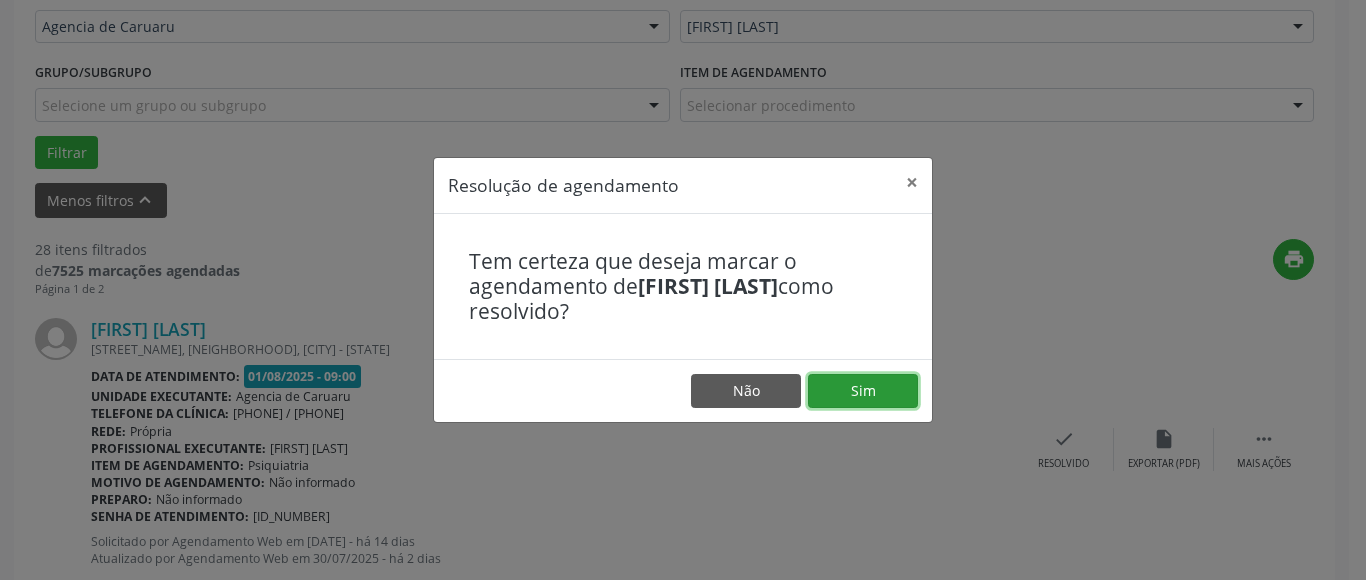 click on "Sim" at bounding box center (863, 391) 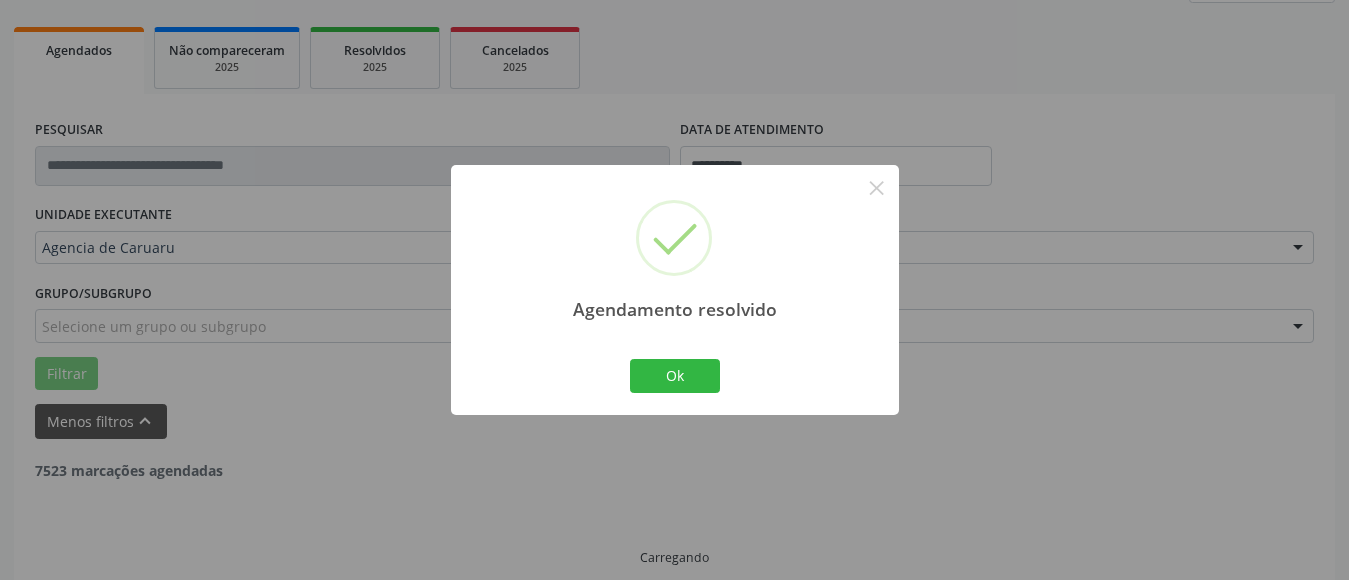 scroll, scrollTop: 293, scrollLeft: 0, axis: vertical 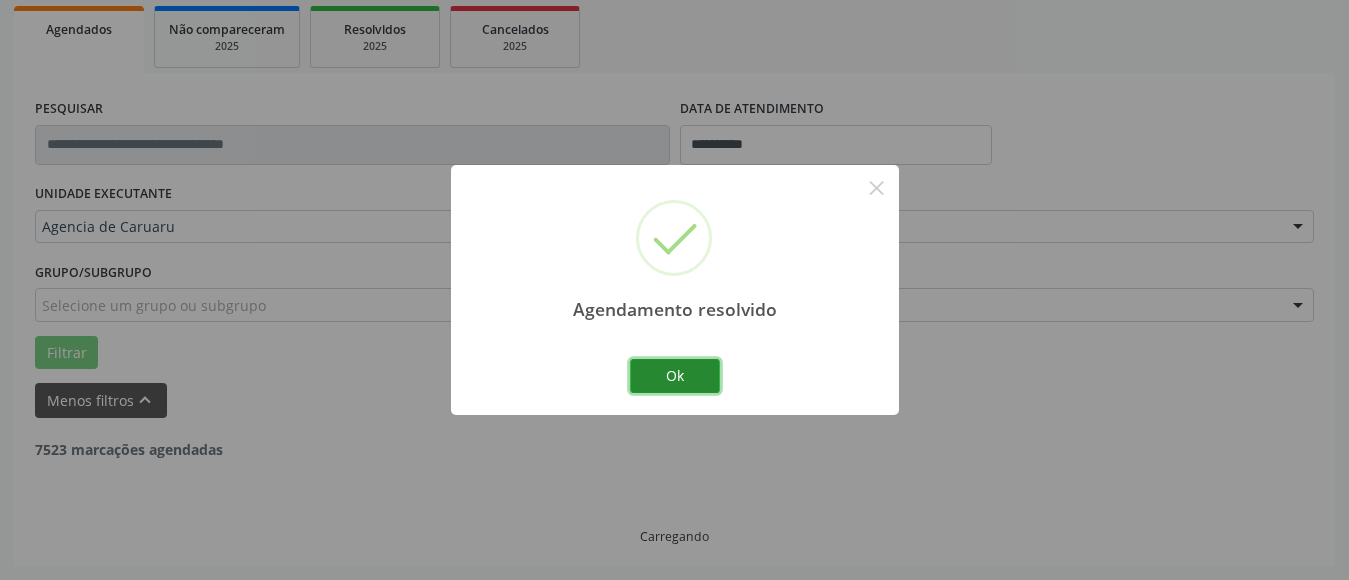 click on "Ok" at bounding box center (675, 376) 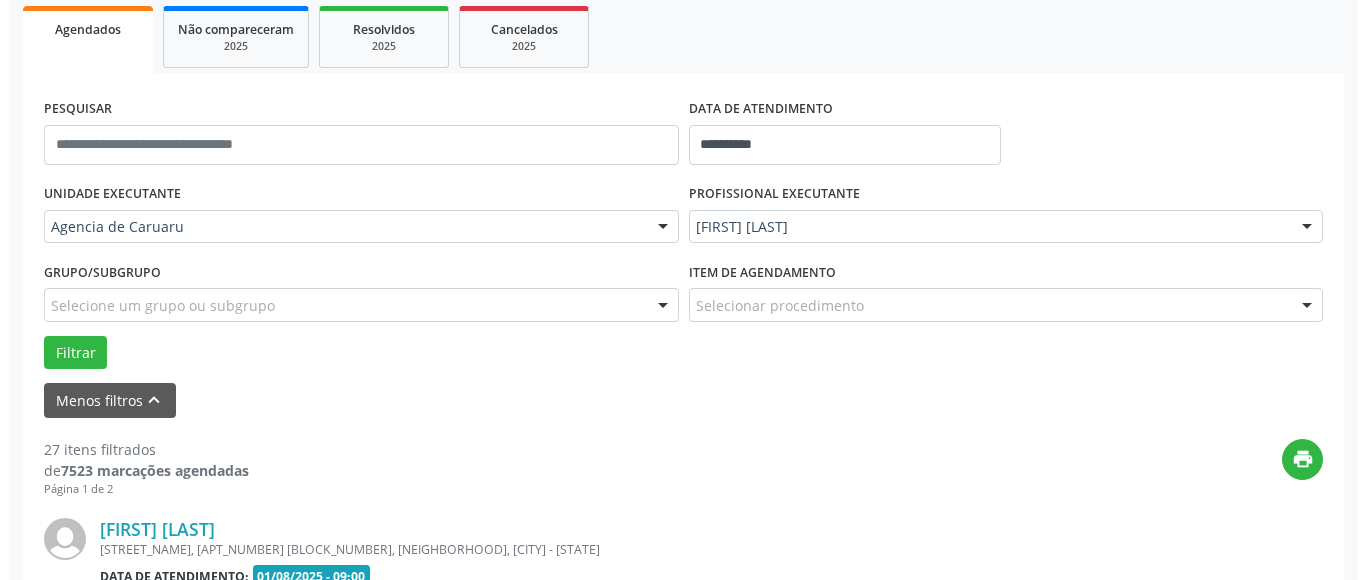 scroll, scrollTop: 493, scrollLeft: 0, axis: vertical 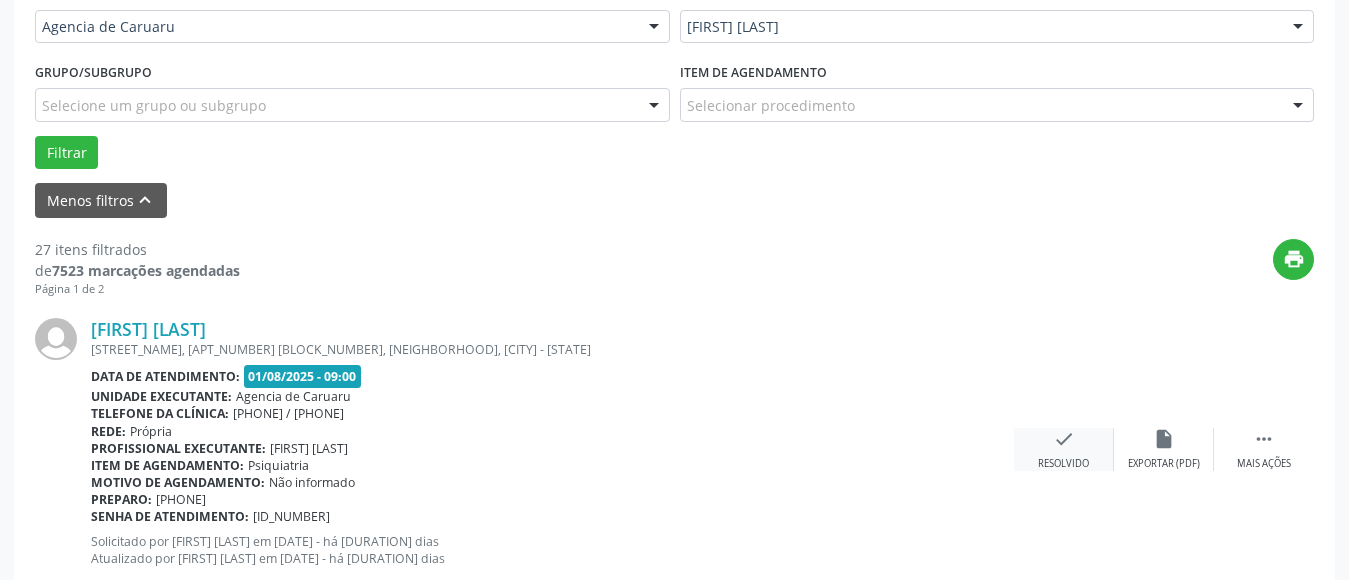 click on "check" at bounding box center [1064, 439] 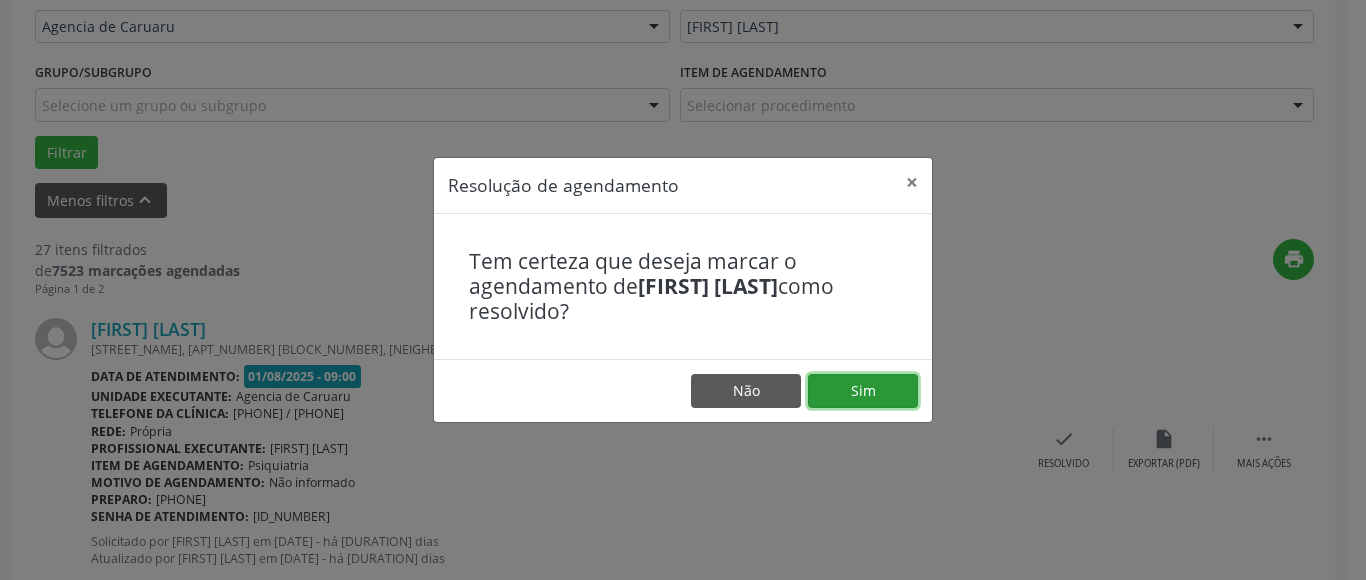 click on "Sim" at bounding box center (863, 391) 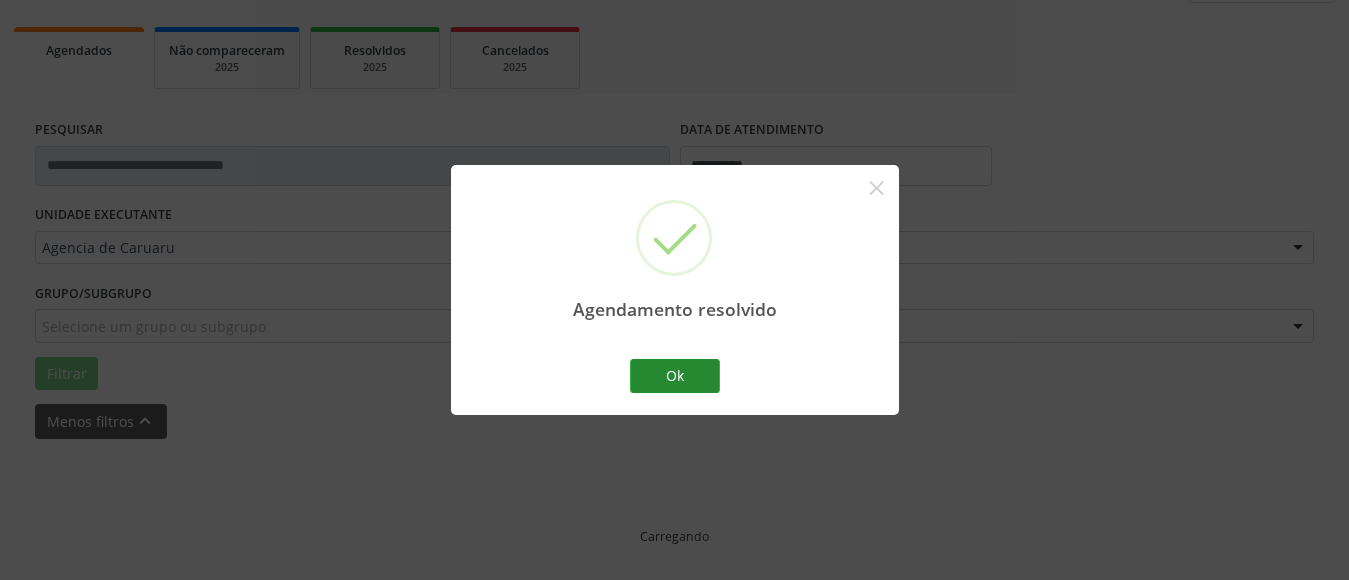 scroll, scrollTop: 293, scrollLeft: 0, axis: vertical 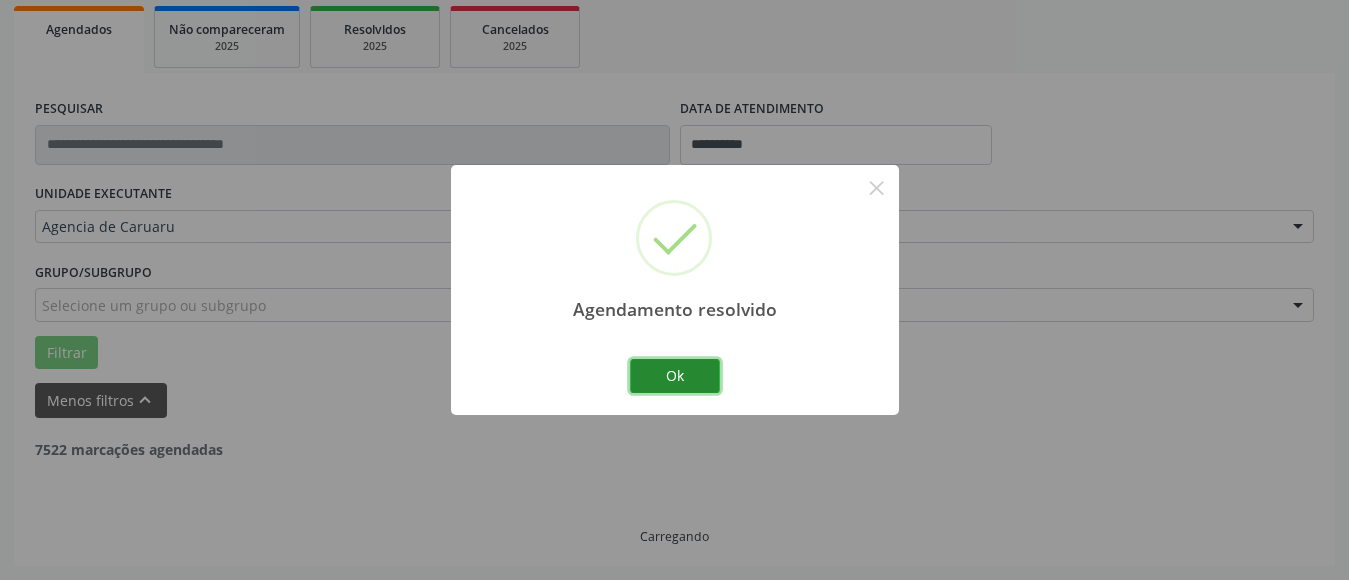 click on "Ok" at bounding box center [675, 376] 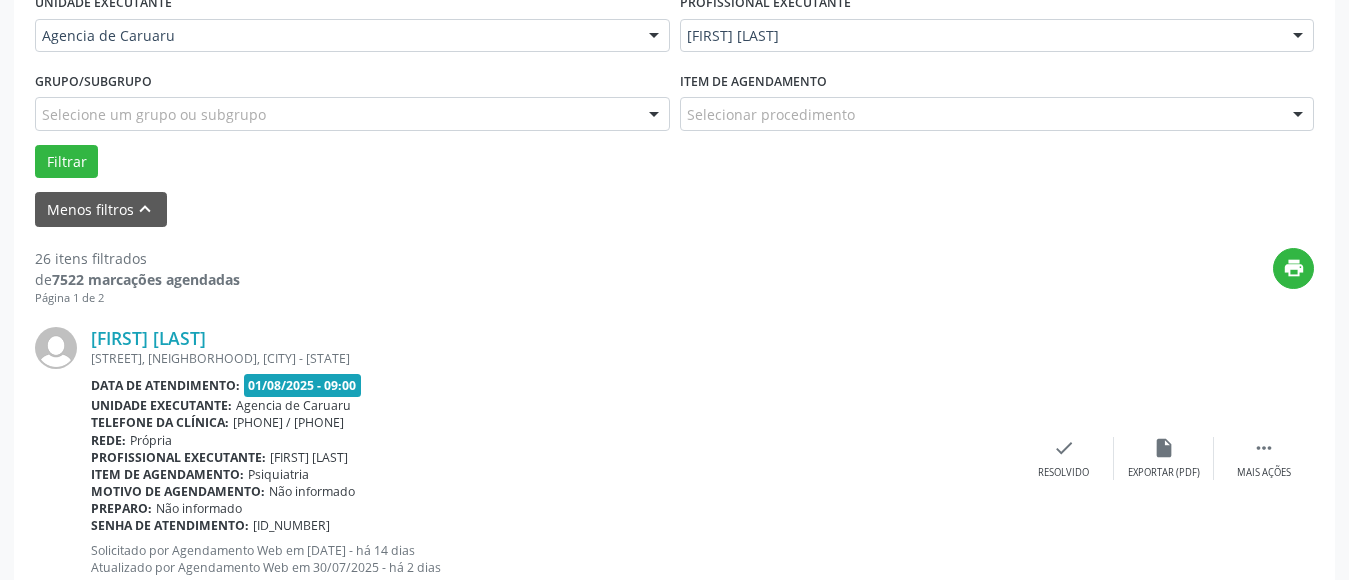 scroll, scrollTop: 493, scrollLeft: 0, axis: vertical 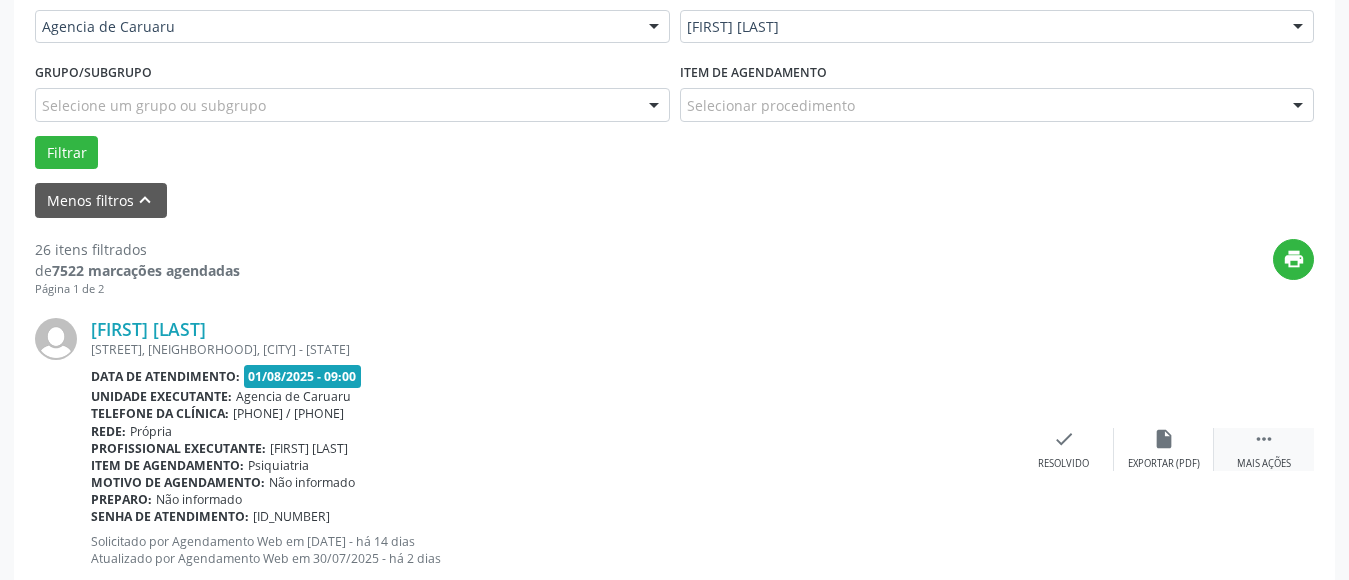 click on "" at bounding box center (1264, 439) 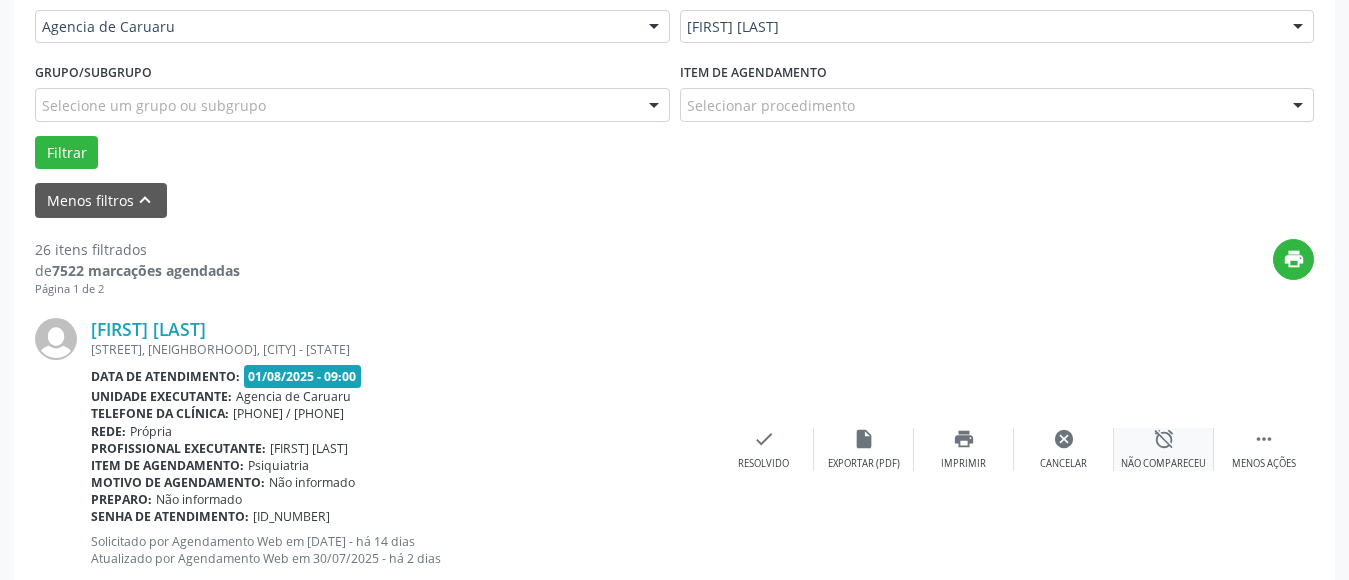 click on "alarm_off" at bounding box center (1164, 439) 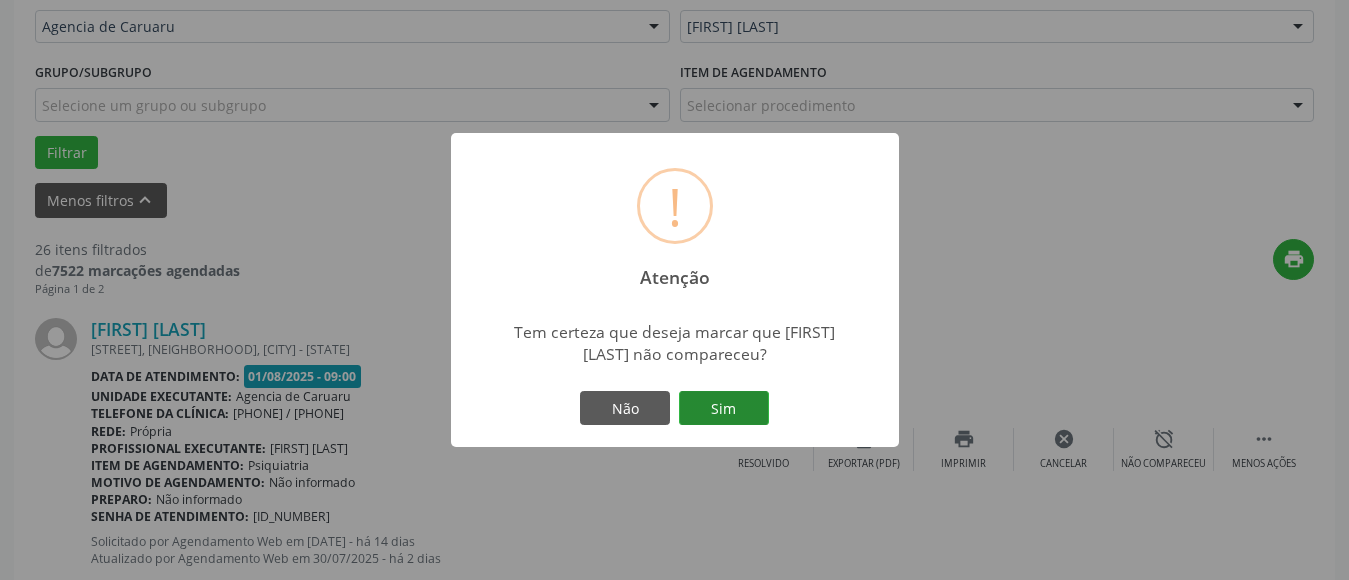 click on "Sim" at bounding box center (724, 408) 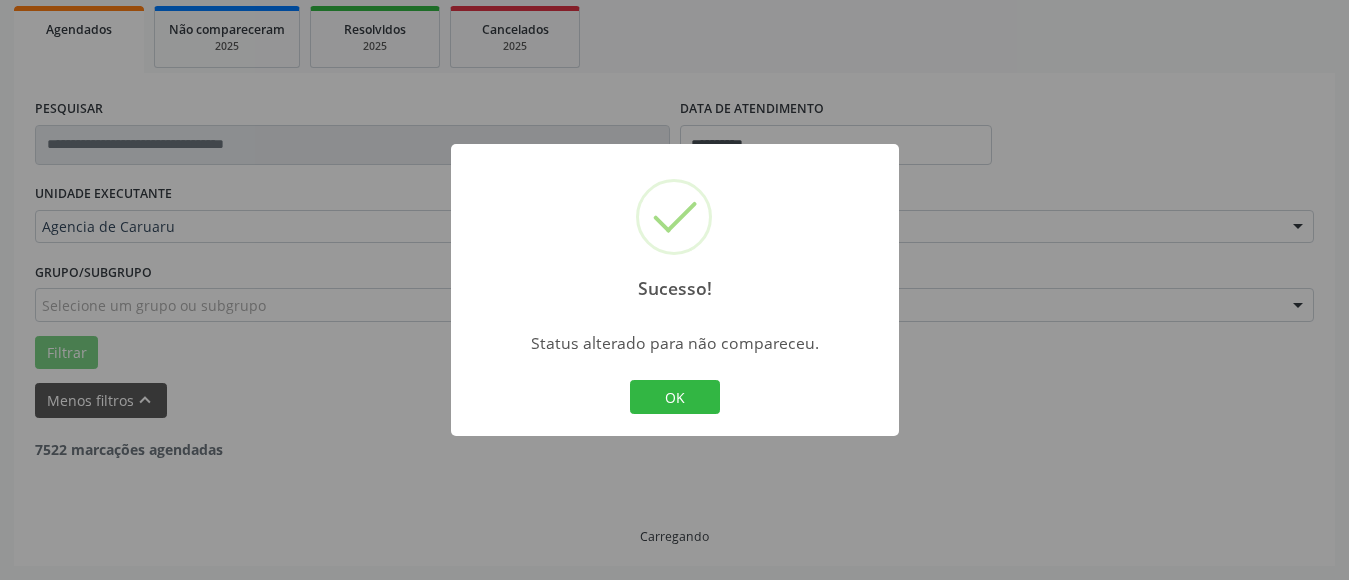 scroll, scrollTop: 293, scrollLeft: 0, axis: vertical 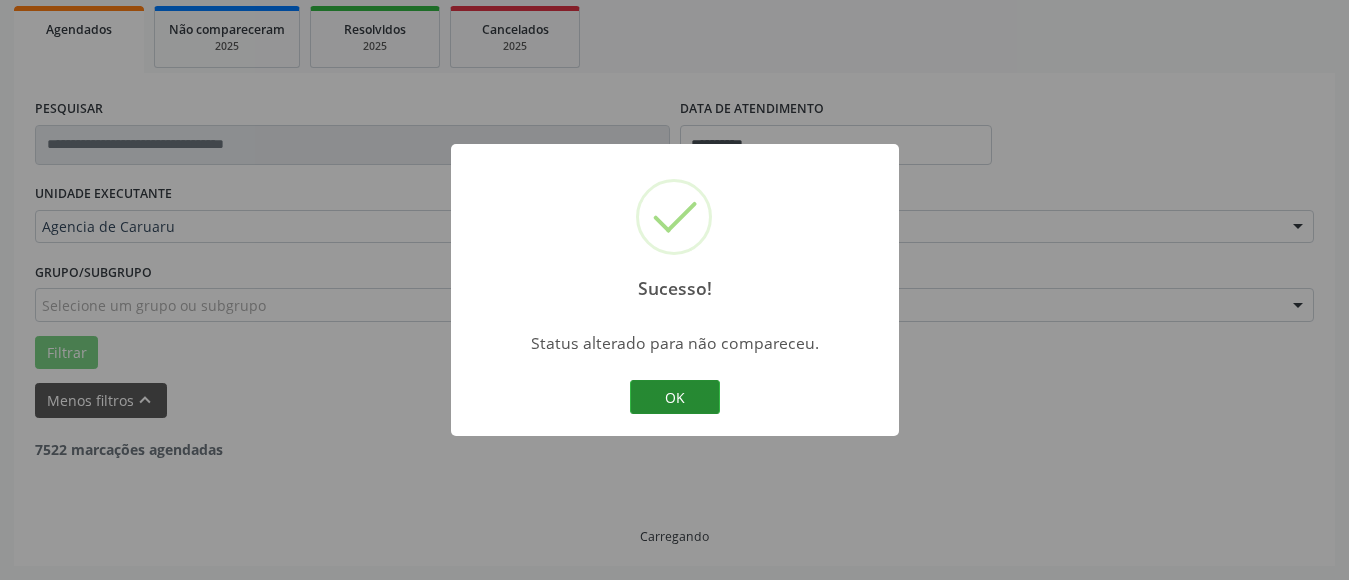 click on "OK" at bounding box center (675, 397) 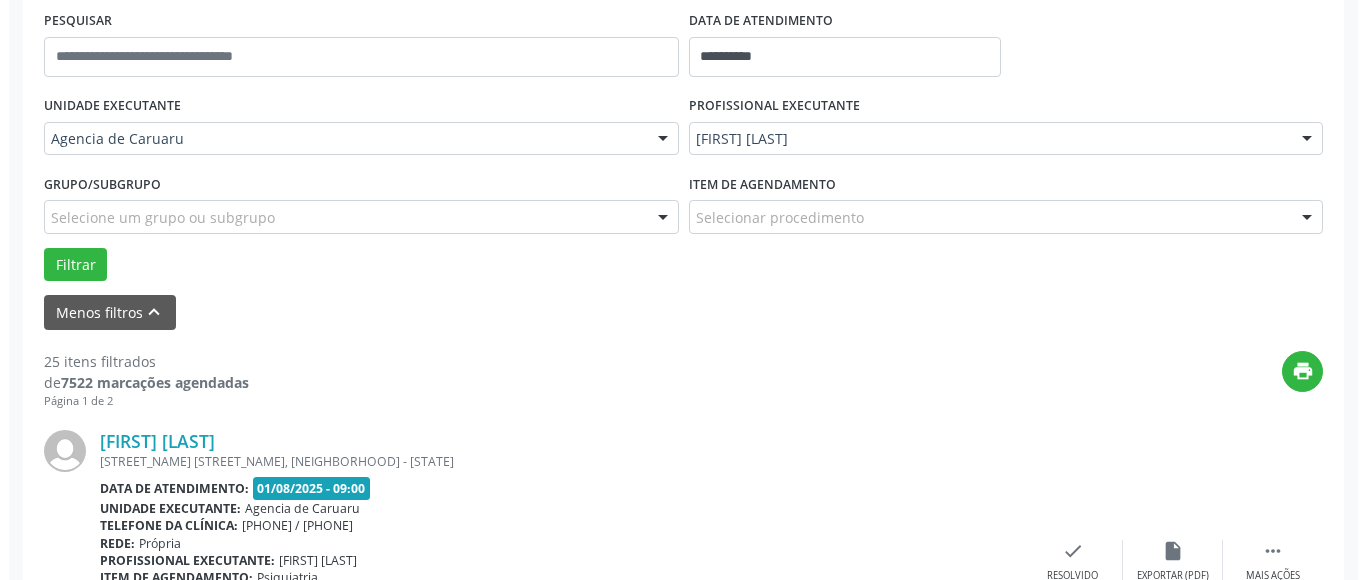 scroll, scrollTop: 393, scrollLeft: 0, axis: vertical 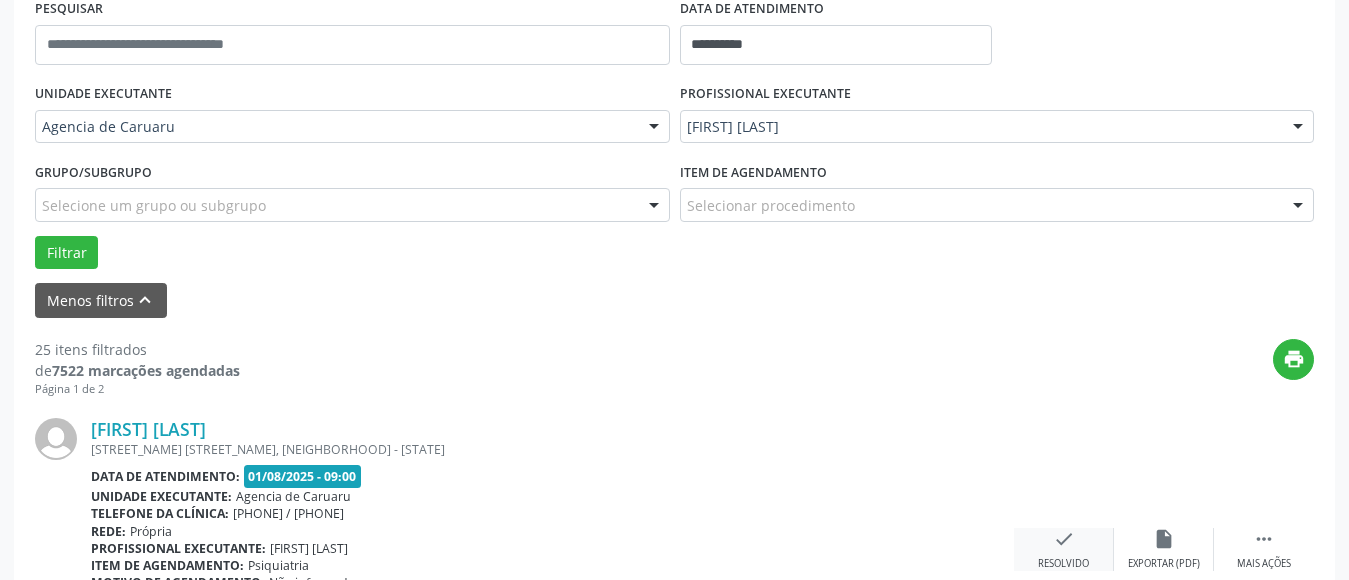click on "check
Resolvido" at bounding box center [1064, 549] 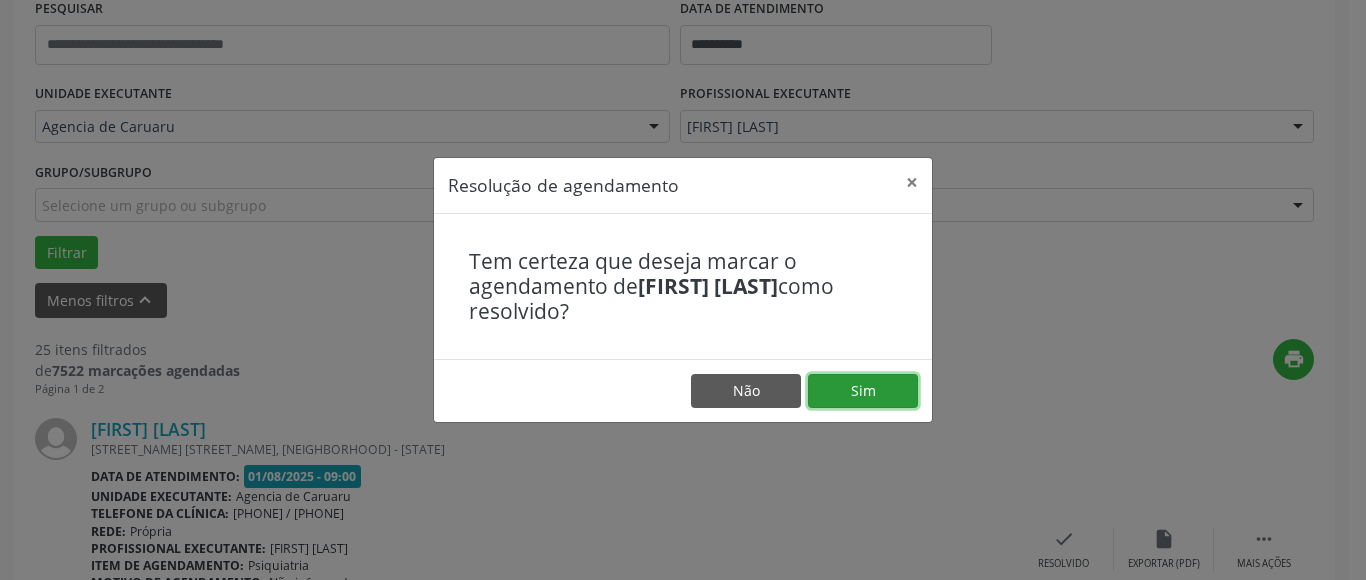 click on "Sim" at bounding box center (863, 391) 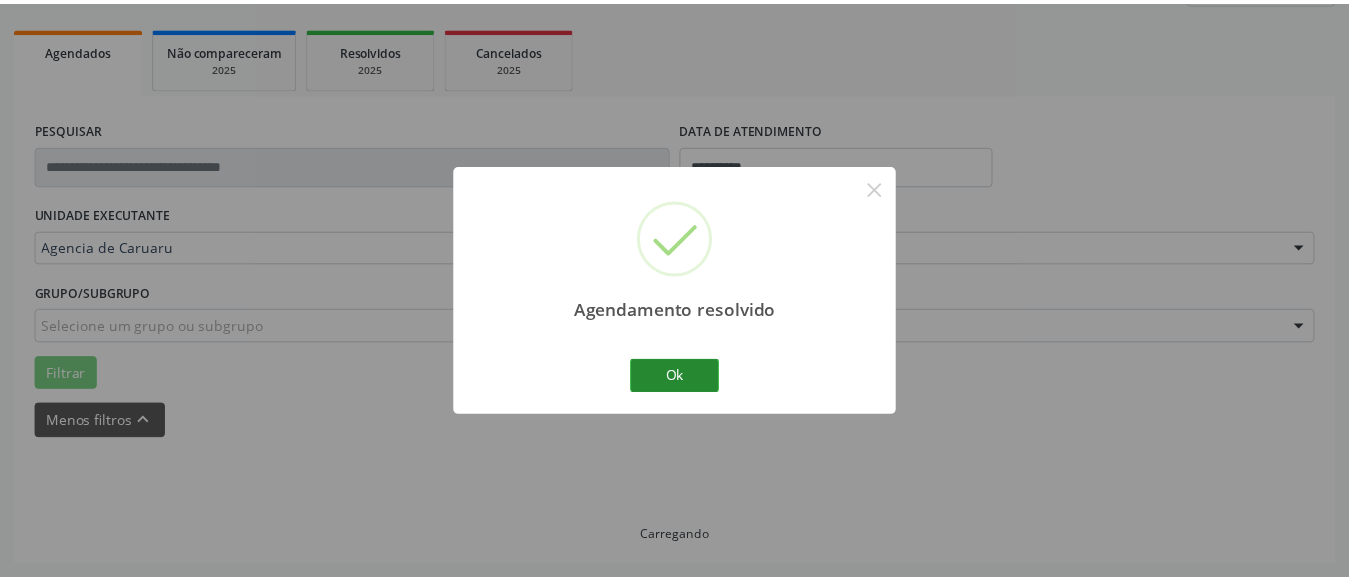 scroll, scrollTop: 272, scrollLeft: 0, axis: vertical 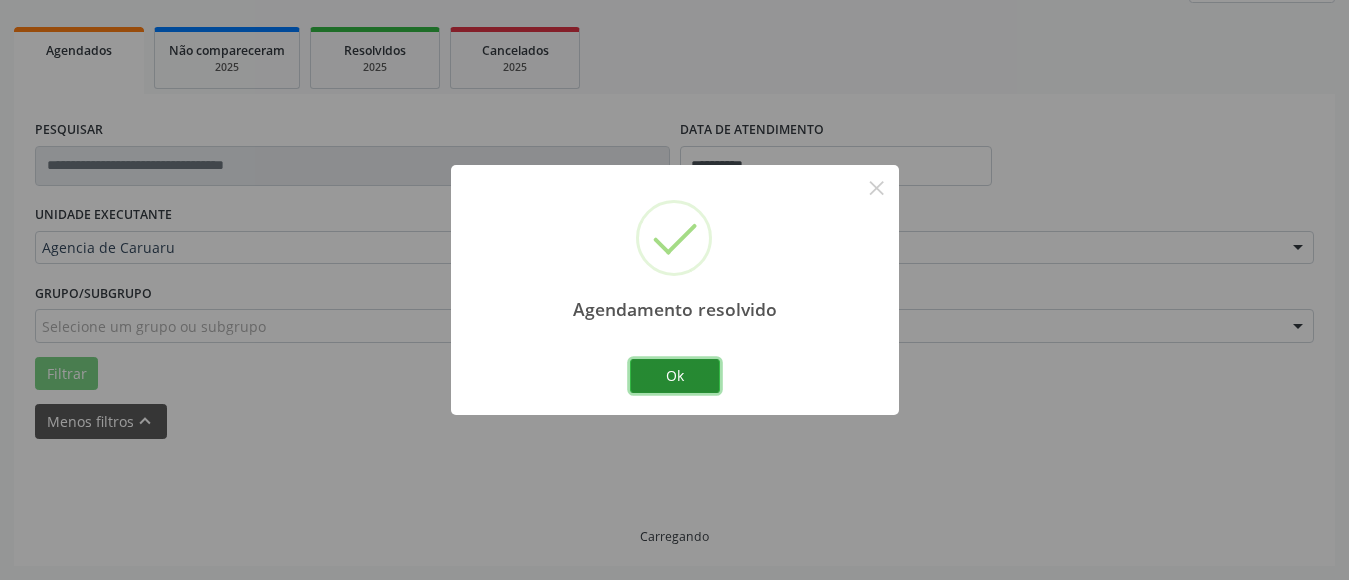 click on "Ok" at bounding box center (675, 376) 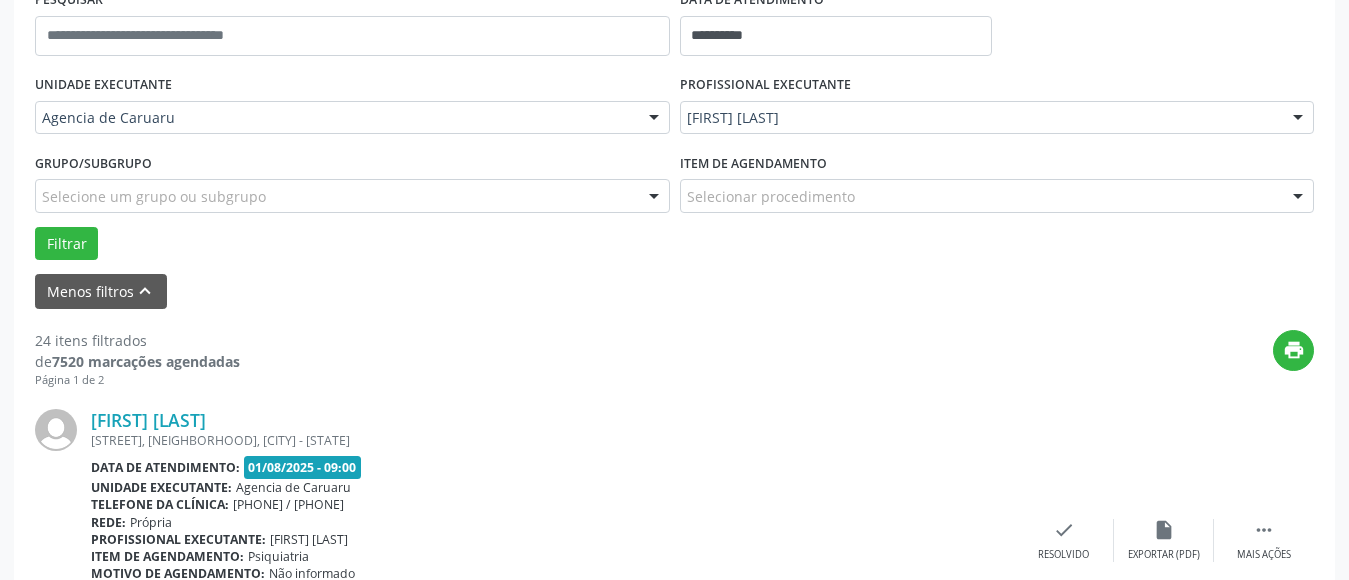 scroll, scrollTop: 593, scrollLeft: 0, axis: vertical 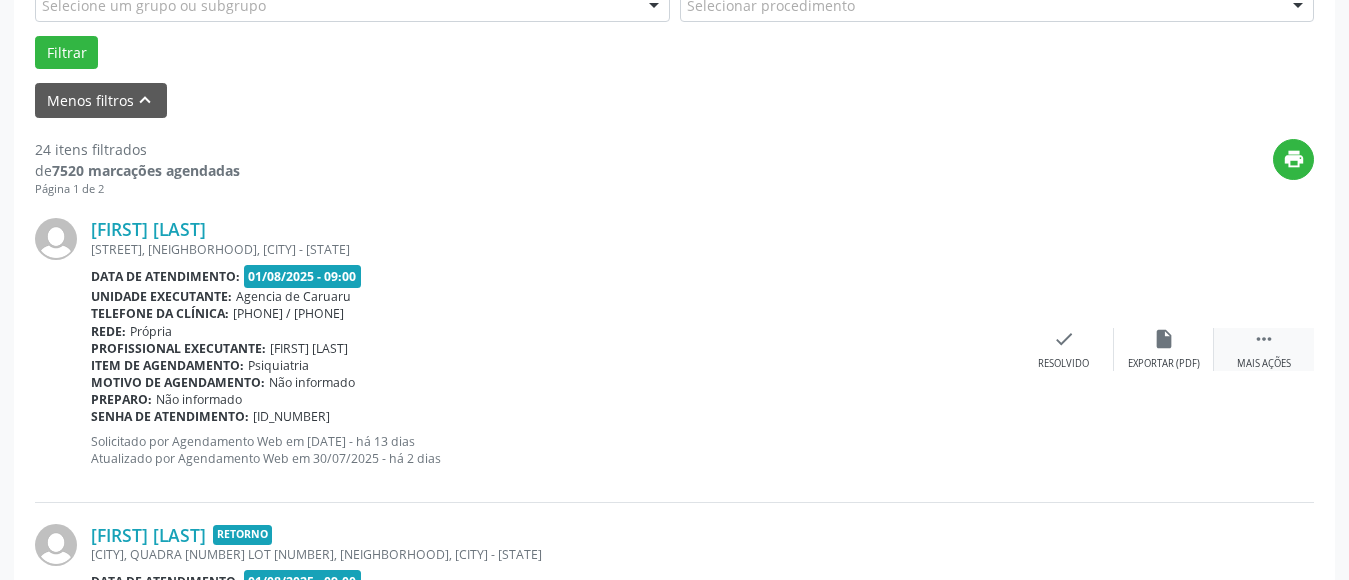 click on "" at bounding box center (1264, 339) 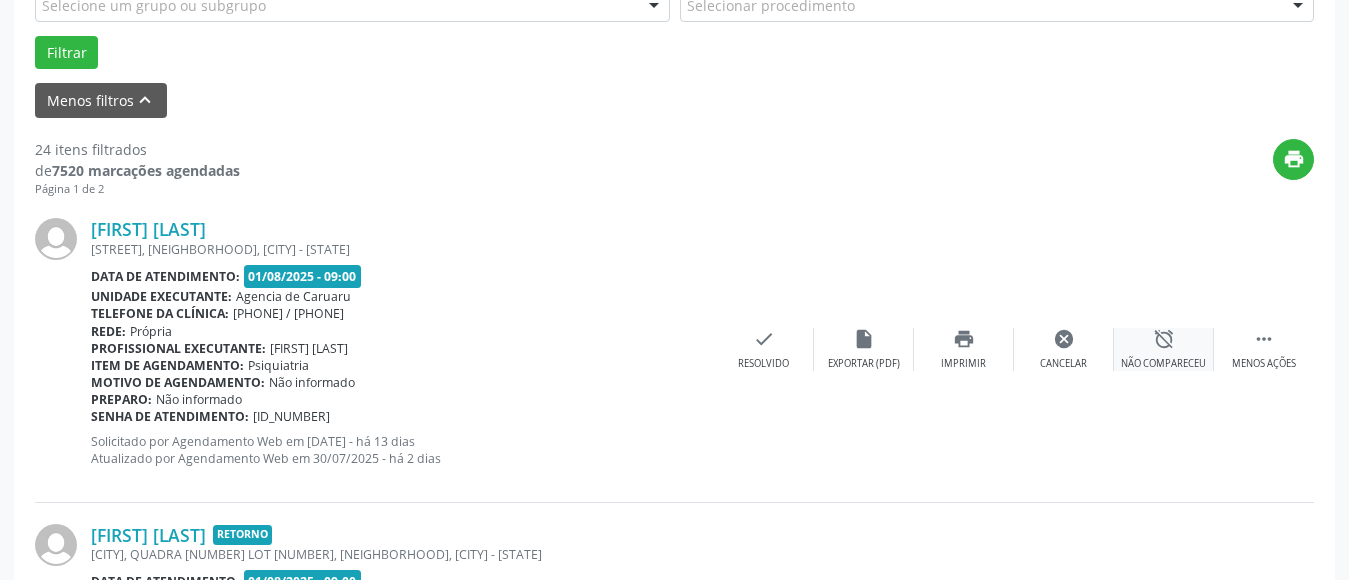 click on "alarm_off
Não compareceu" at bounding box center (1164, 349) 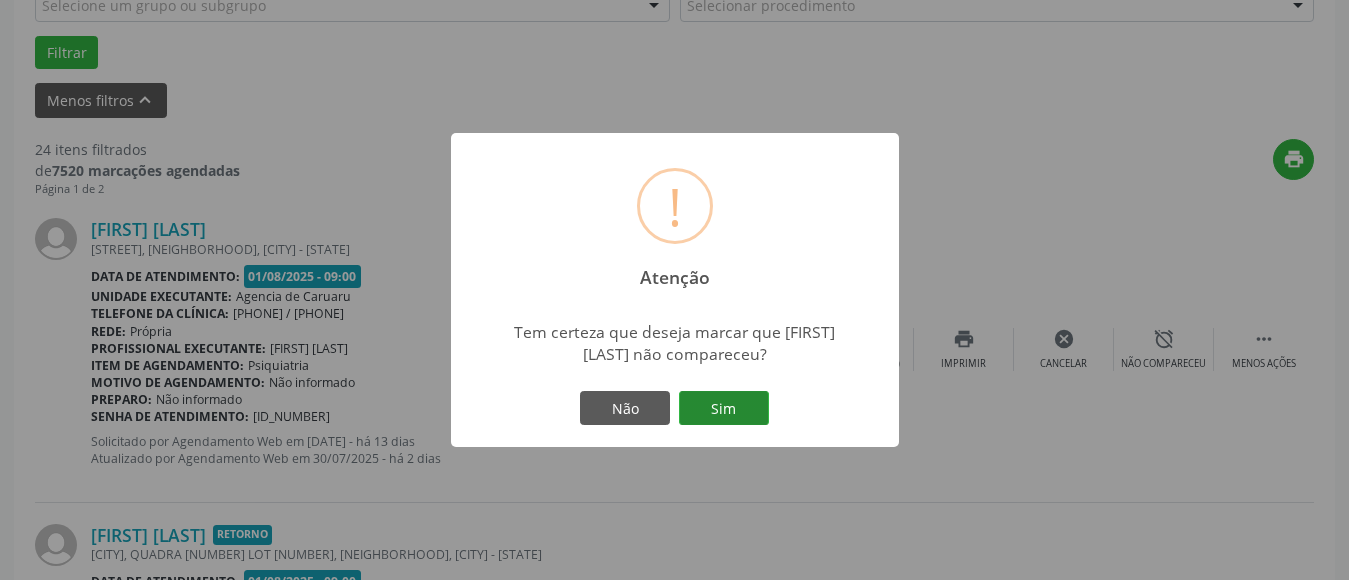 click on "Sim" at bounding box center (724, 408) 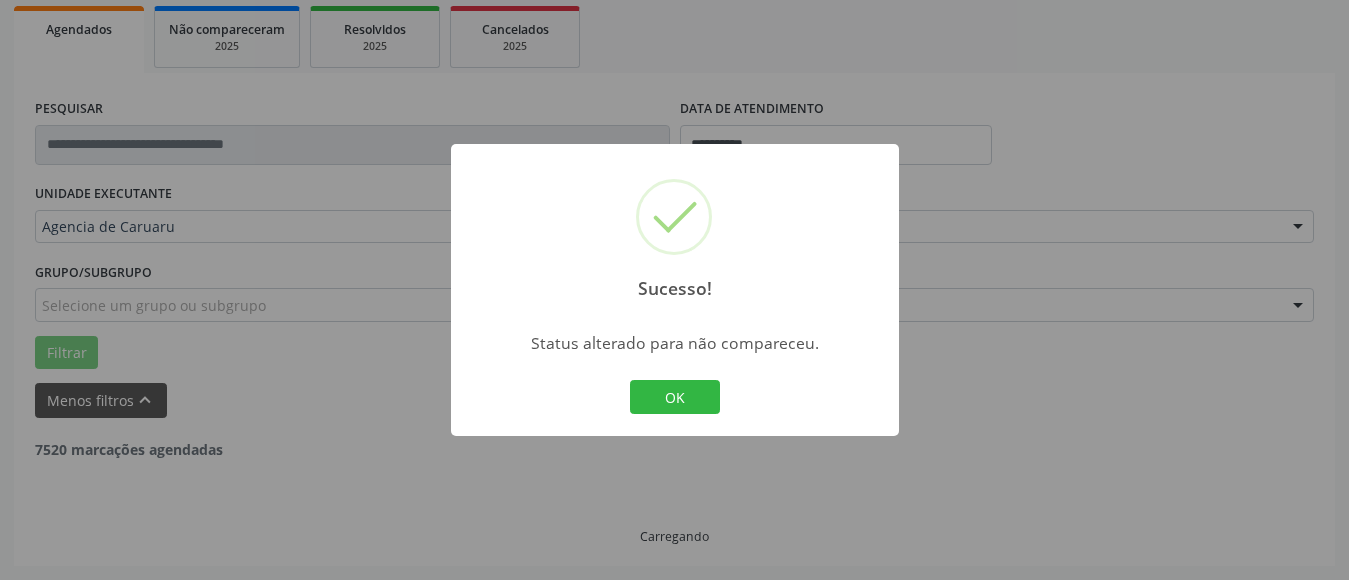 scroll, scrollTop: 293, scrollLeft: 0, axis: vertical 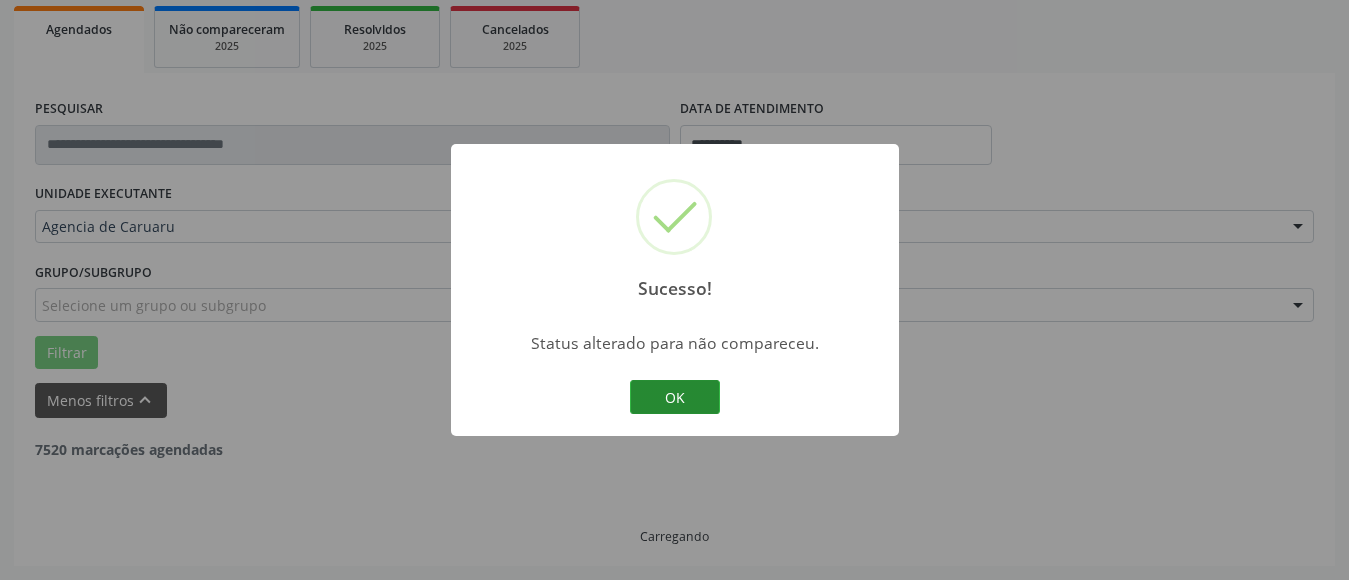 click on "OK" at bounding box center (675, 397) 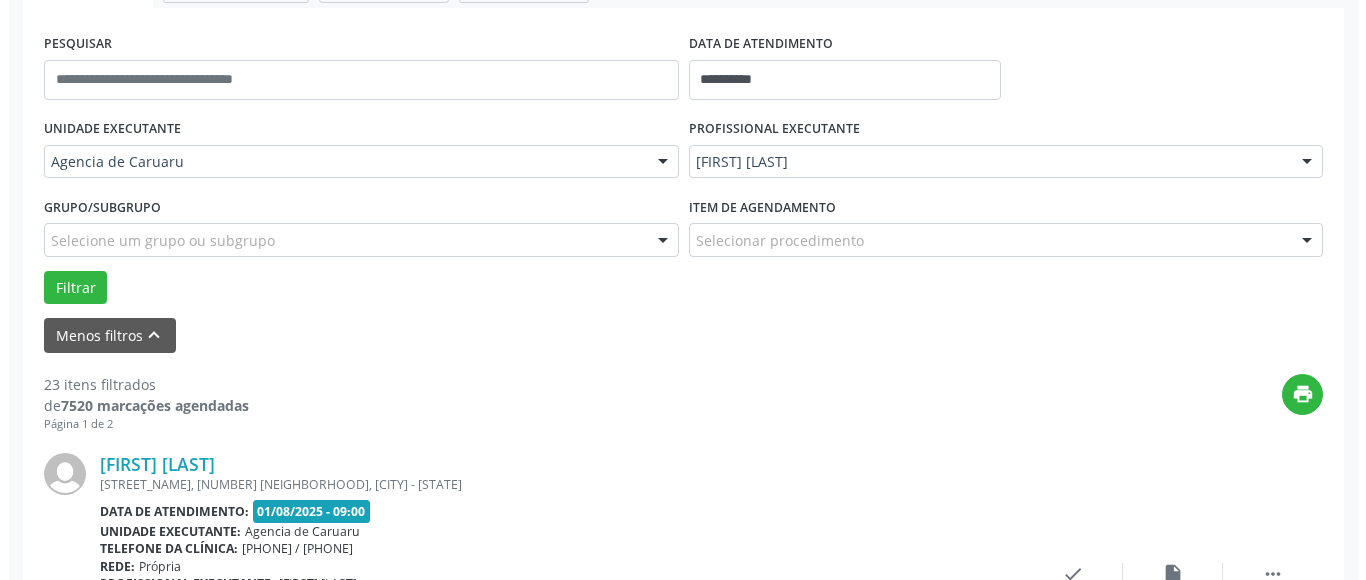 scroll, scrollTop: 393, scrollLeft: 0, axis: vertical 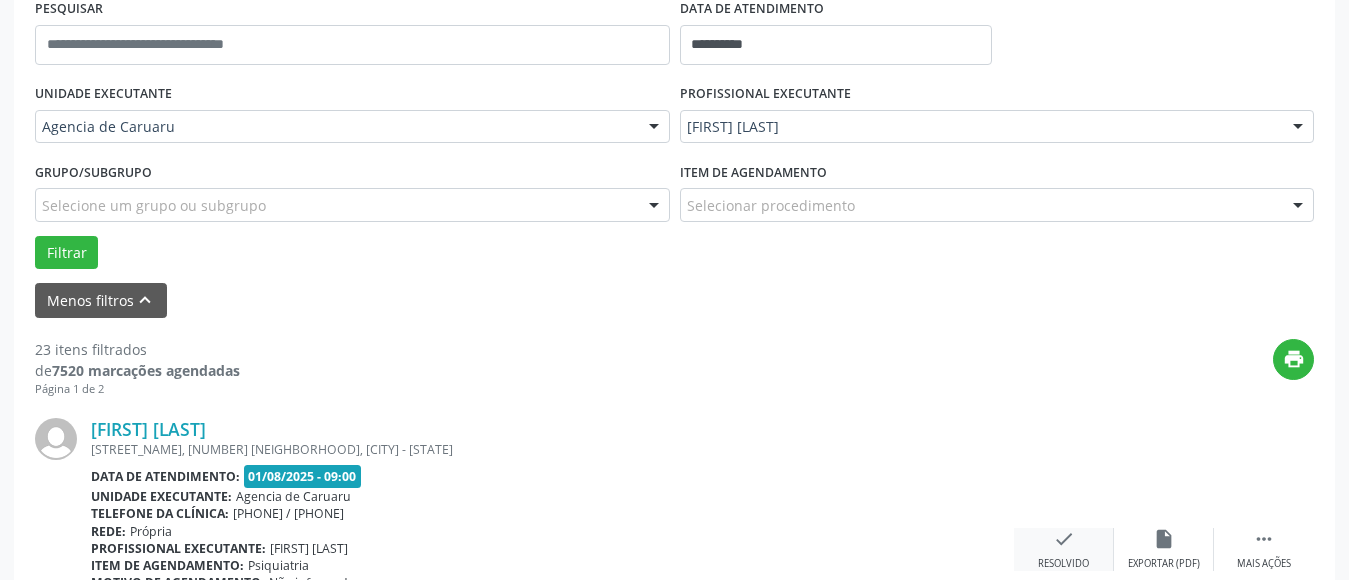 click on "check" at bounding box center (1064, 539) 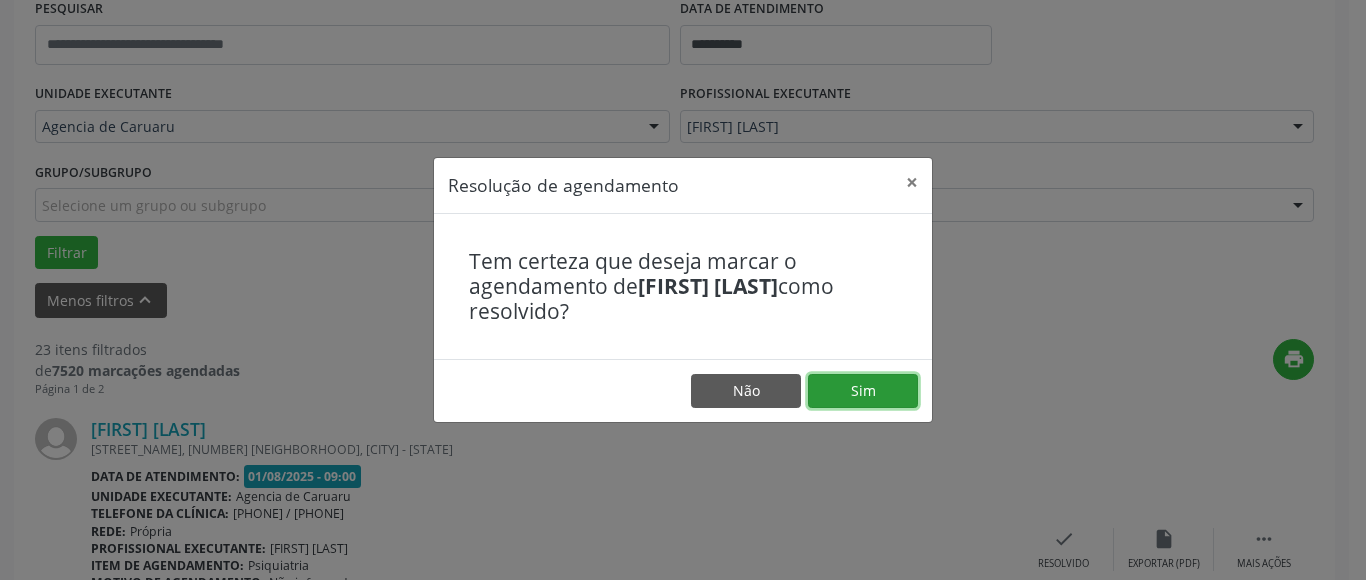 click on "Sim" at bounding box center (863, 391) 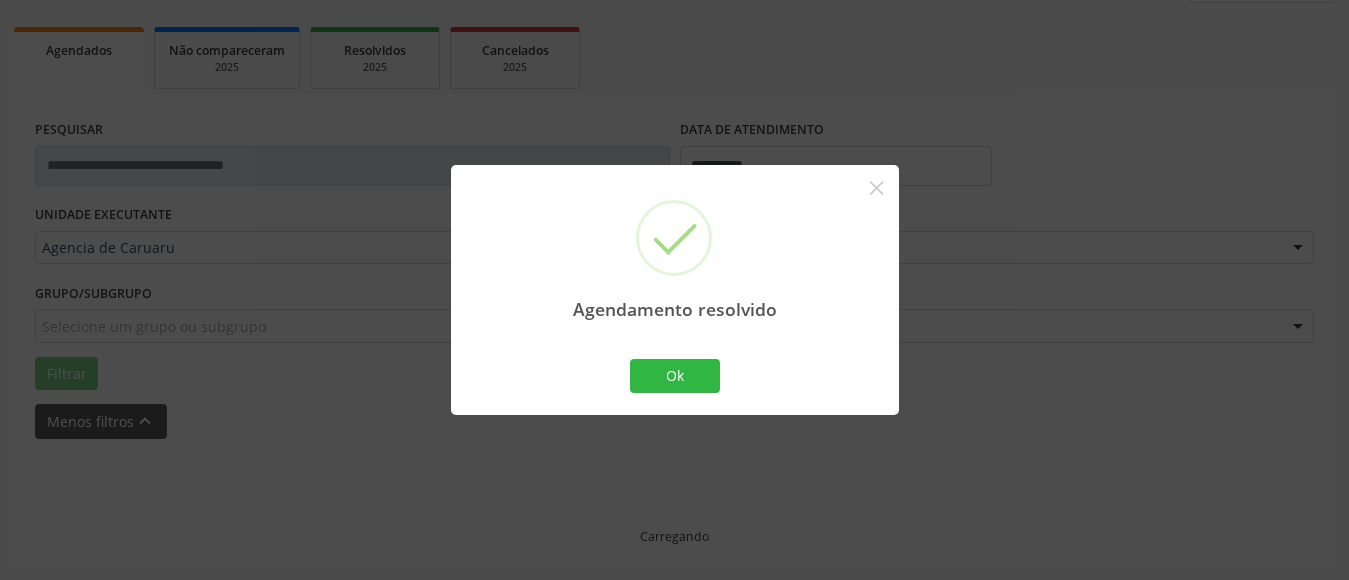 scroll, scrollTop: 293, scrollLeft: 0, axis: vertical 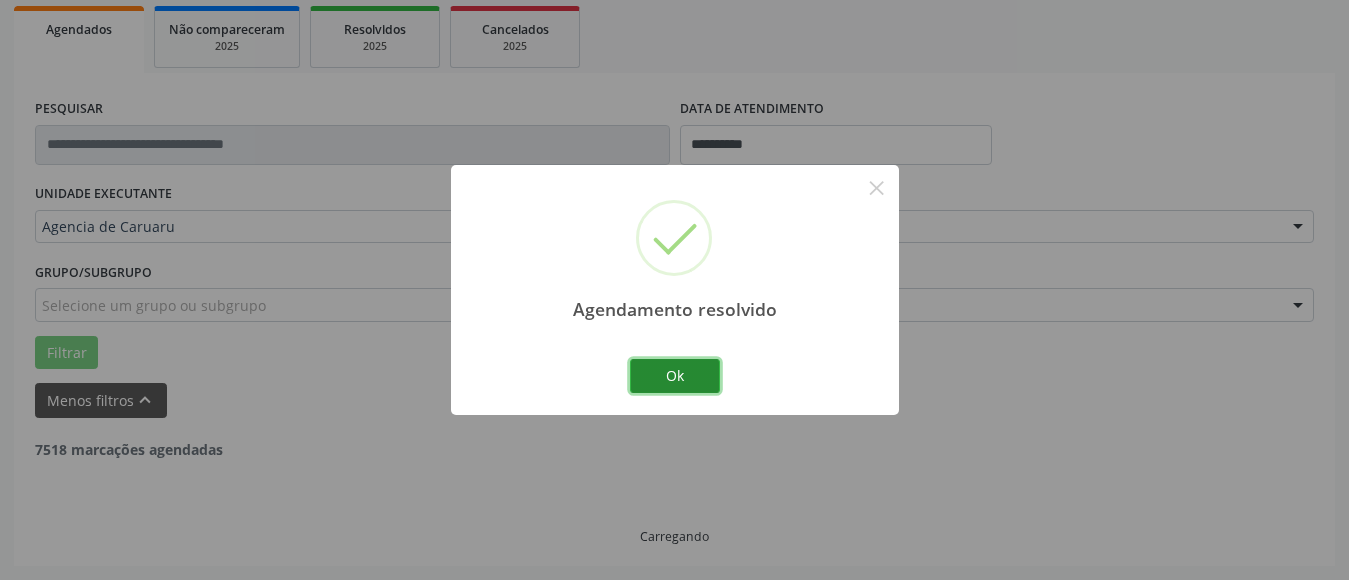 click on "Ok" at bounding box center (675, 376) 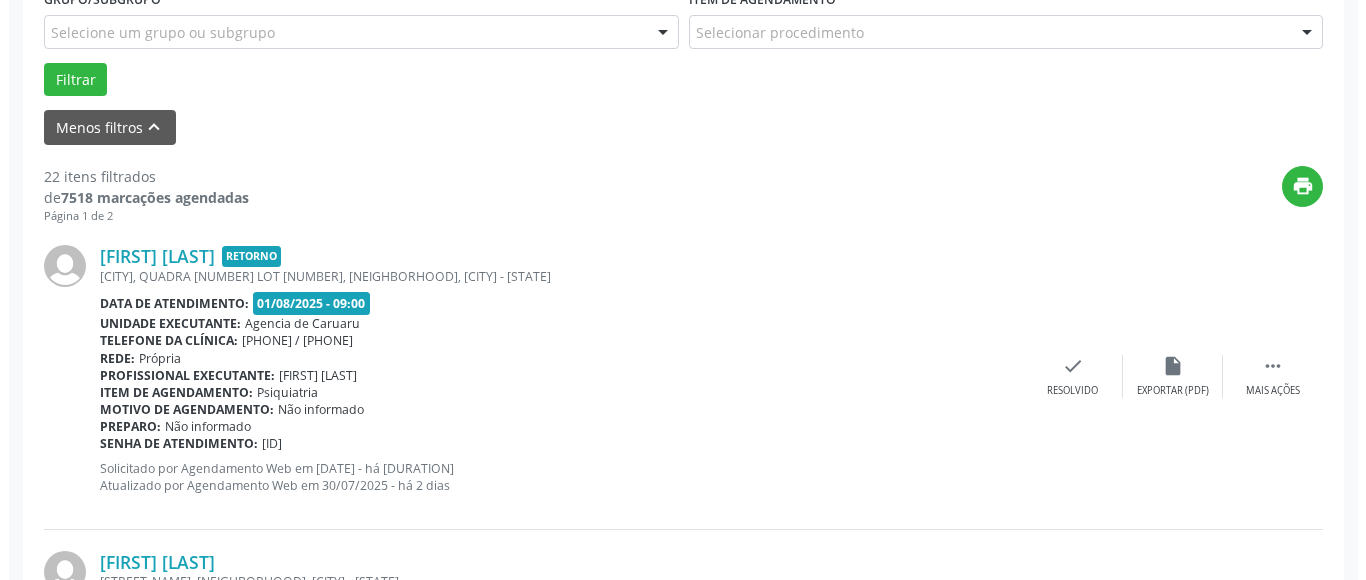 scroll, scrollTop: 593, scrollLeft: 0, axis: vertical 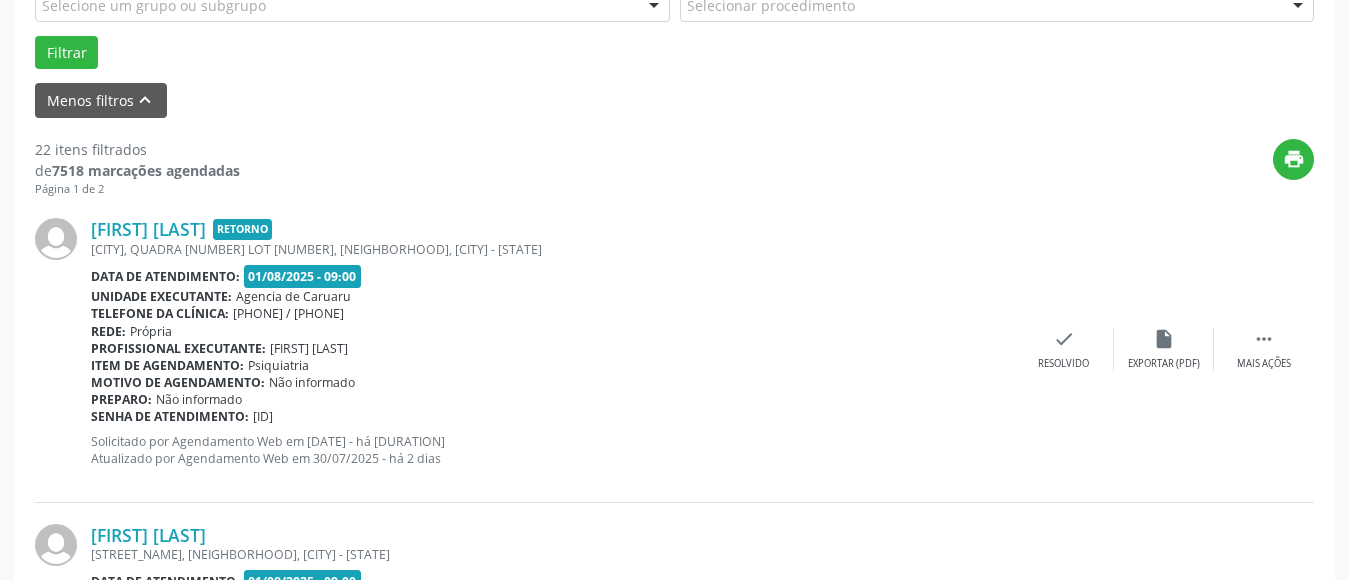 click on "[FIRST] [LAST]
Retorno
[CITY], QUADRA [NUMBER] LOT [NUMBER], [NEIGHBORHOOD], [CITY] - [STATE]
Data de atendimento:
[DATE] - [TIME]
Unidade executante:
Agencia de Caruaru
Telefone da clínica:
[PHONE] / [PHONE]
Rede:
Própria
Profissional executante:
[FIRST] [LAST]
Item de agendamento:
Psiquiatria
Motivo de agendamento:
Não informado
Preparo:
Não informado
Senha de atendimento:
[ID]
Solicitado por Agendamento Web em [DATE] - há [DURATION] dias
Atualizado por Agendamento Web em [DATE] - há [DURATION] dias

Mais ações
insert_drive_file
Exportar (PDF)
check
Resolvido" at bounding box center (674, 349) 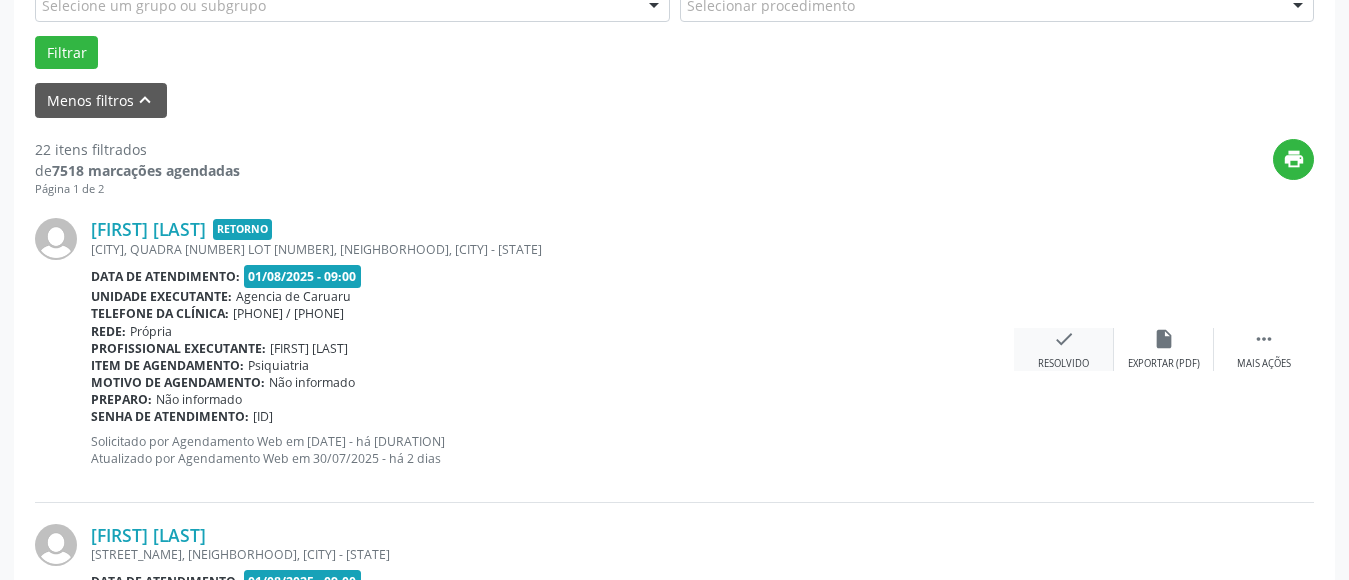 click on "check" at bounding box center [1064, 339] 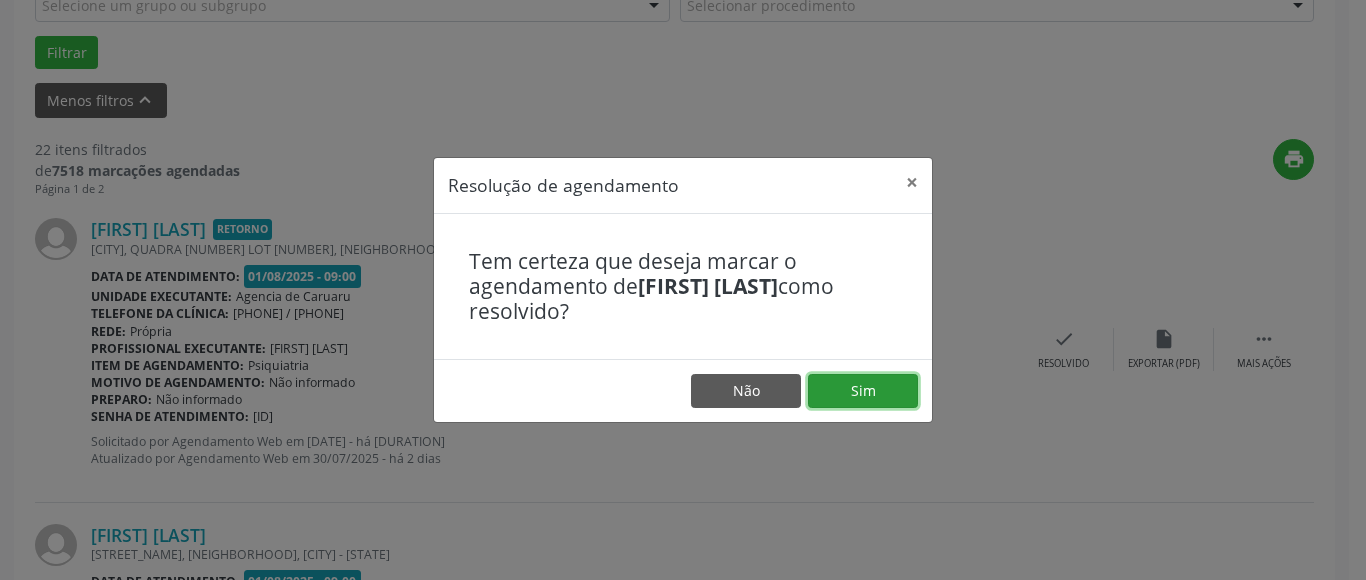 click on "Sim" at bounding box center (863, 391) 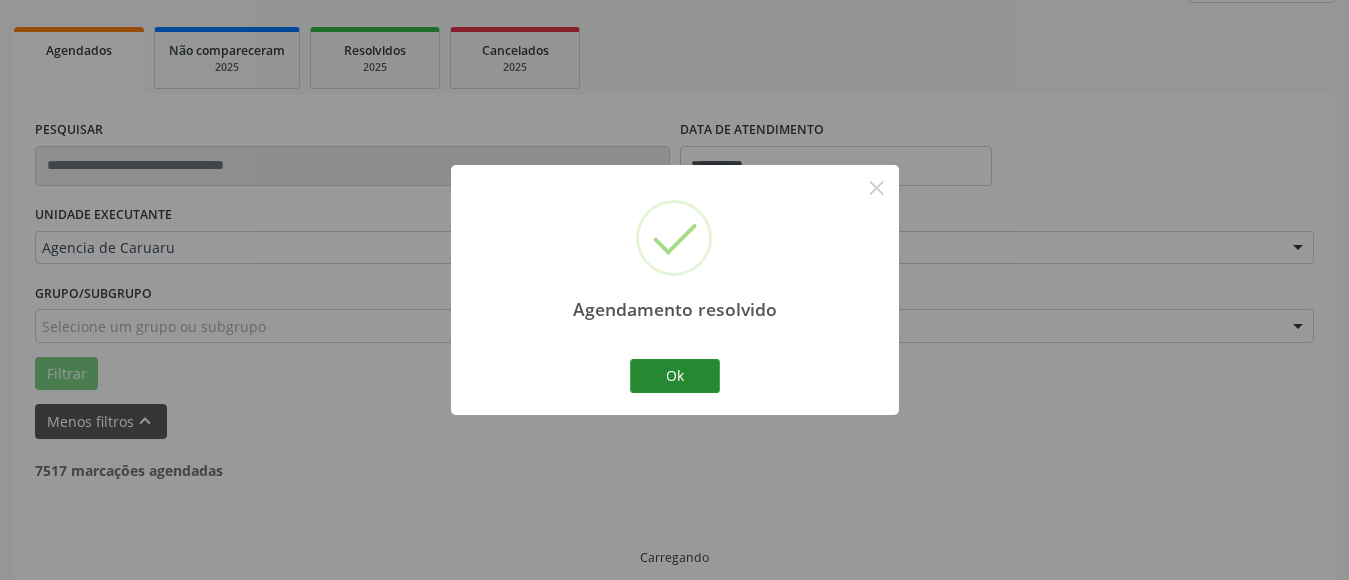 scroll, scrollTop: 293, scrollLeft: 0, axis: vertical 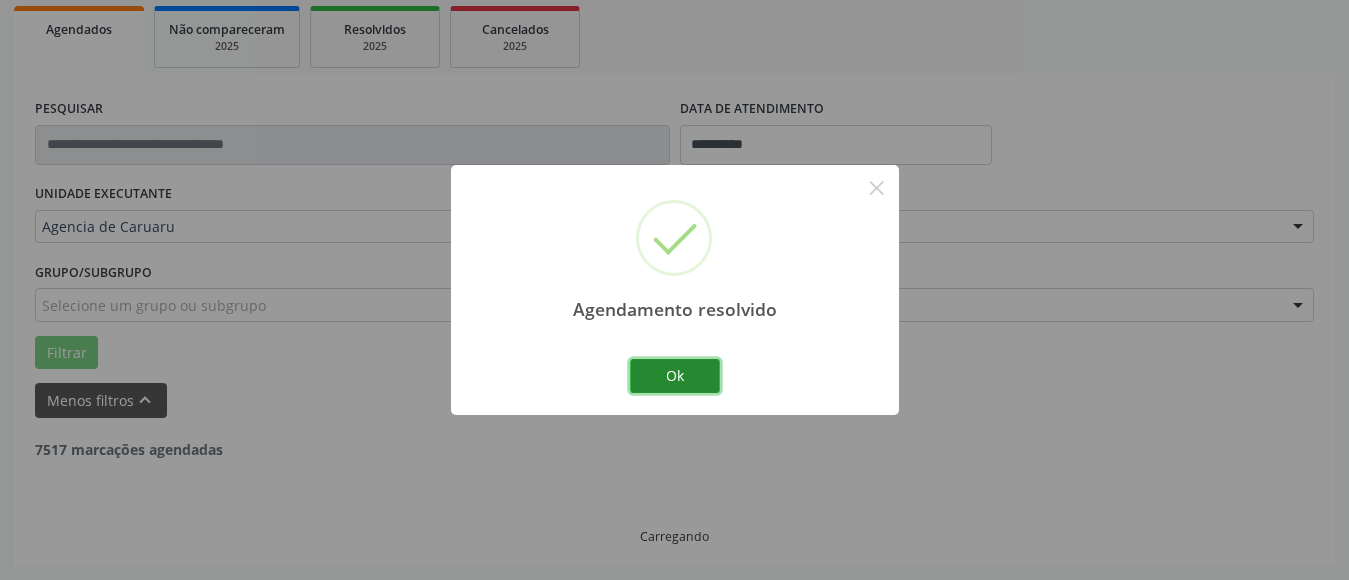 click on "Ok" at bounding box center (675, 376) 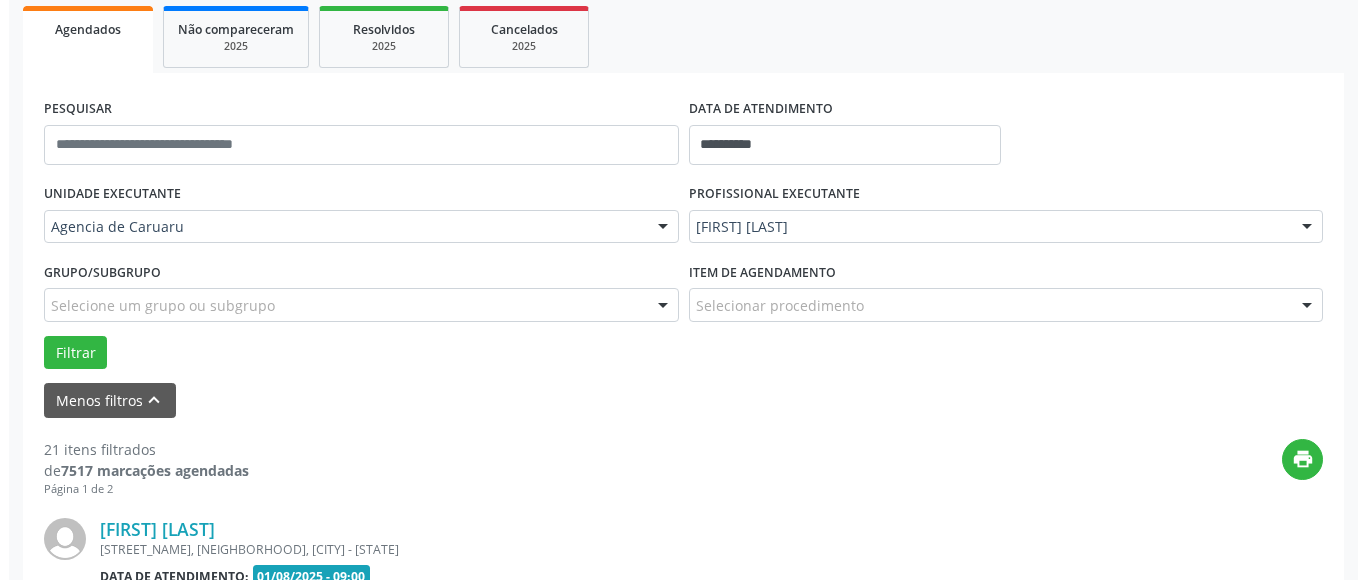 scroll, scrollTop: 593, scrollLeft: 0, axis: vertical 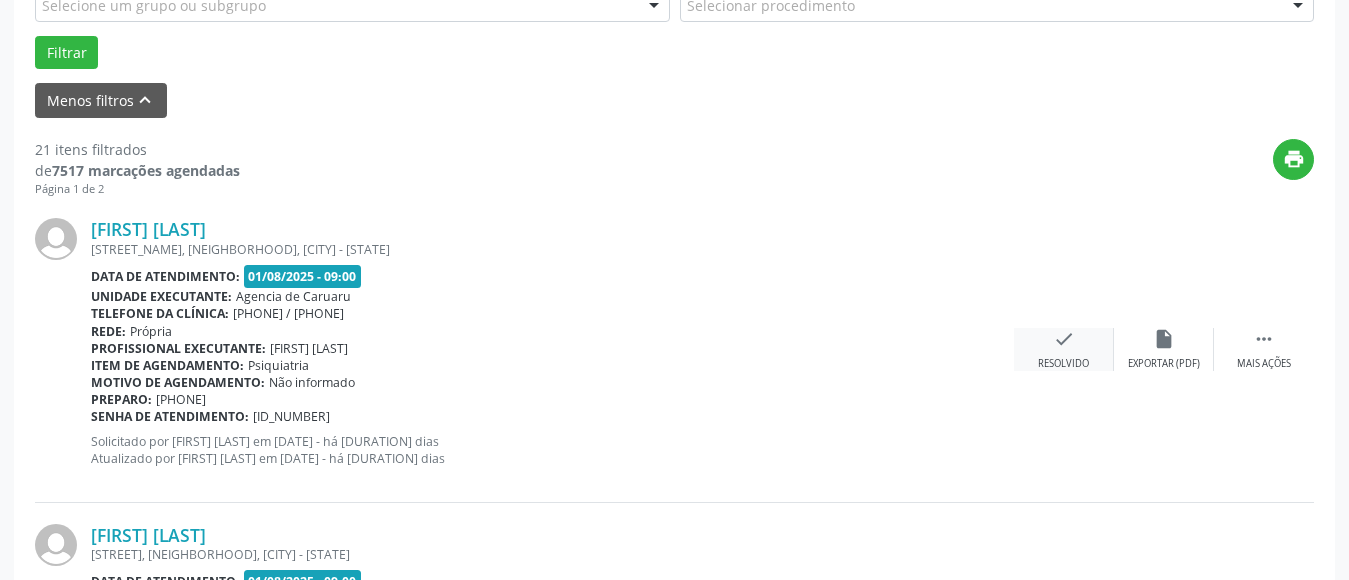 click on "check" at bounding box center (1064, 339) 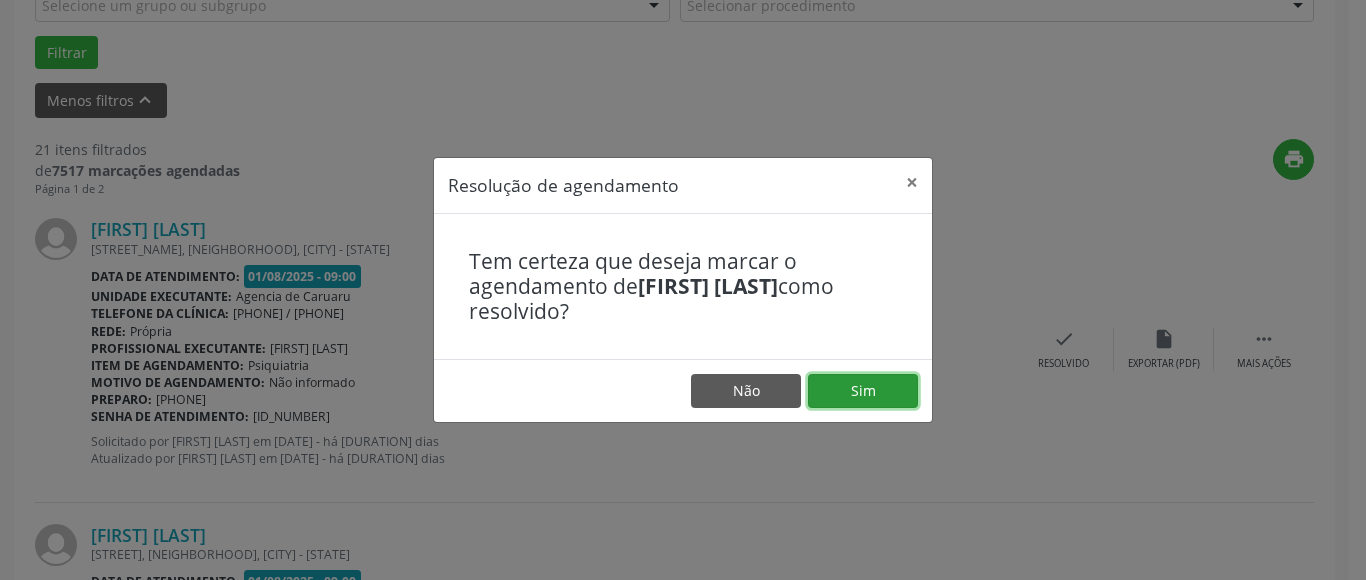 click on "Sim" at bounding box center (863, 391) 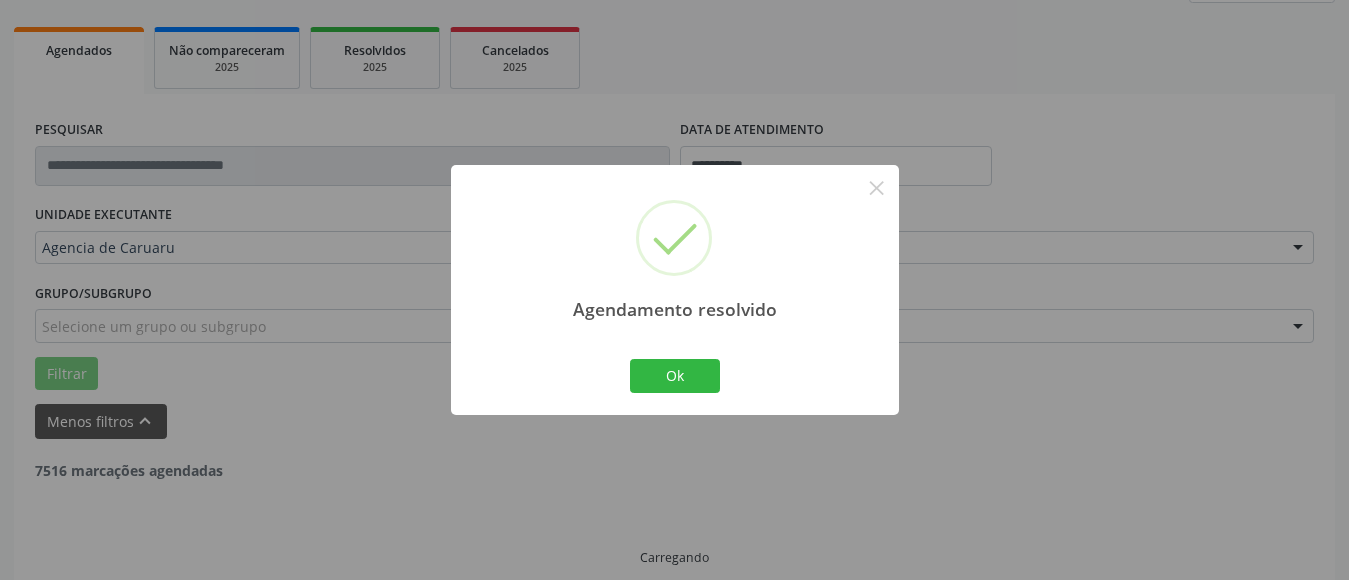 scroll, scrollTop: 293, scrollLeft: 0, axis: vertical 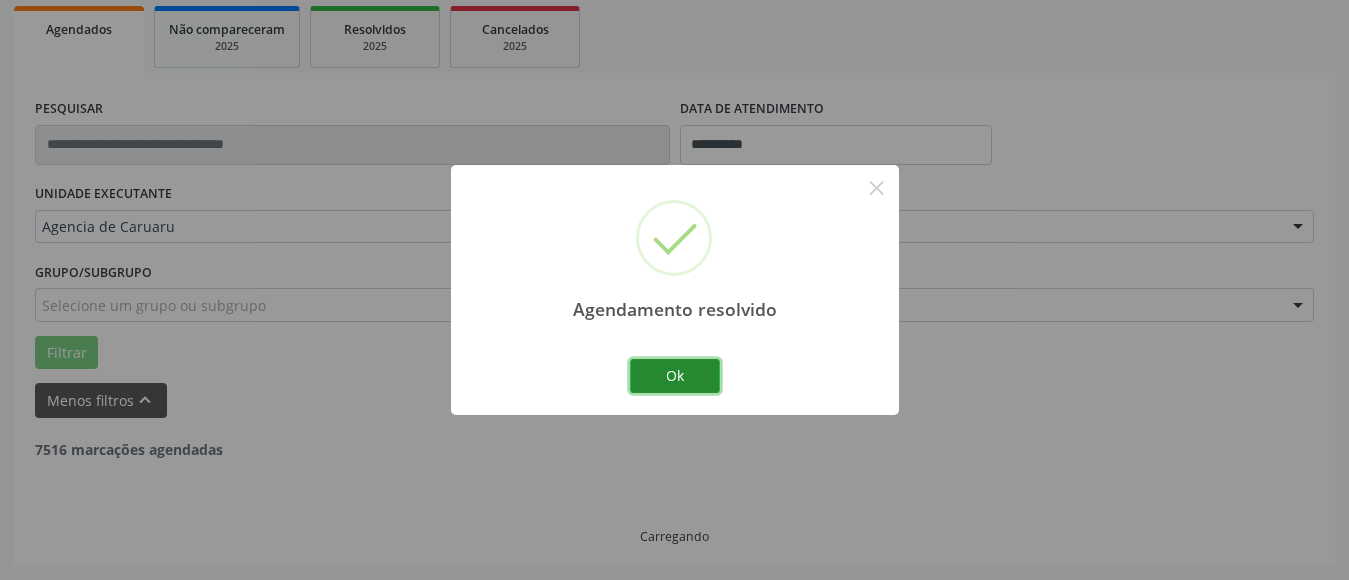 click on "Ok" at bounding box center [675, 376] 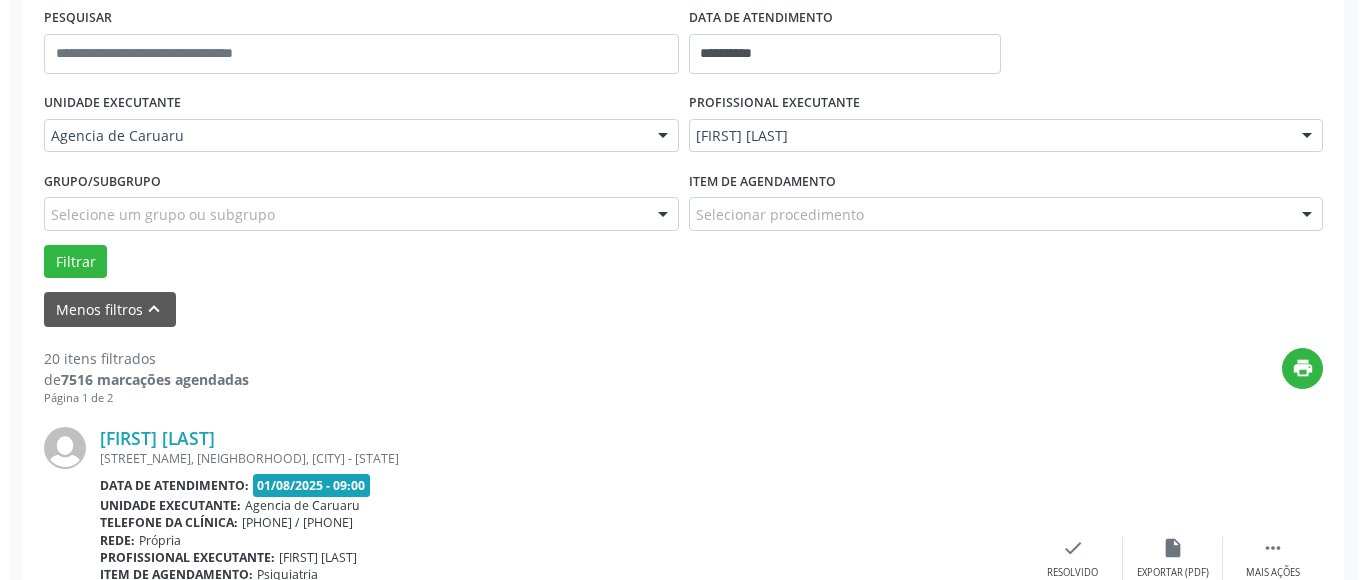scroll, scrollTop: 493, scrollLeft: 0, axis: vertical 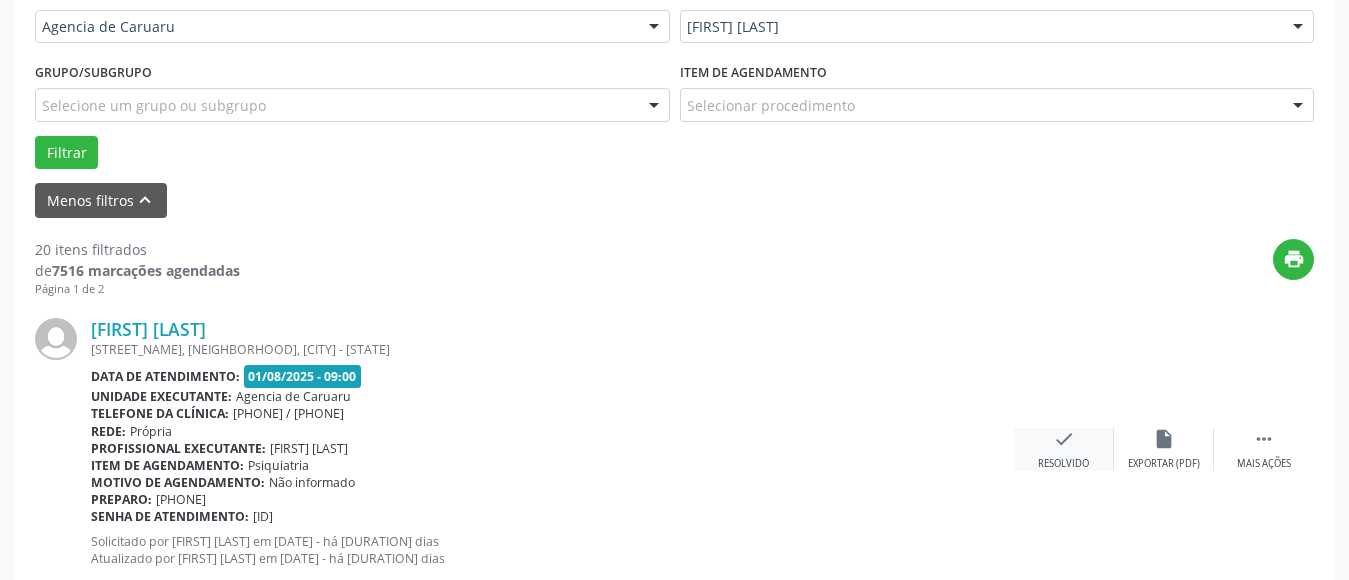 click on "check" at bounding box center [1064, 439] 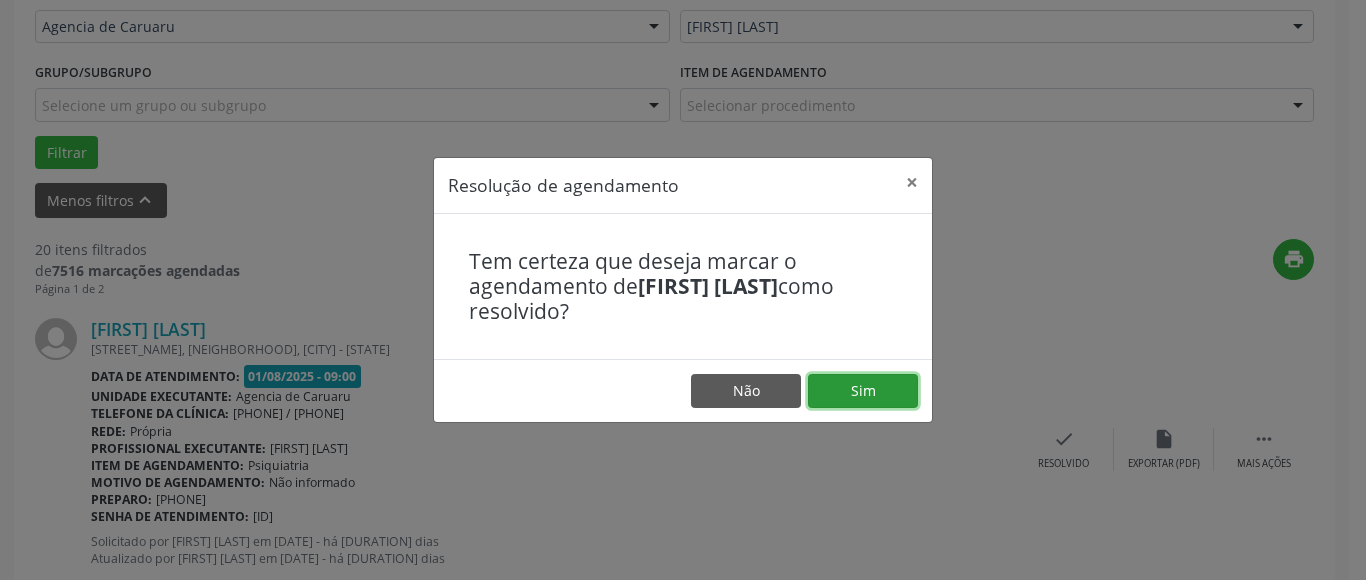 click on "Sim" at bounding box center [863, 391] 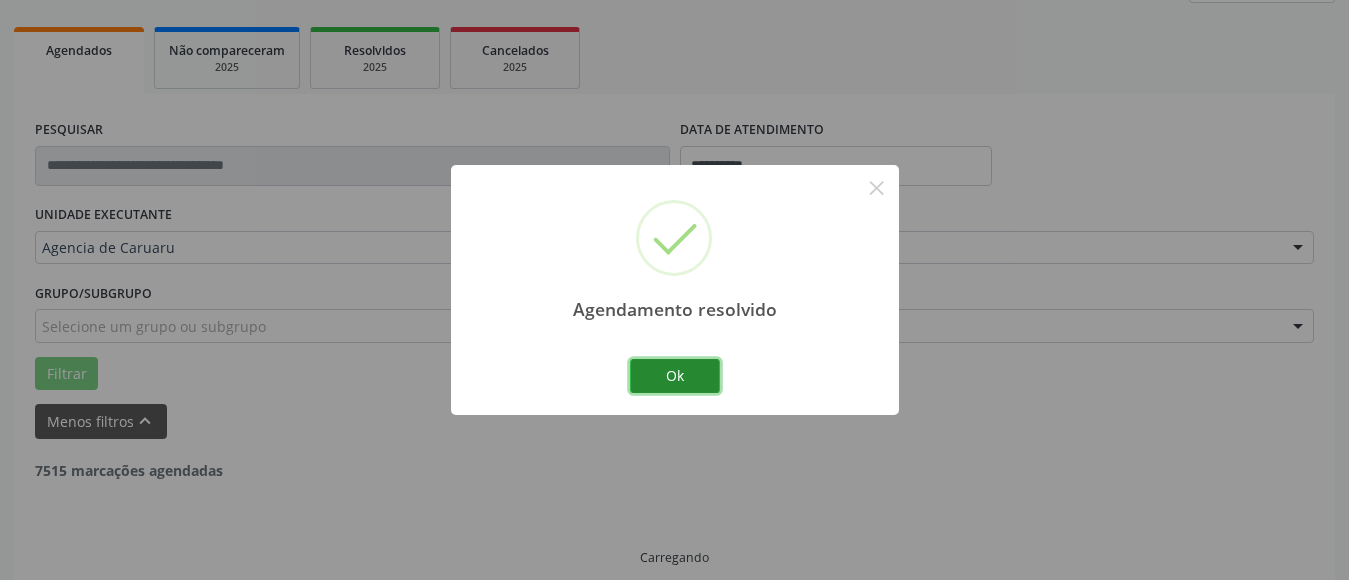 click on "Ok" at bounding box center [675, 376] 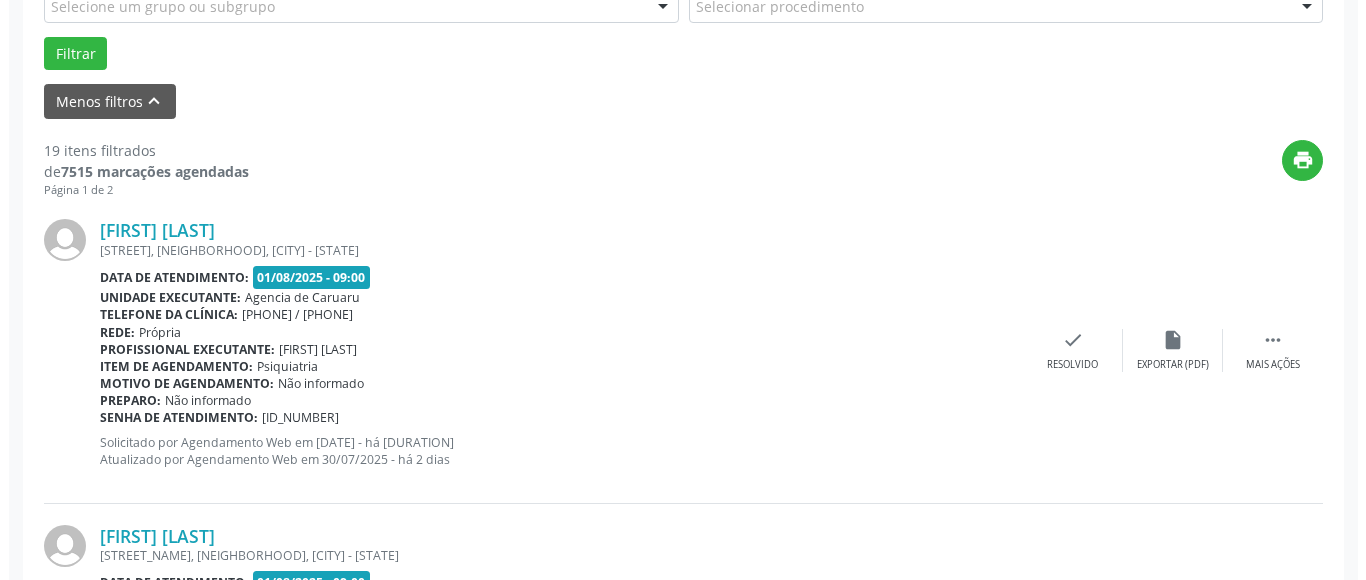 scroll, scrollTop: 593, scrollLeft: 0, axis: vertical 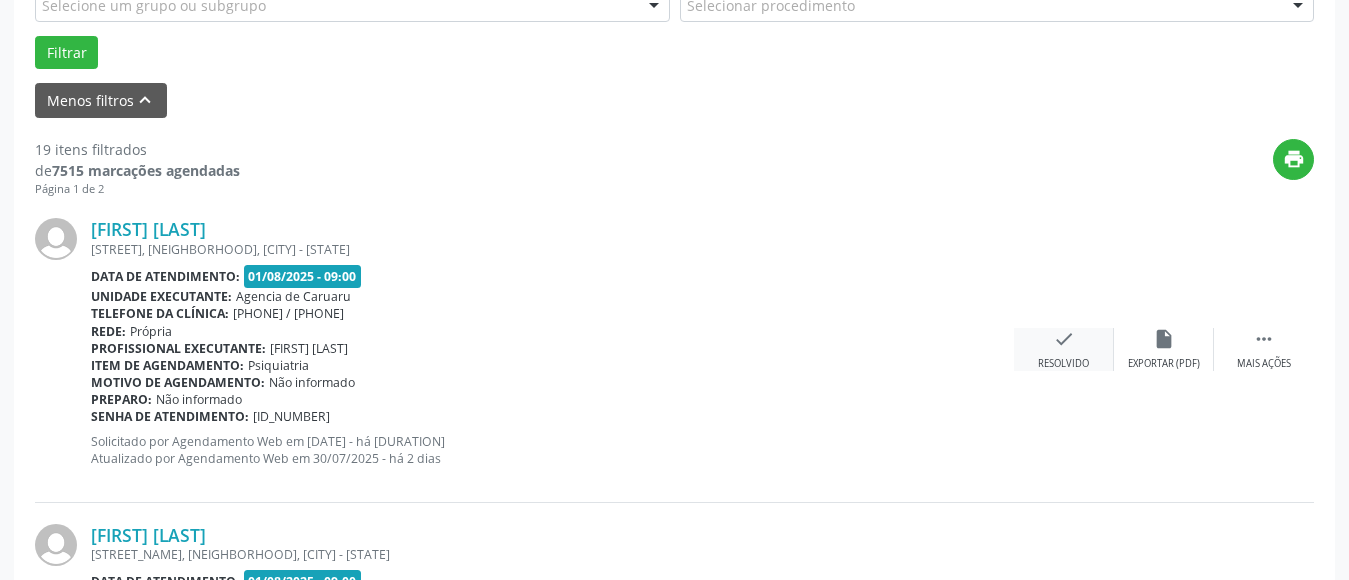 click on "Resolvido" at bounding box center [1063, 364] 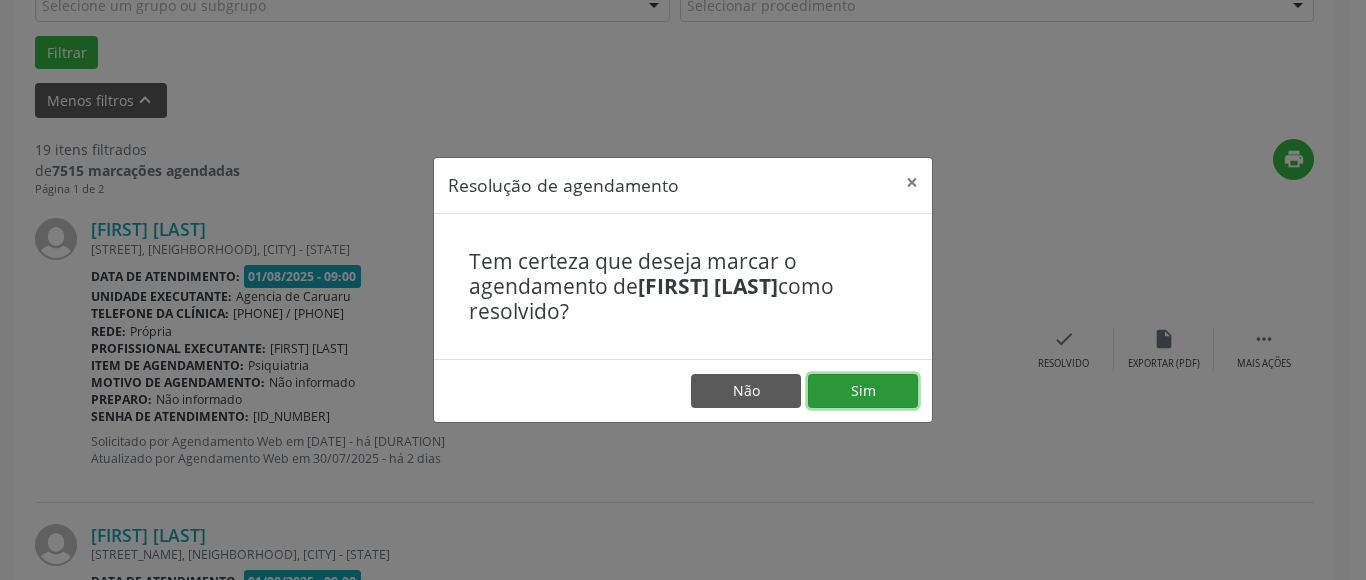 click on "Sim" at bounding box center (863, 391) 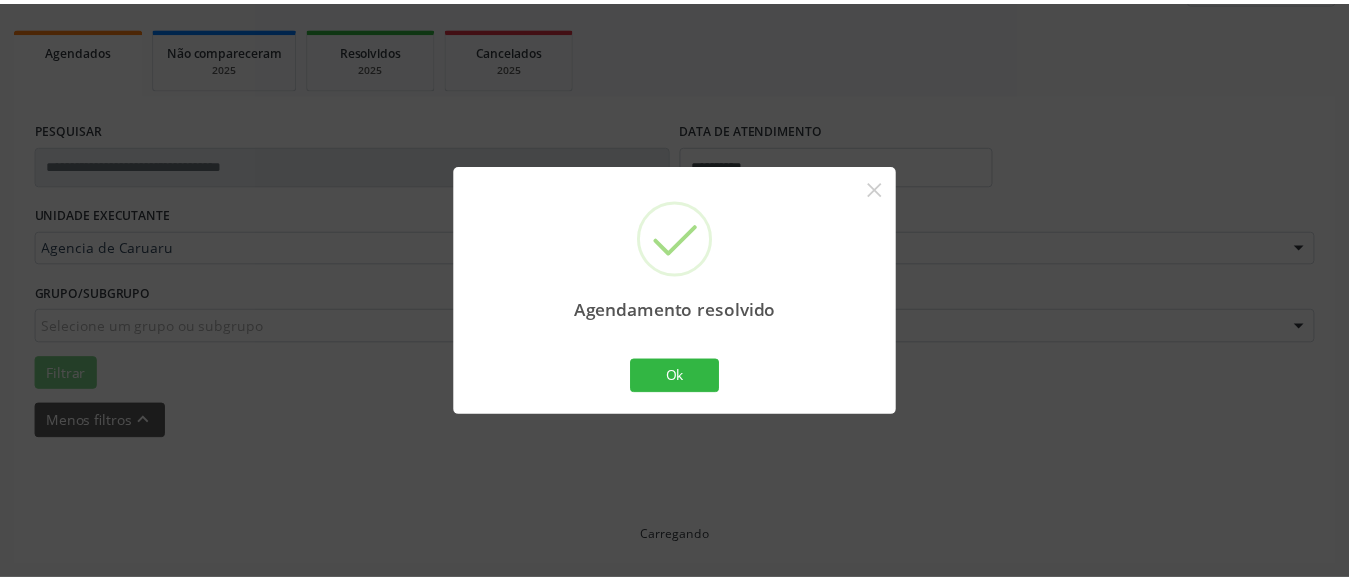 scroll, scrollTop: 293, scrollLeft: 0, axis: vertical 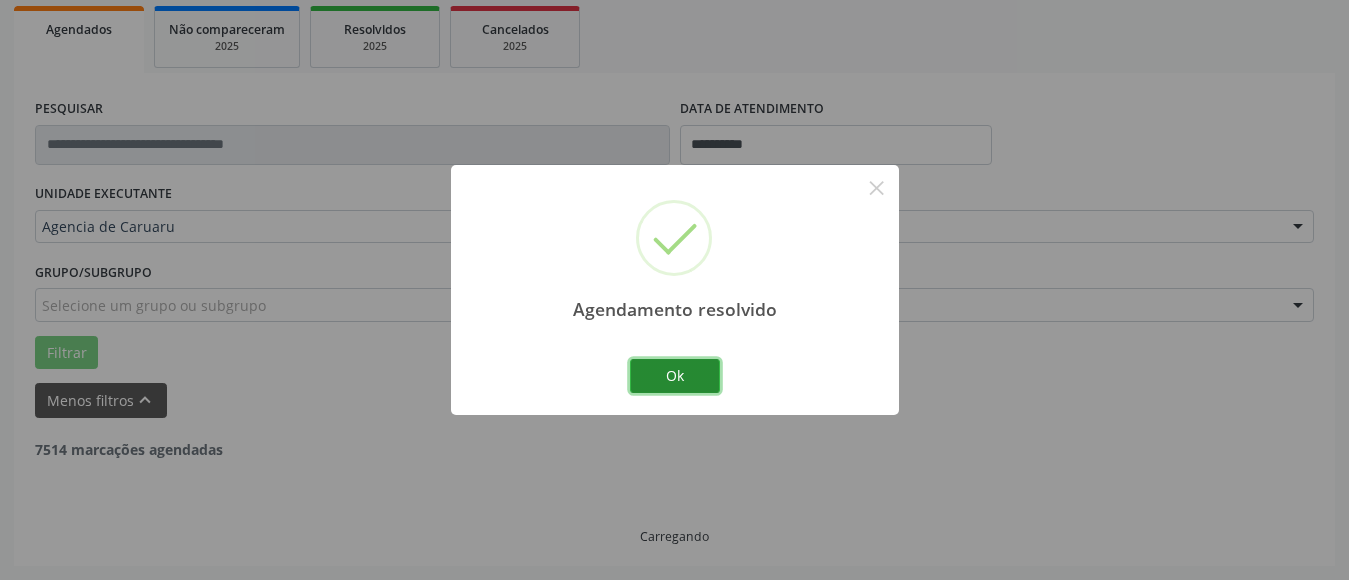click on "Ok" at bounding box center (675, 376) 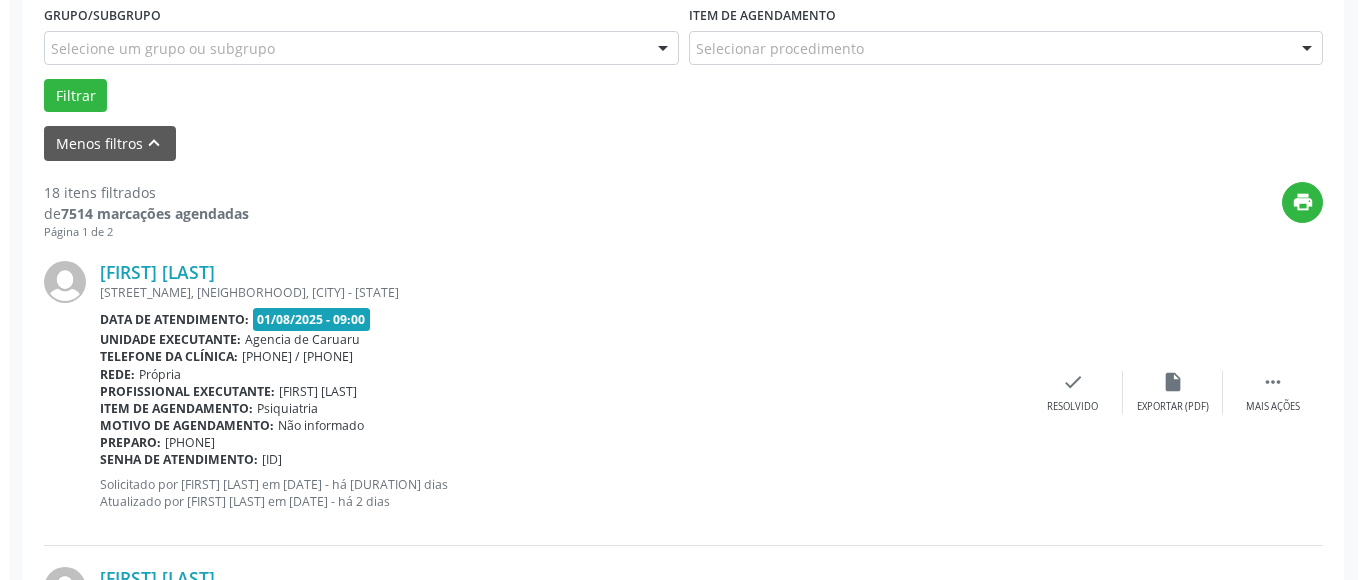 scroll, scrollTop: 593, scrollLeft: 0, axis: vertical 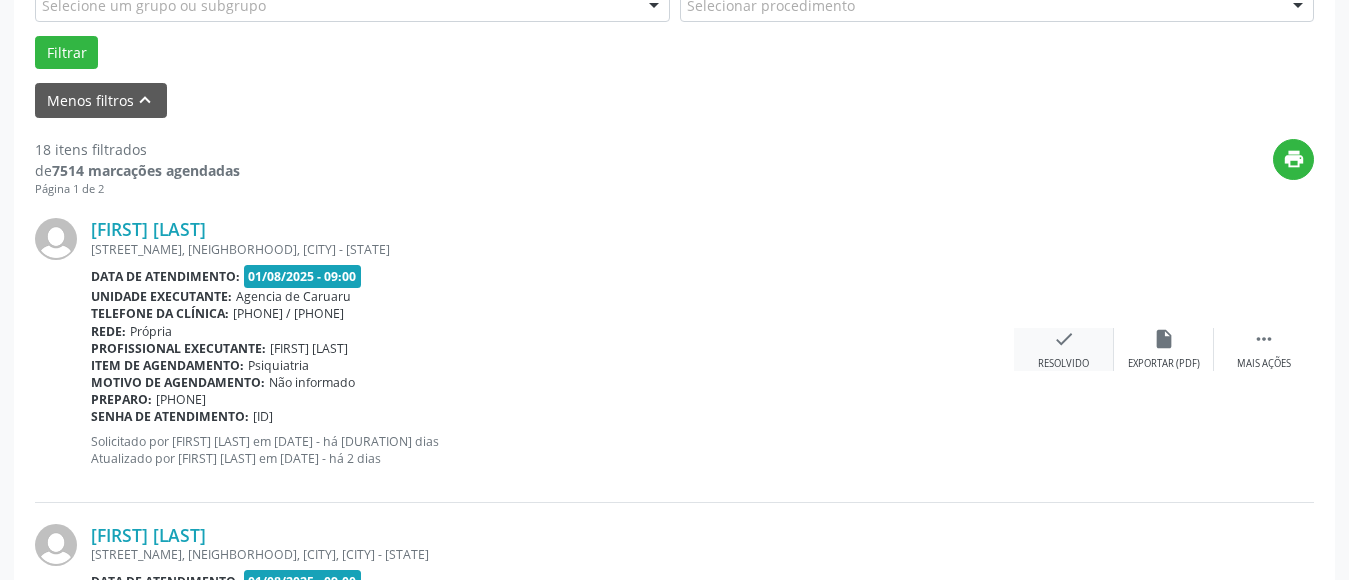 click on "check
Resolvido" at bounding box center [1064, 349] 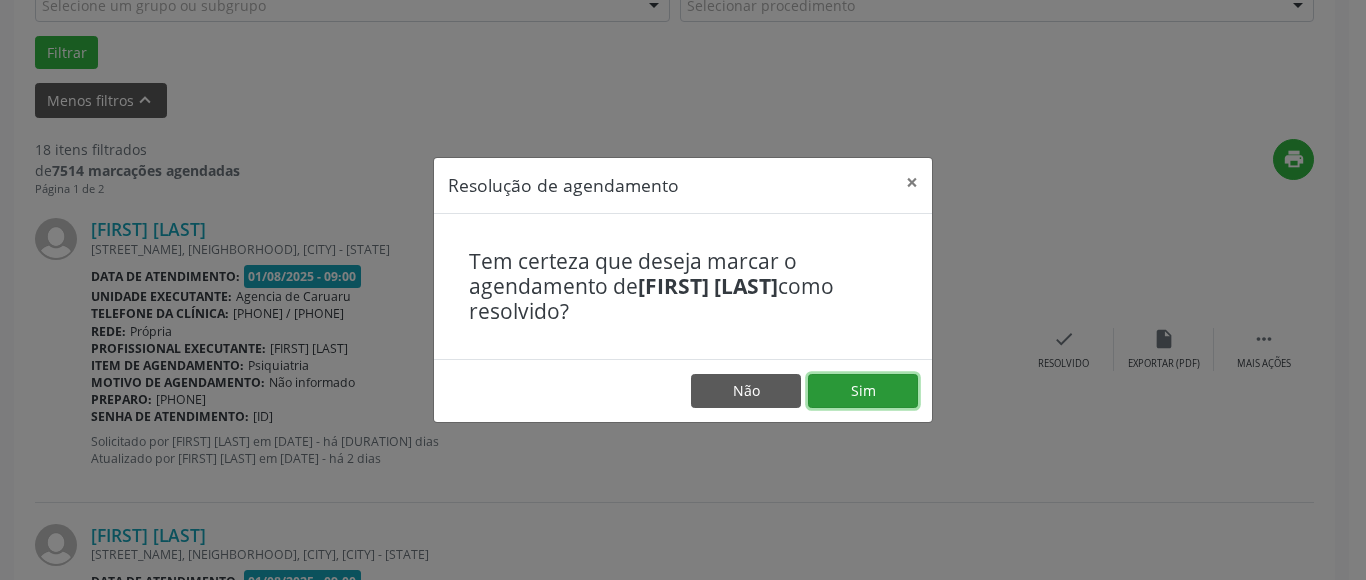 click on "Sim" at bounding box center (863, 391) 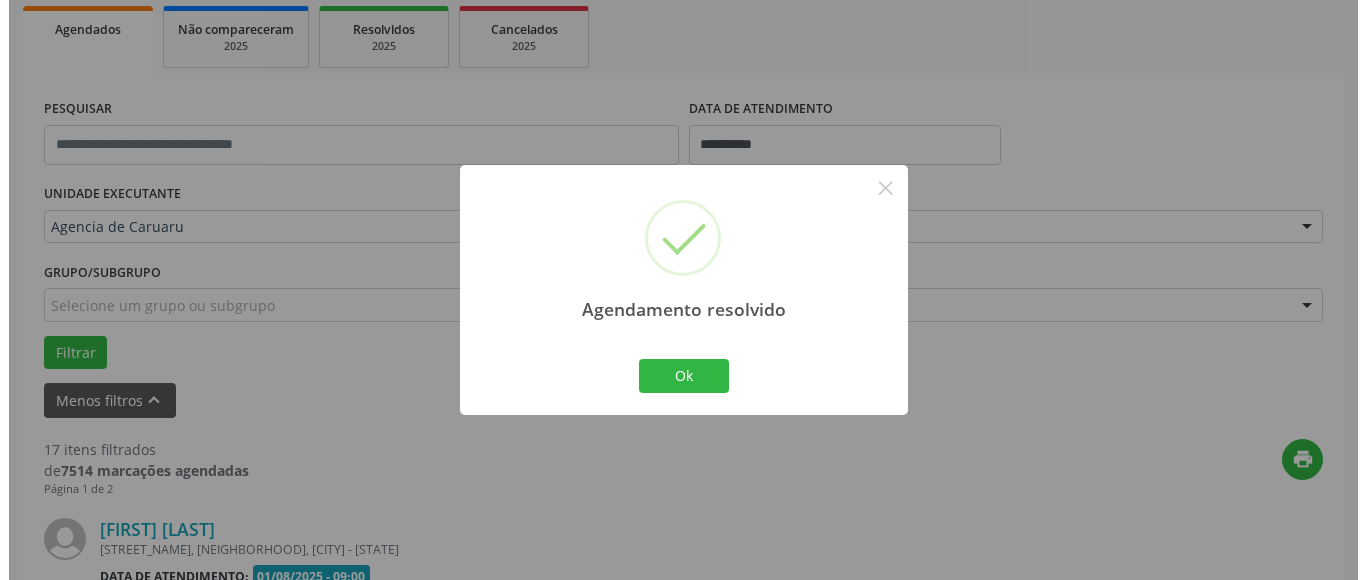 scroll, scrollTop: 593, scrollLeft: 0, axis: vertical 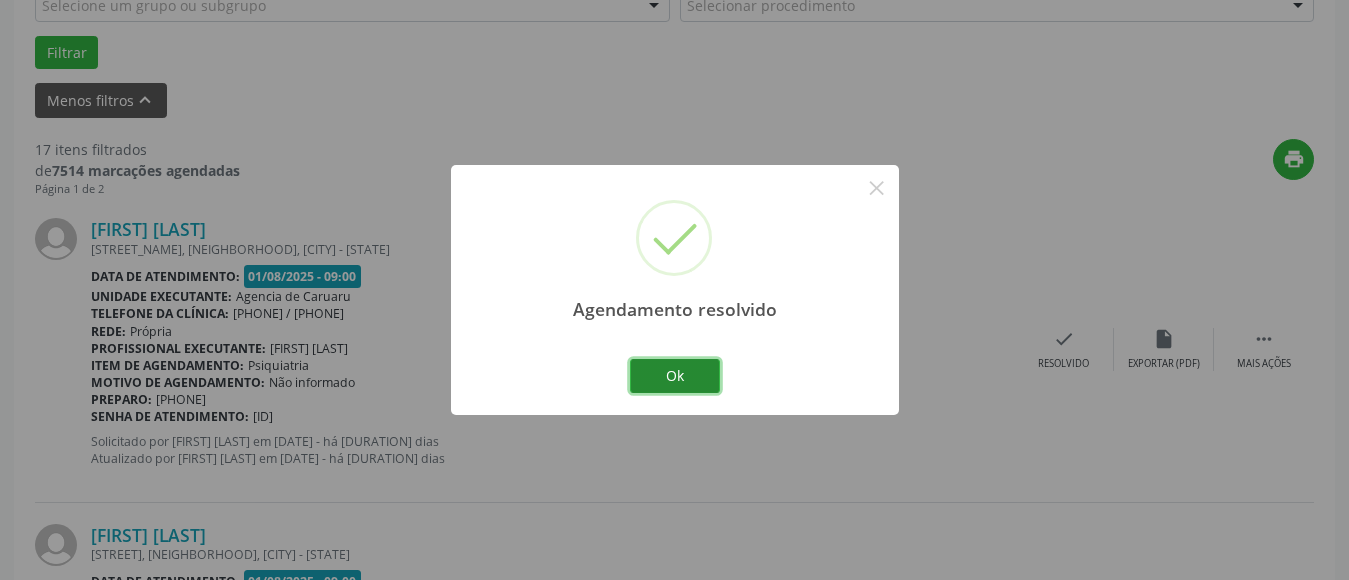 click on "Ok" at bounding box center (675, 376) 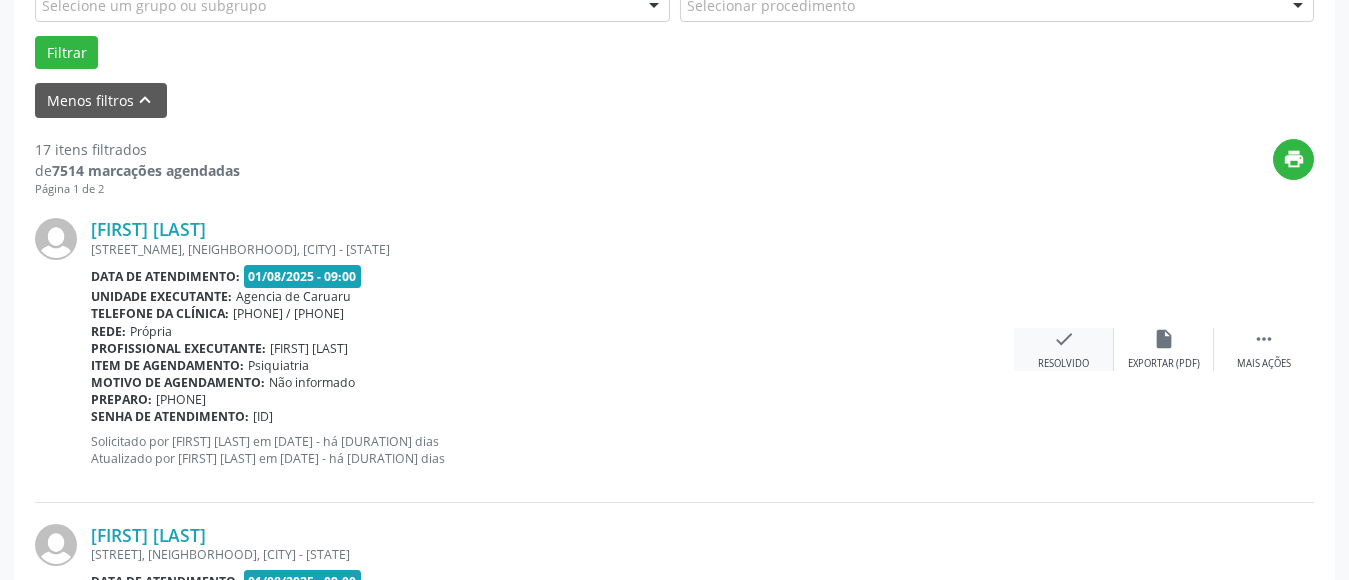 click on "check
Resolvido" at bounding box center (1064, 349) 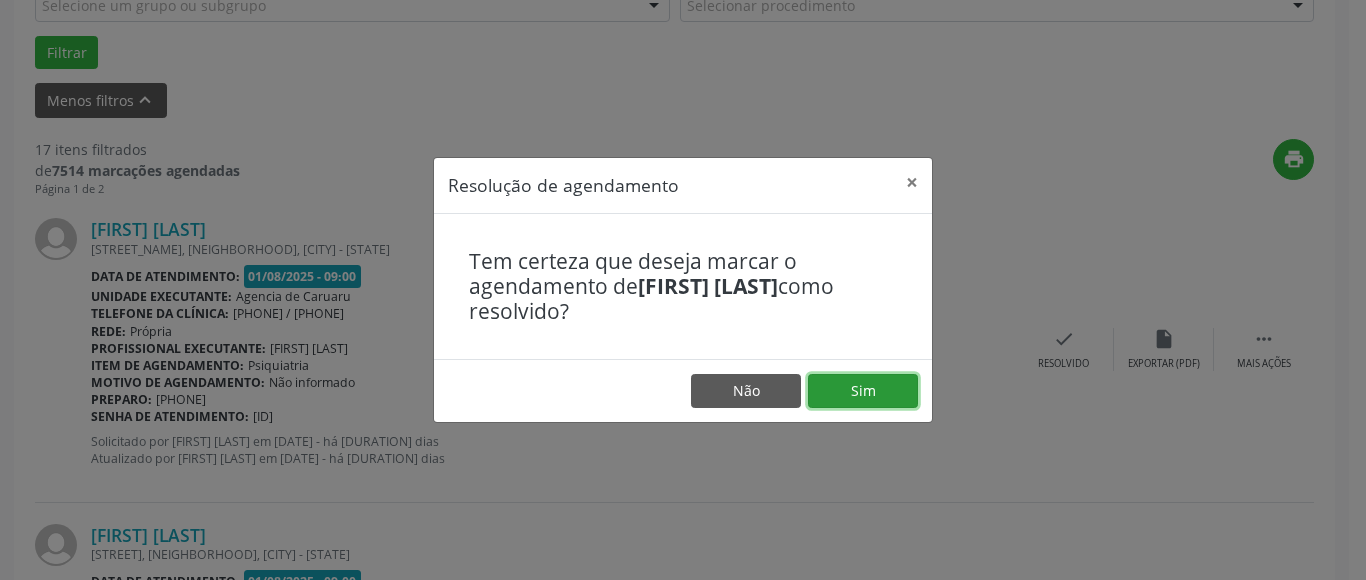 click on "Sim" at bounding box center [863, 391] 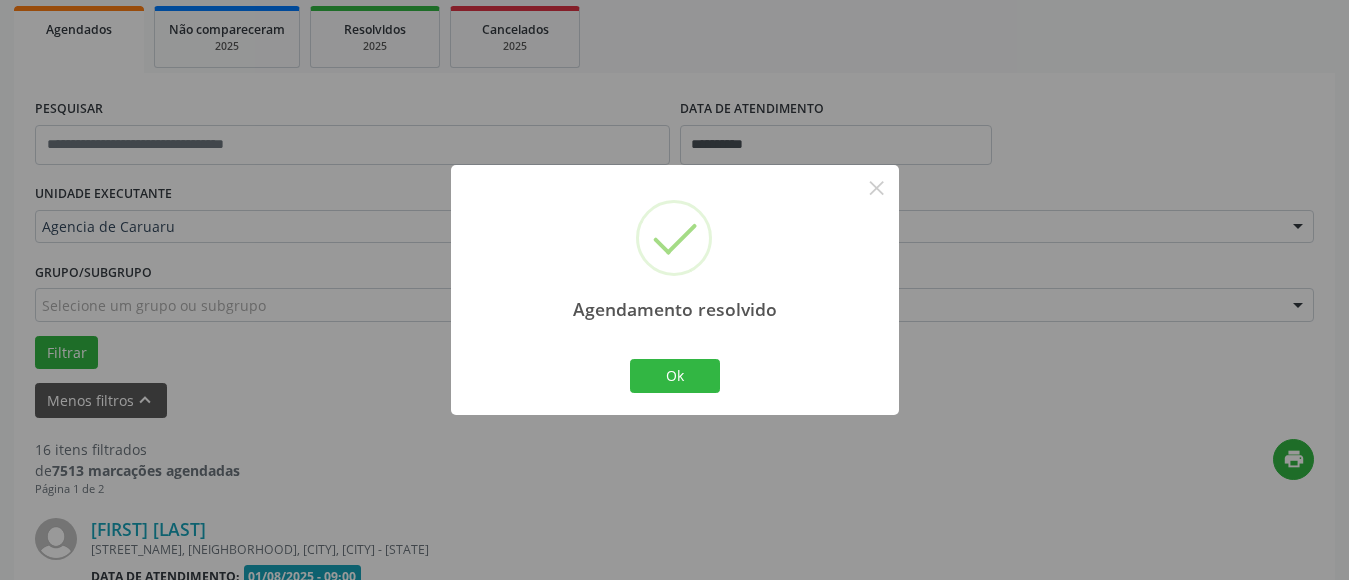 scroll, scrollTop: 593, scrollLeft: 0, axis: vertical 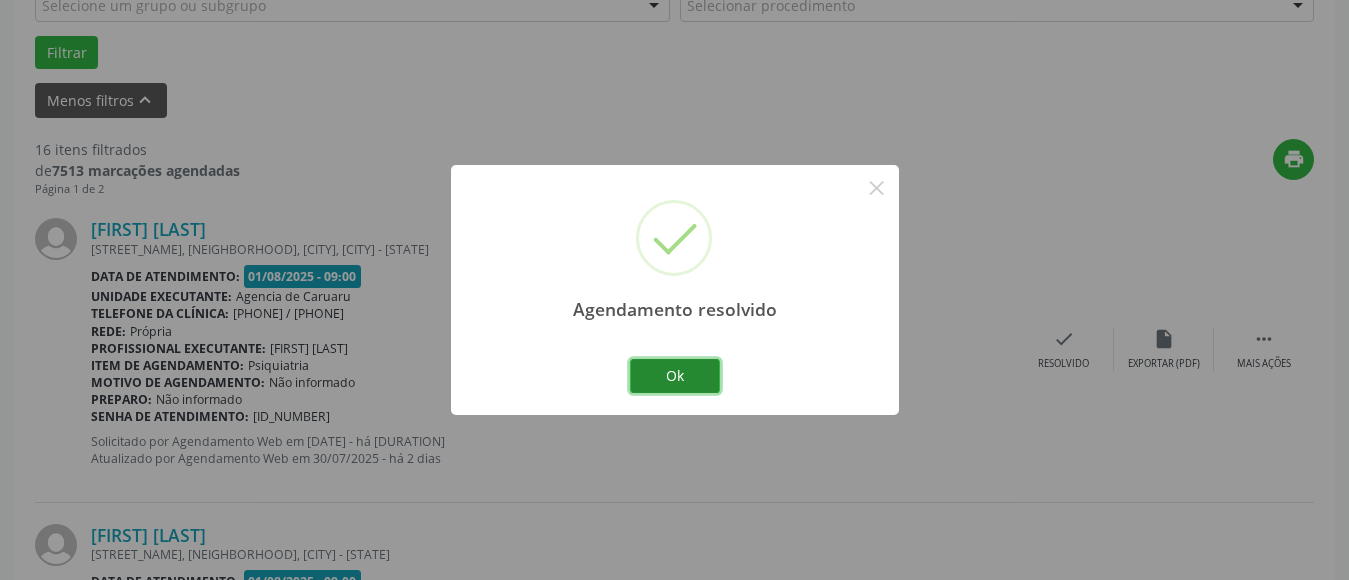 click on "Ok" at bounding box center [675, 376] 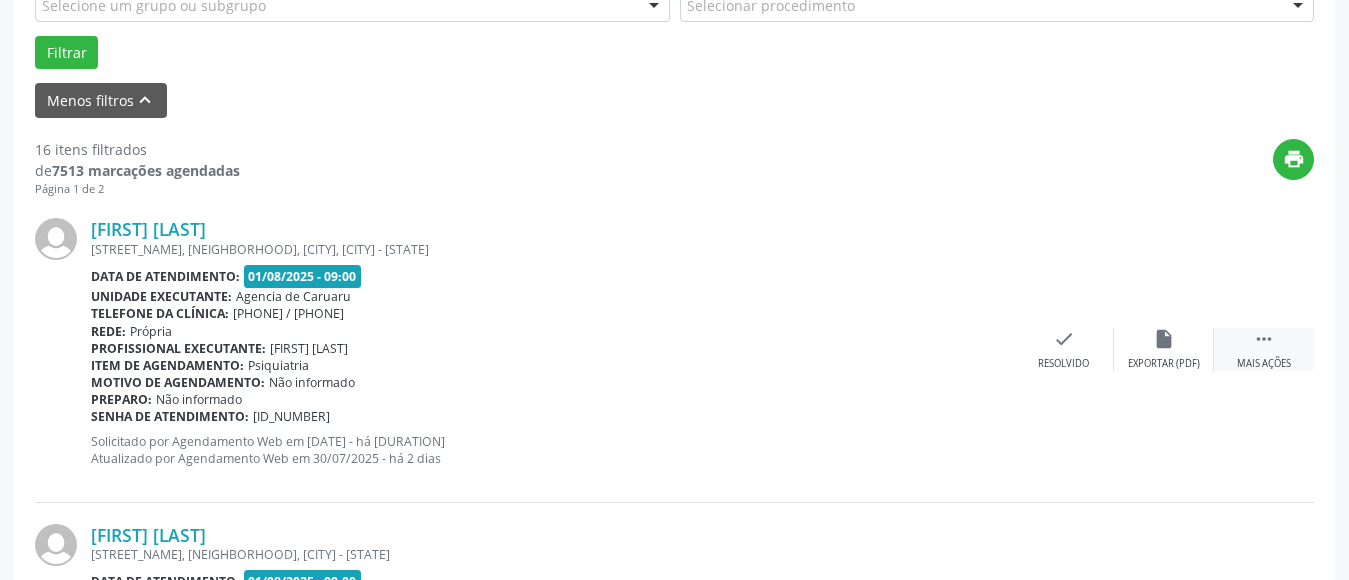 click on "
Mais ações" at bounding box center [1264, 349] 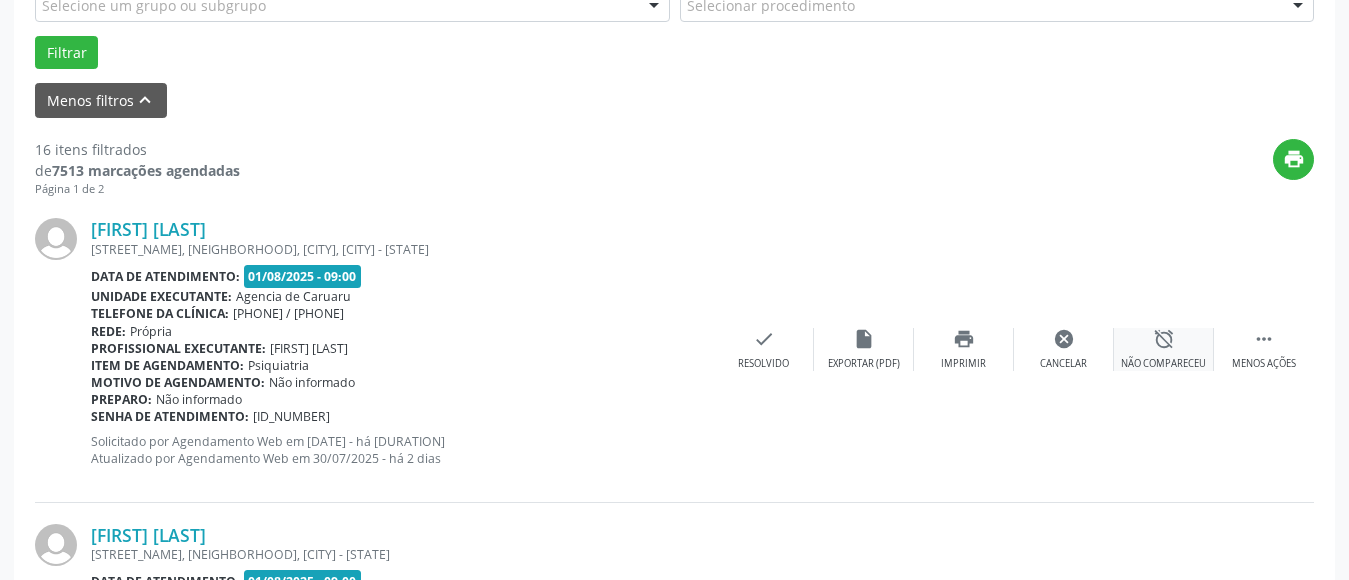 click on "alarm_off
Não compareceu" at bounding box center (1164, 349) 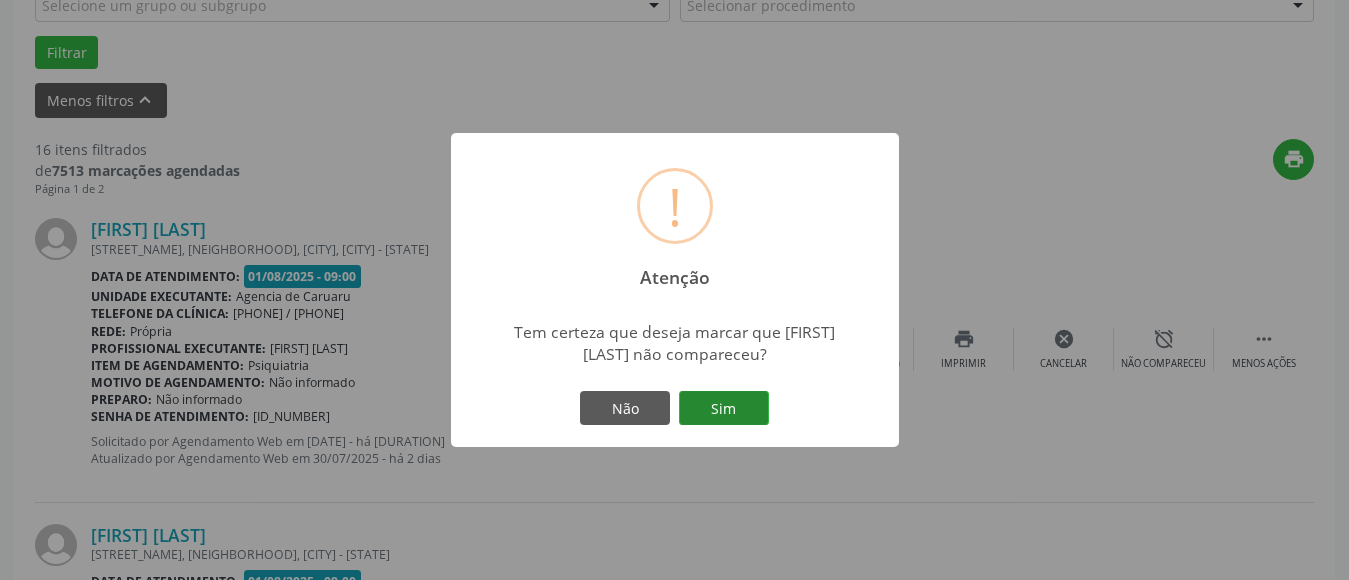 click on "Sim" at bounding box center (724, 408) 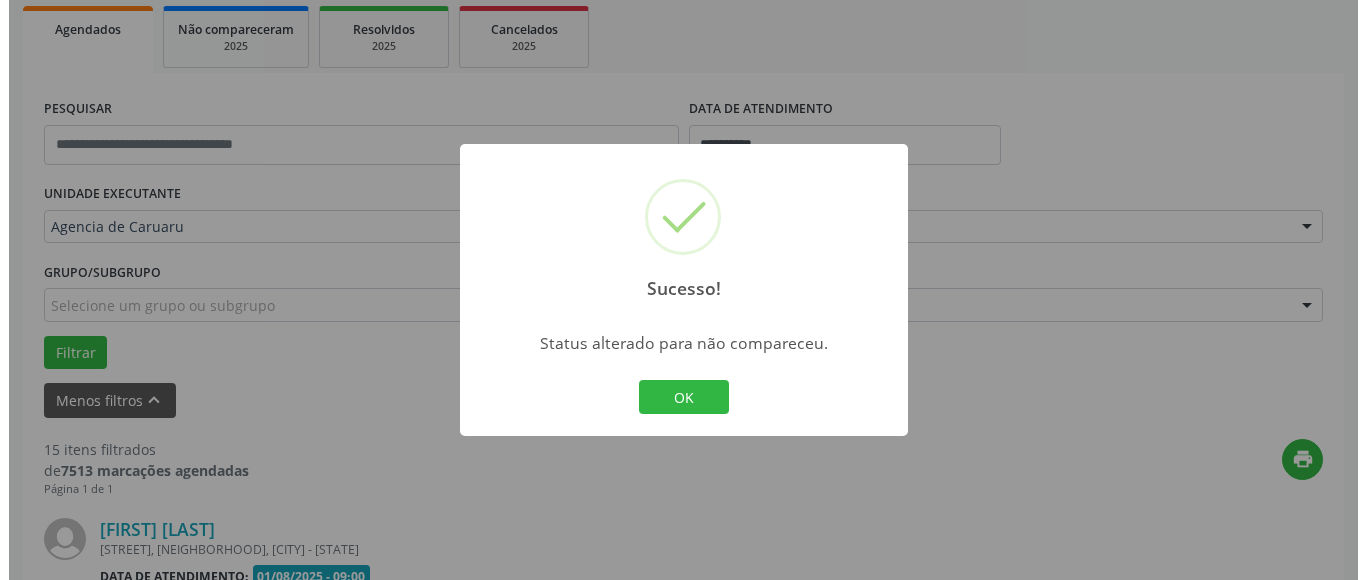 scroll, scrollTop: 593, scrollLeft: 0, axis: vertical 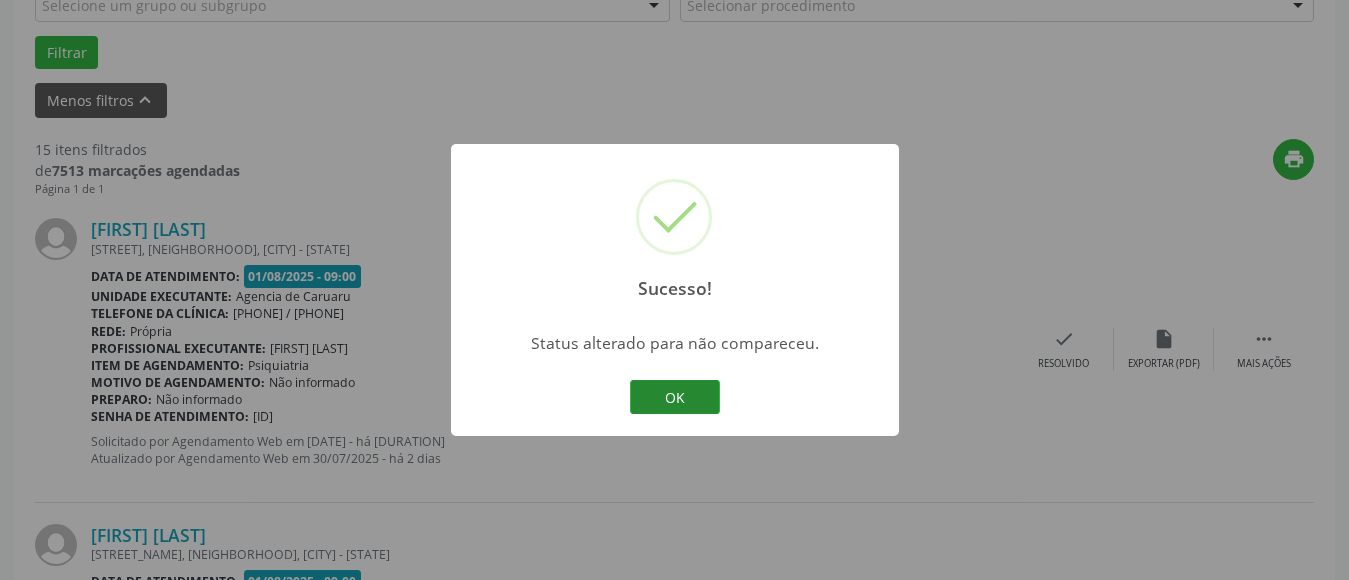 click on "OK" at bounding box center [675, 397] 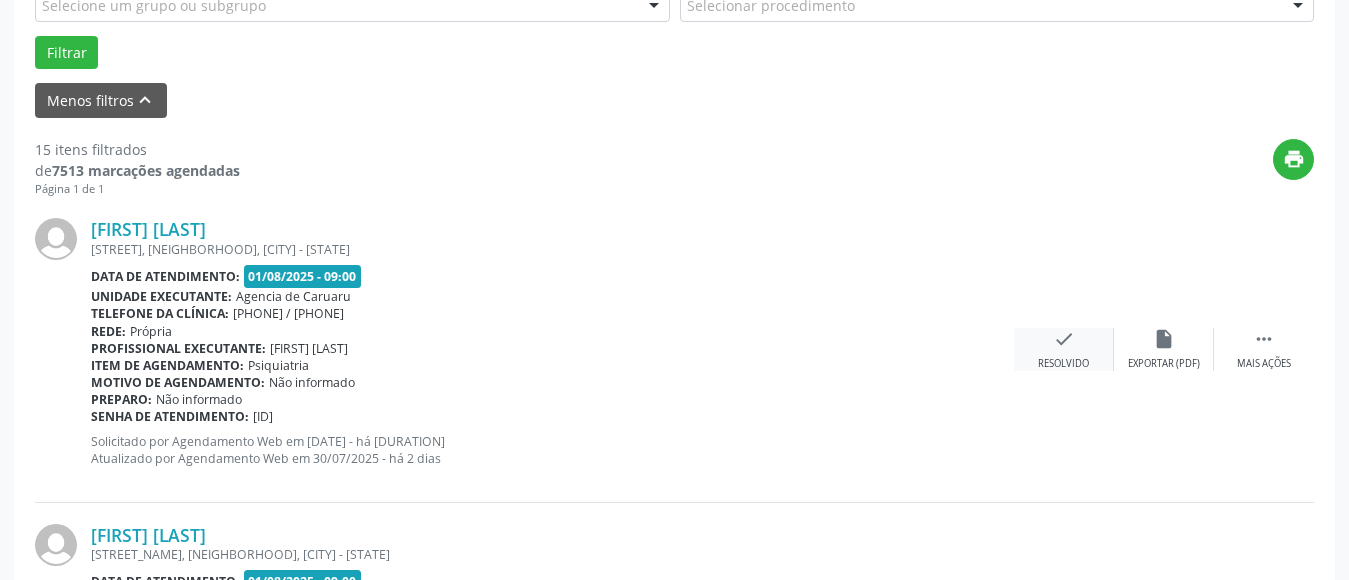 click on "check
Resolvido" at bounding box center [1064, 349] 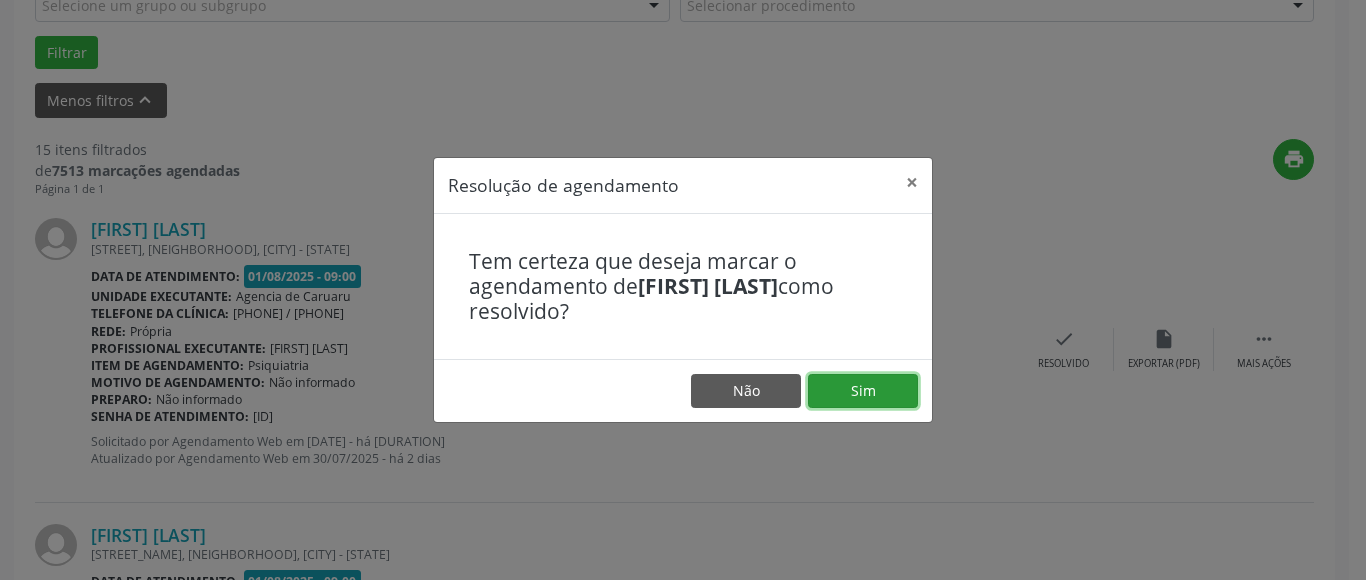 click on "Sim" at bounding box center [863, 391] 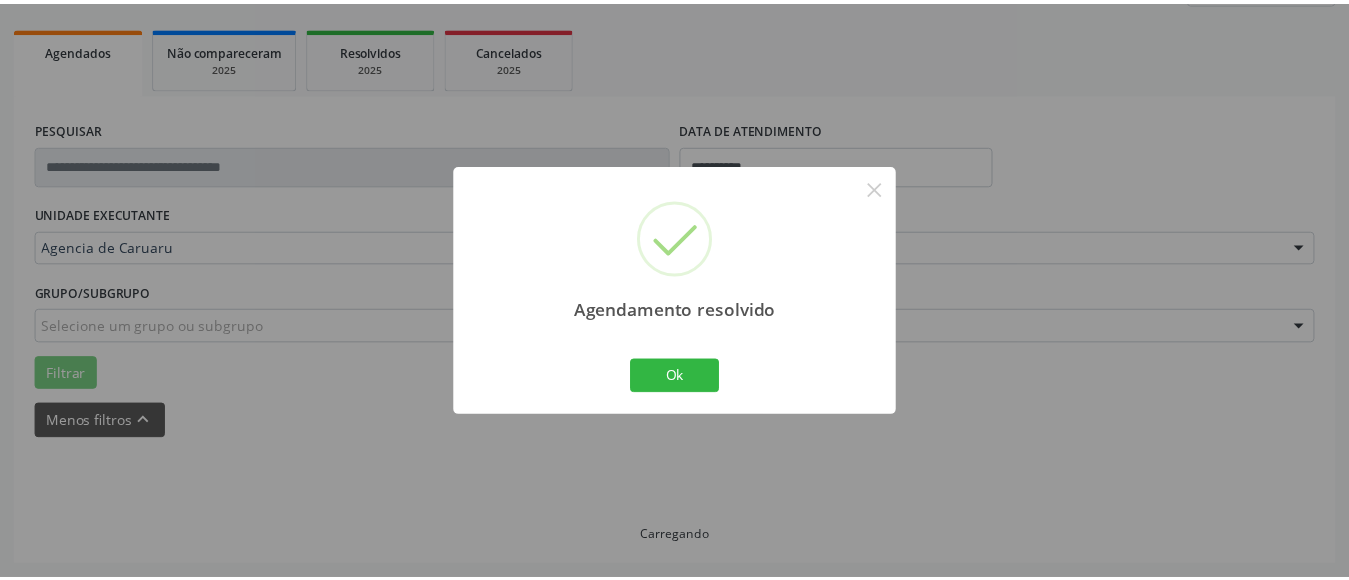 scroll, scrollTop: 293, scrollLeft: 0, axis: vertical 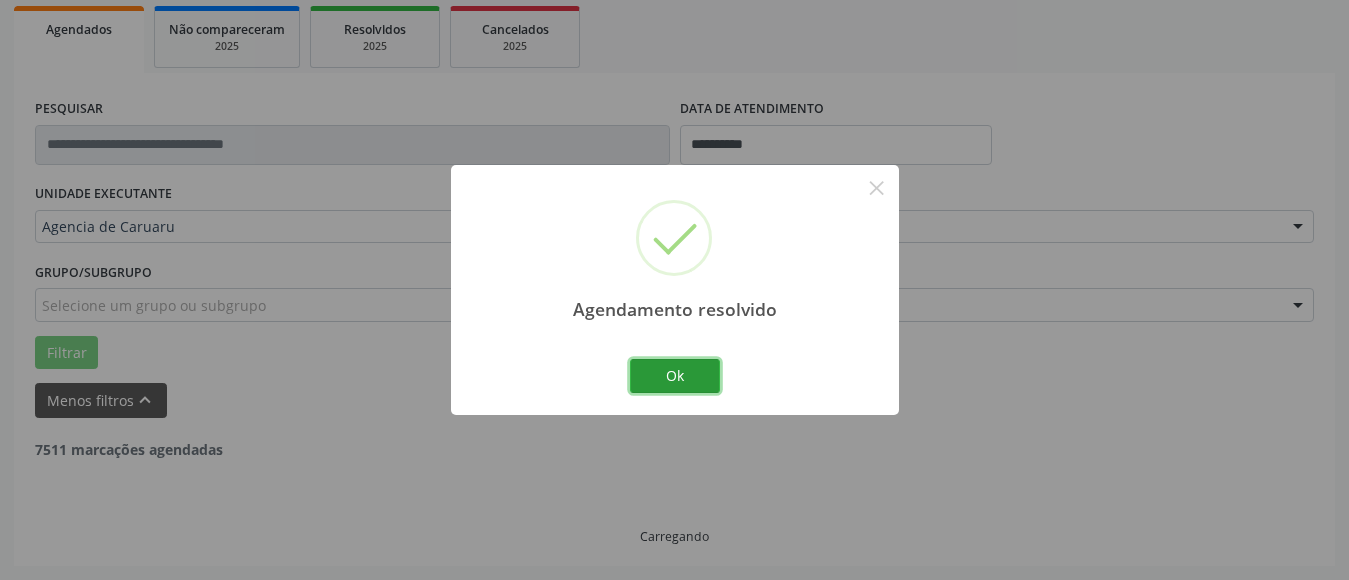 click on "Ok" at bounding box center (675, 376) 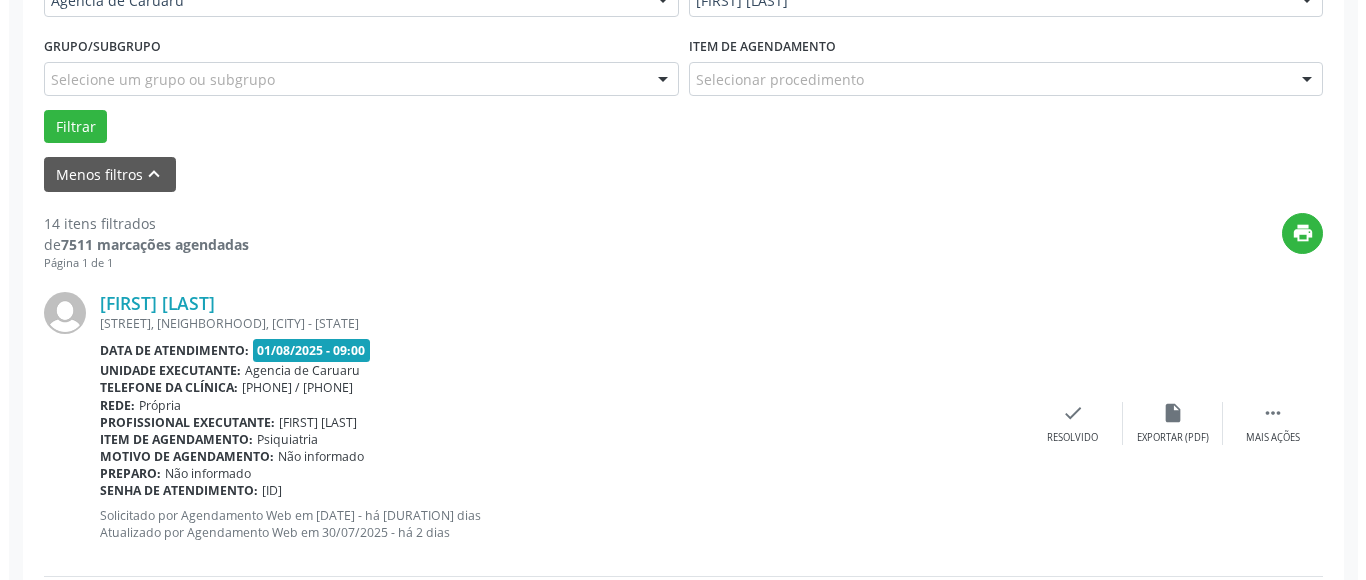 scroll, scrollTop: 593, scrollLeft: 0, axis: vertical 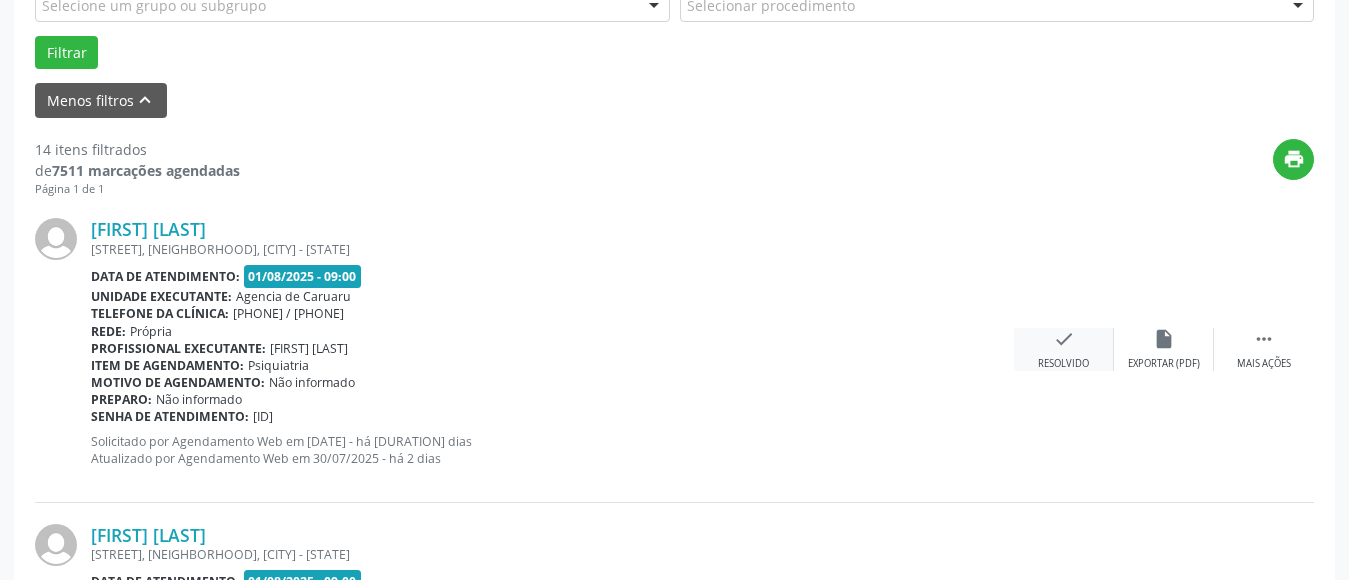 click on "check
Resolvido" at bounding box center (1064, 349) 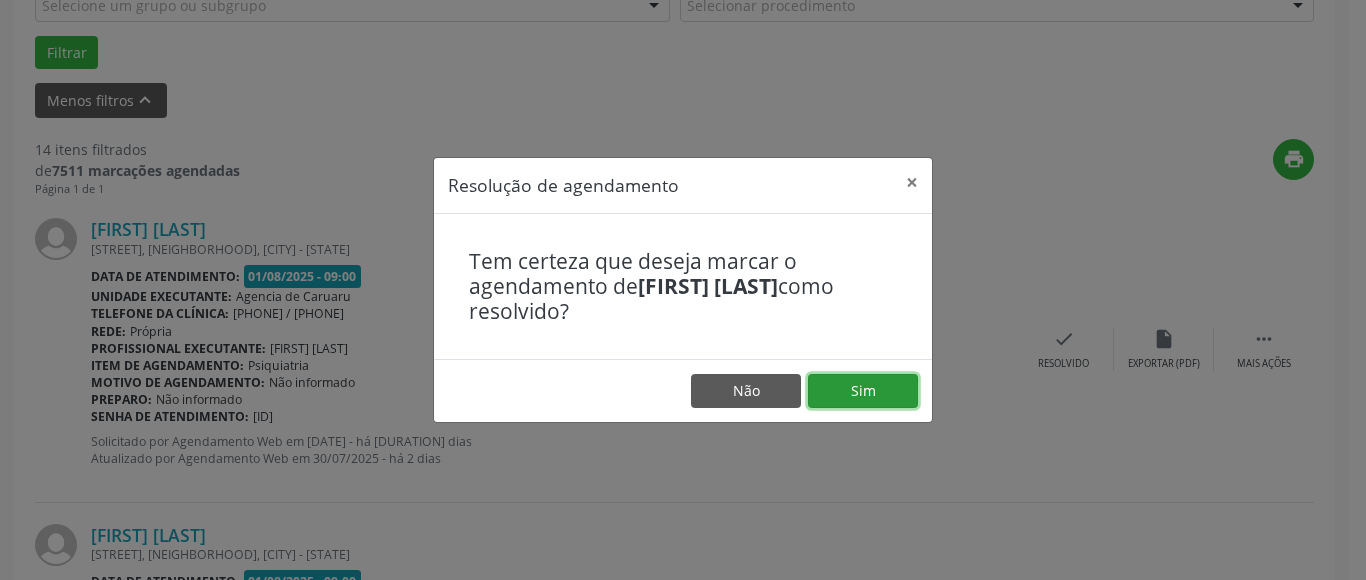 click on "Sim" at bounding box center (863, 391) 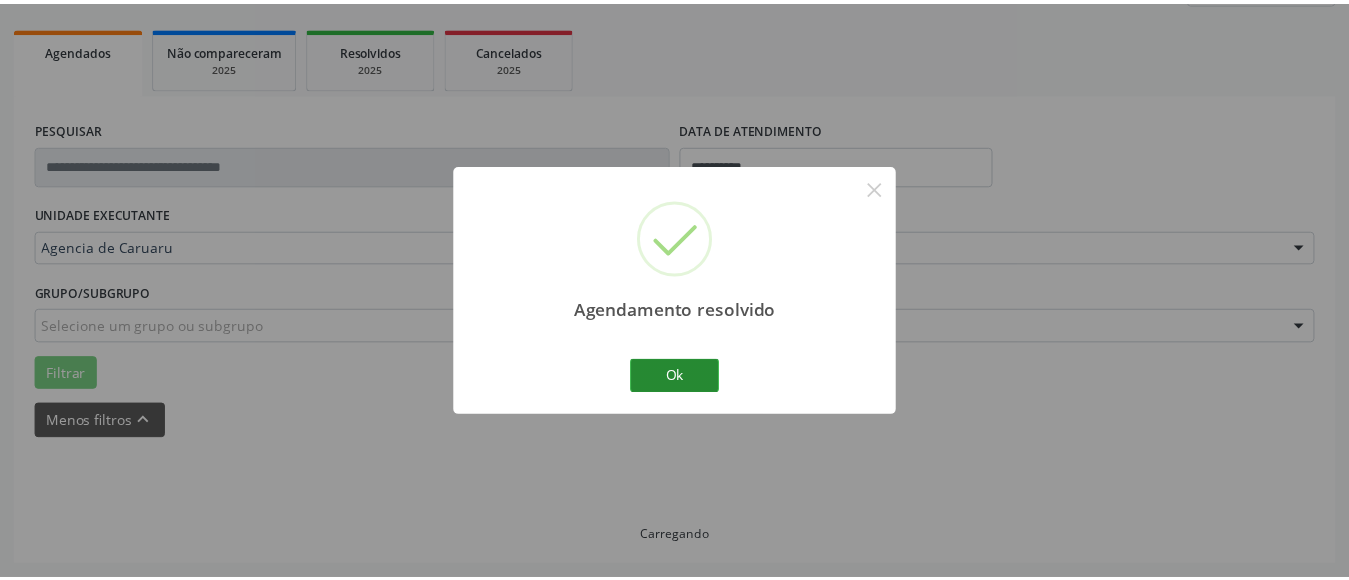 scroll, scrollTop: 293, scrollLeft: 0, axis: vertical 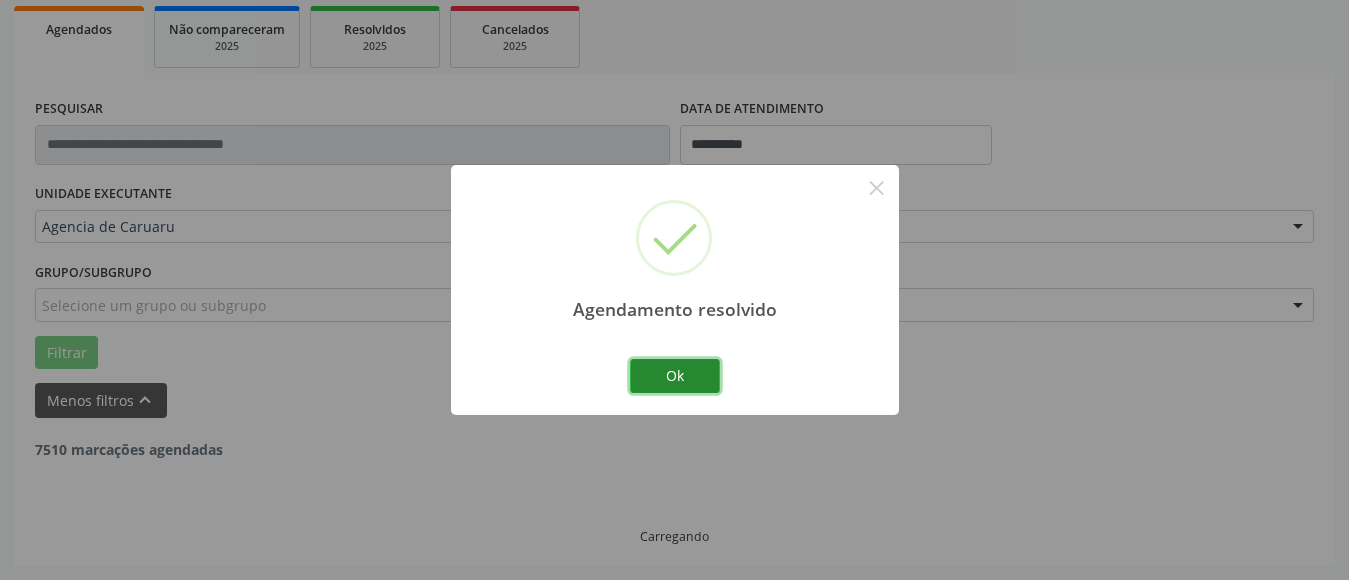 click on "Ok" at bounding box center (675, 376) 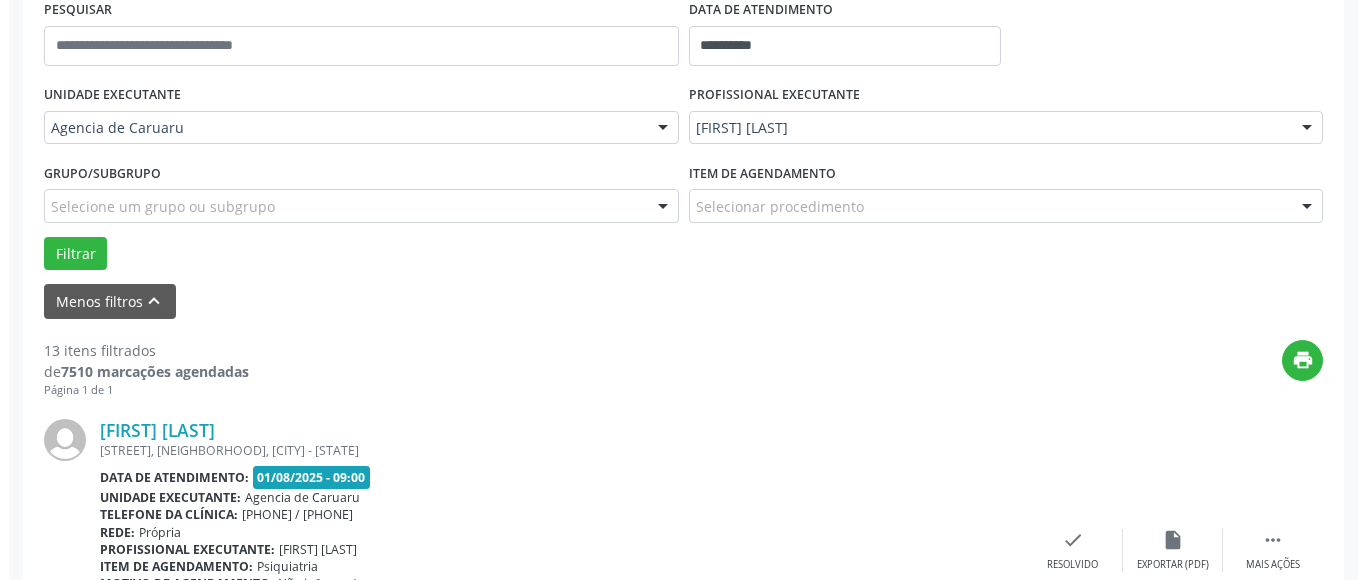 scroll, scrollTop: 393, scrollLeft: 0, axis: vertical 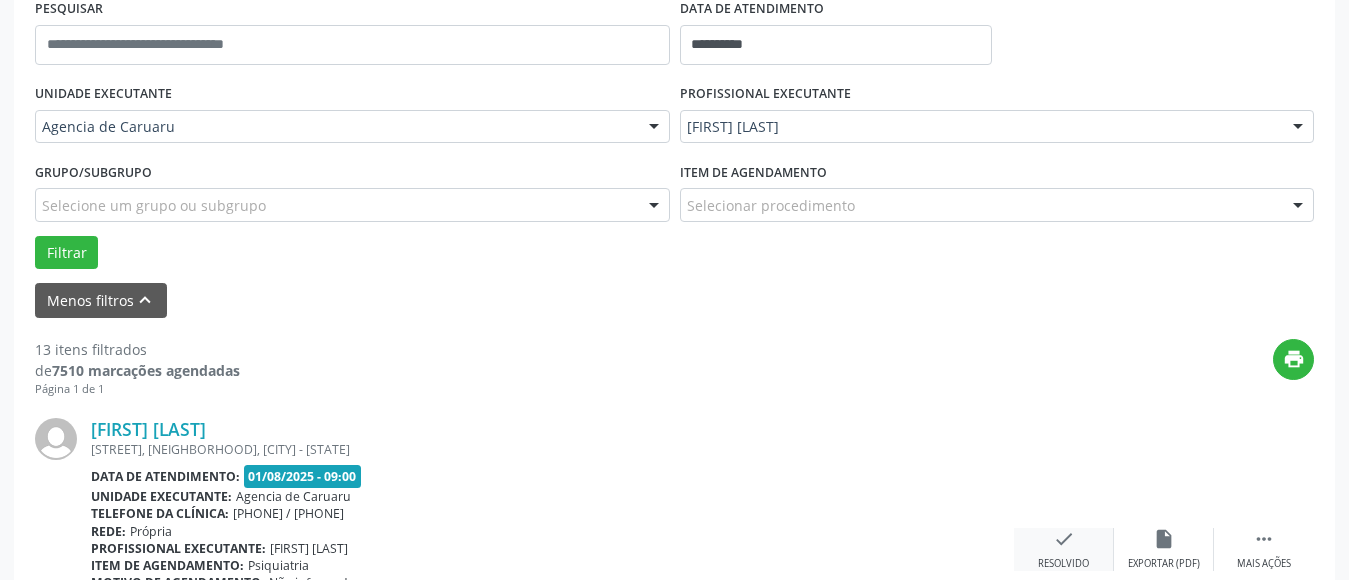 click on "check
Resolvido" at bounding box center (1064, 549) 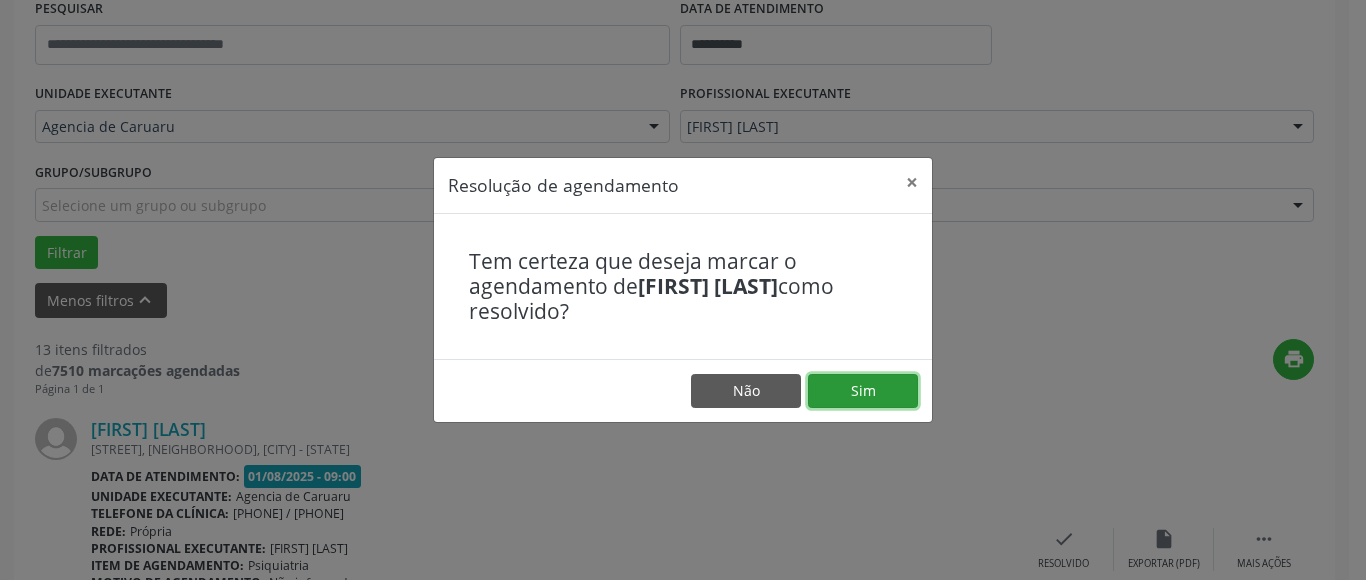 click on "Sim" at bounding box center (863, 391) 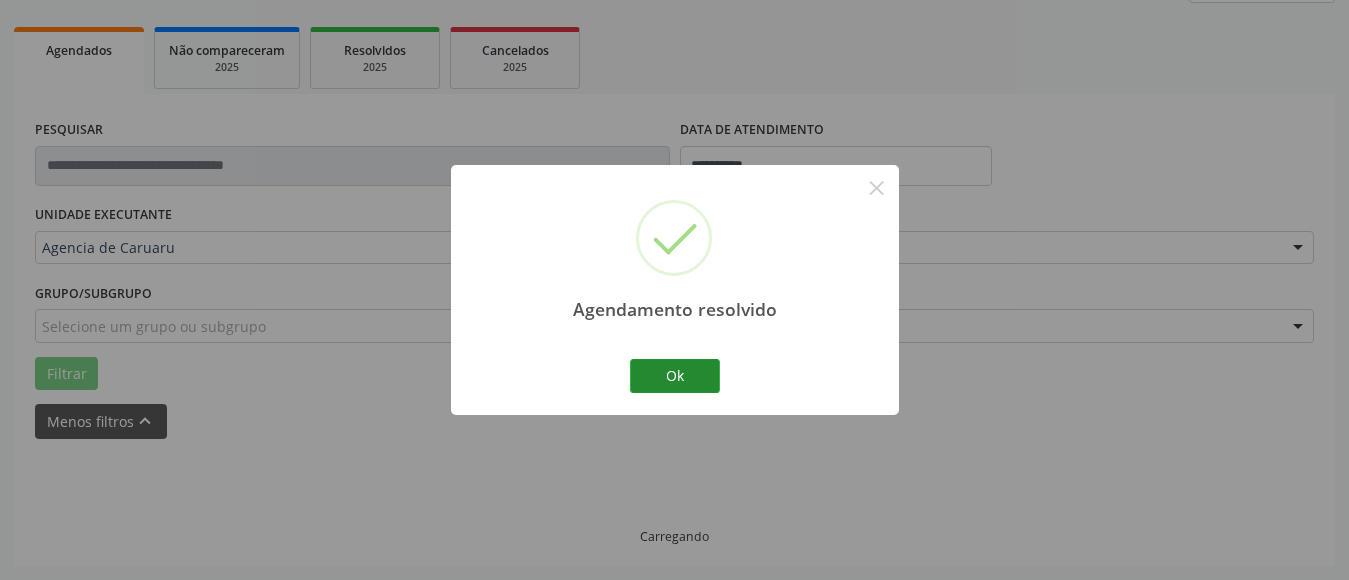 scroll, scrollTop: 293, scrollLeft: 0, axis: vertical 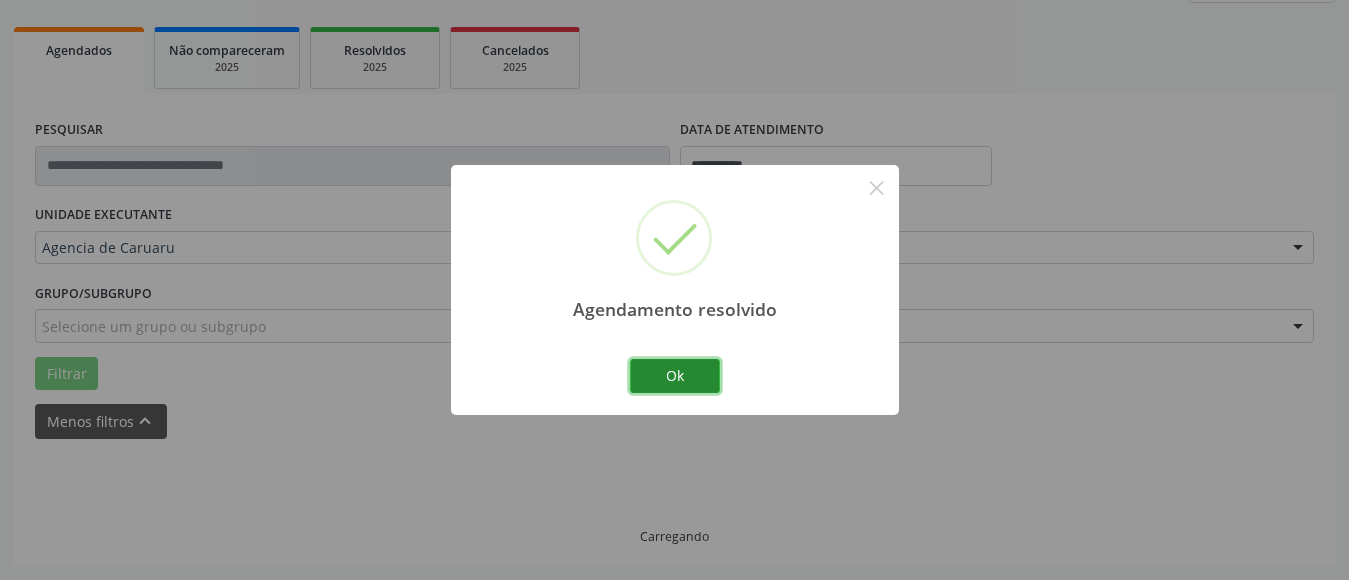 click on "Ok" at bounding box center [675, 376] 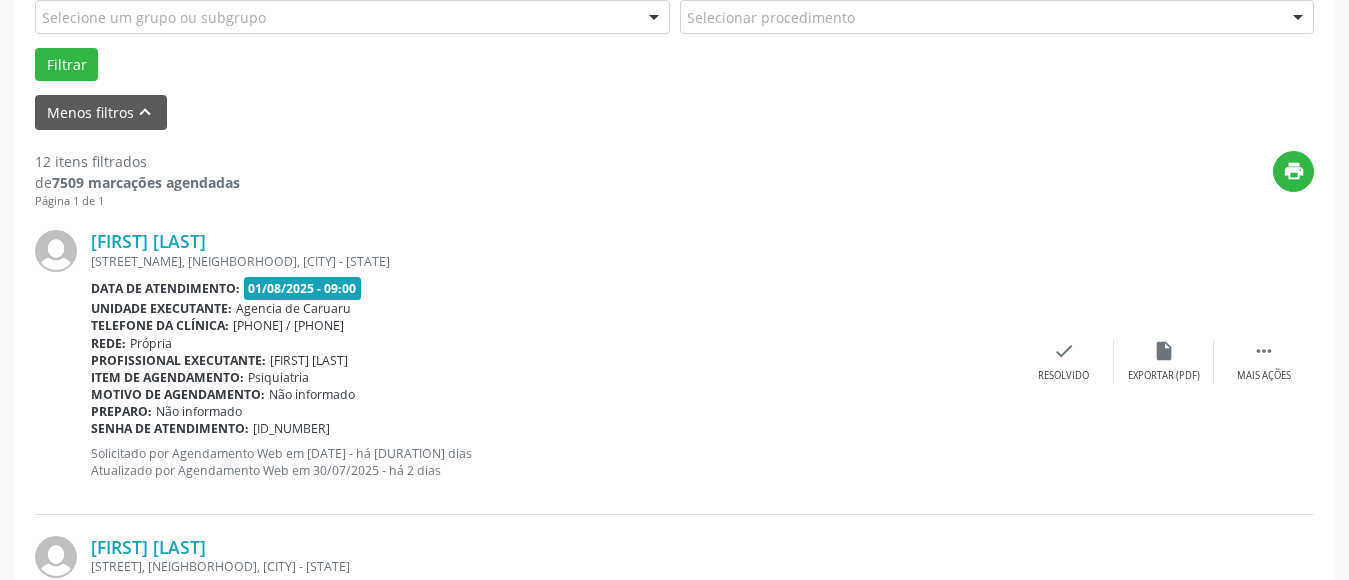scroll, scrollTop: 593, scrollLeft: 0, axis: vertical 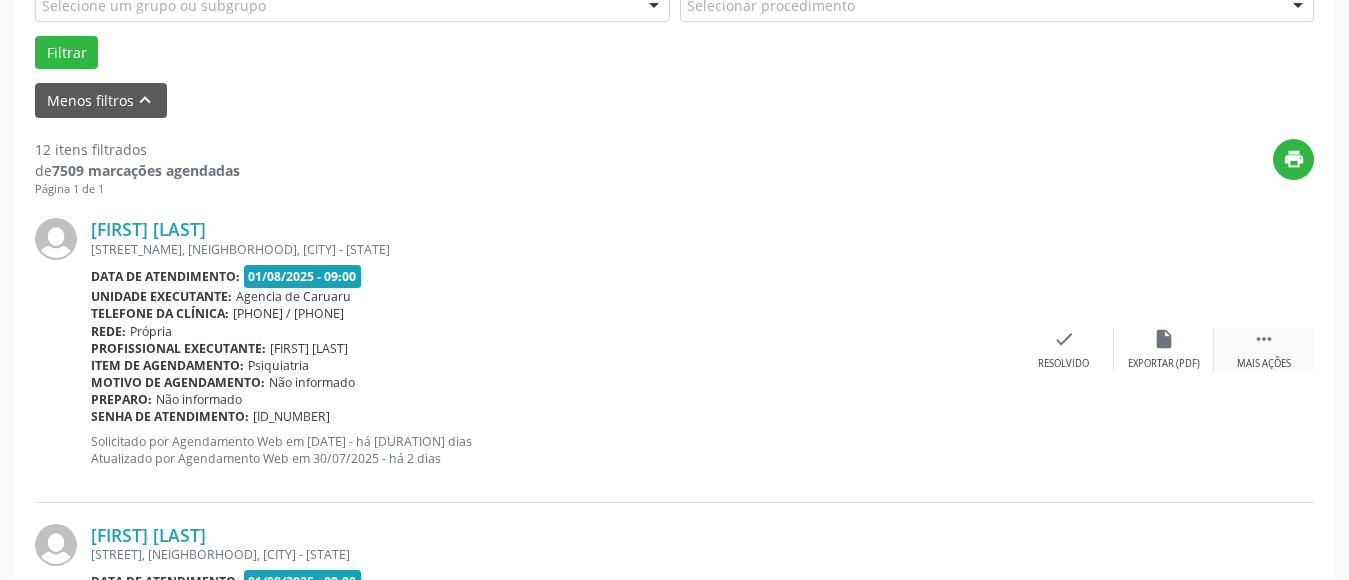 click on "" at bounding box center [1264, 339] 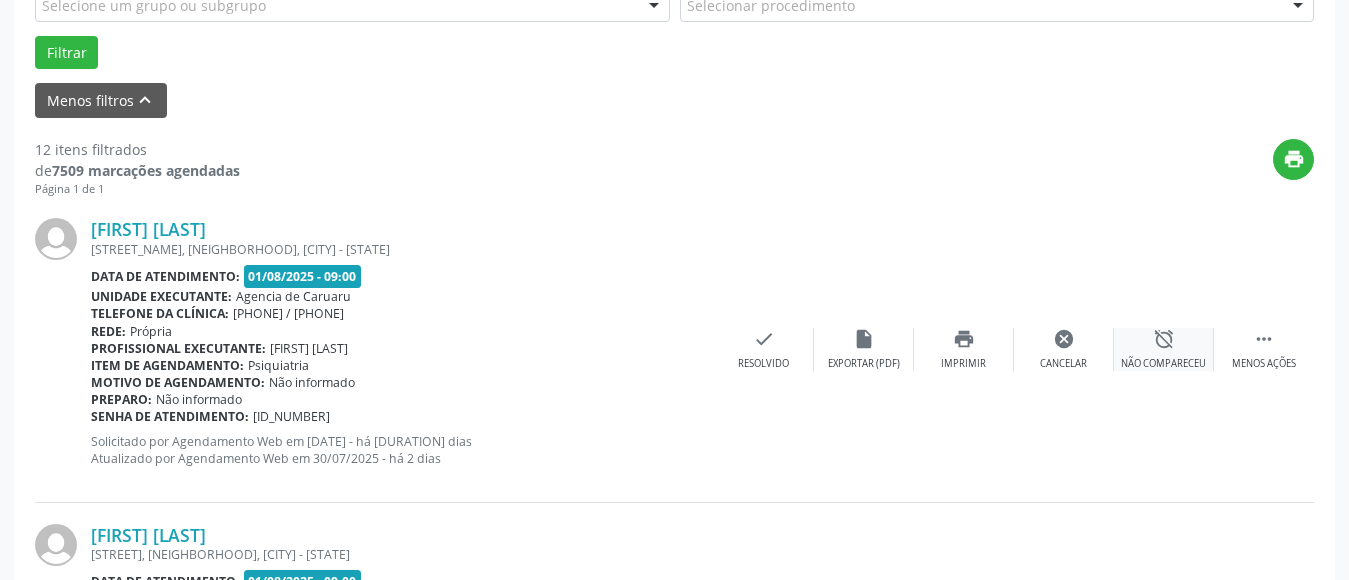 click on "alarm_off
Não compareceu" at bounding box center [1164, 349] 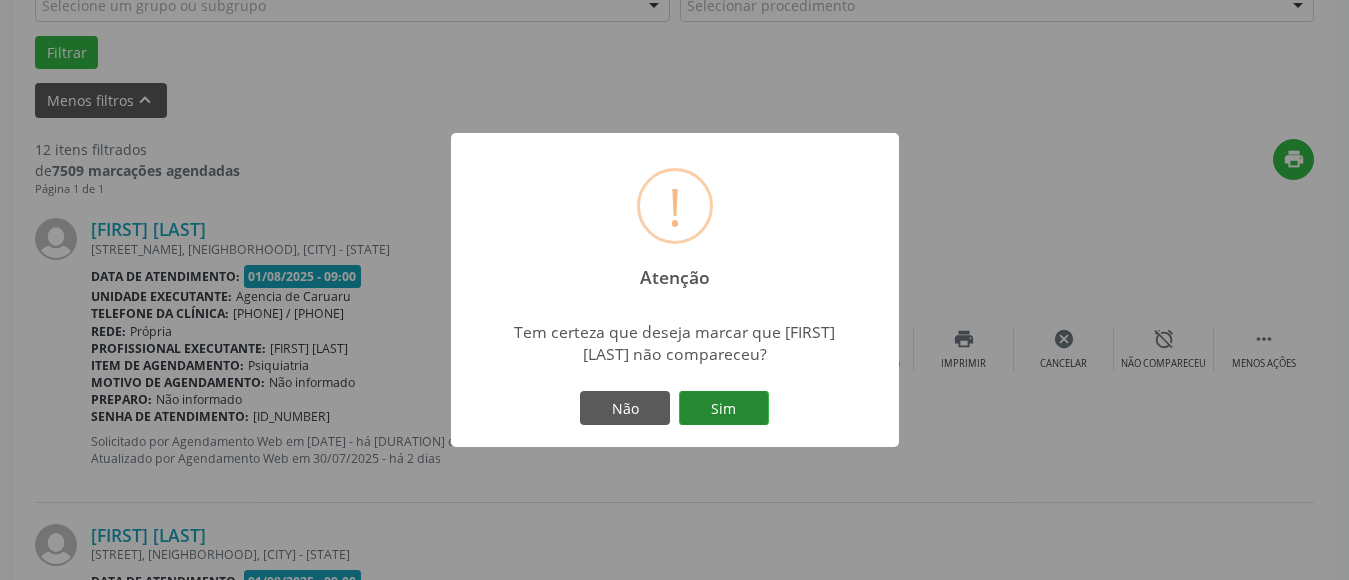 click on "Sim" at bounding box center [724, 408] 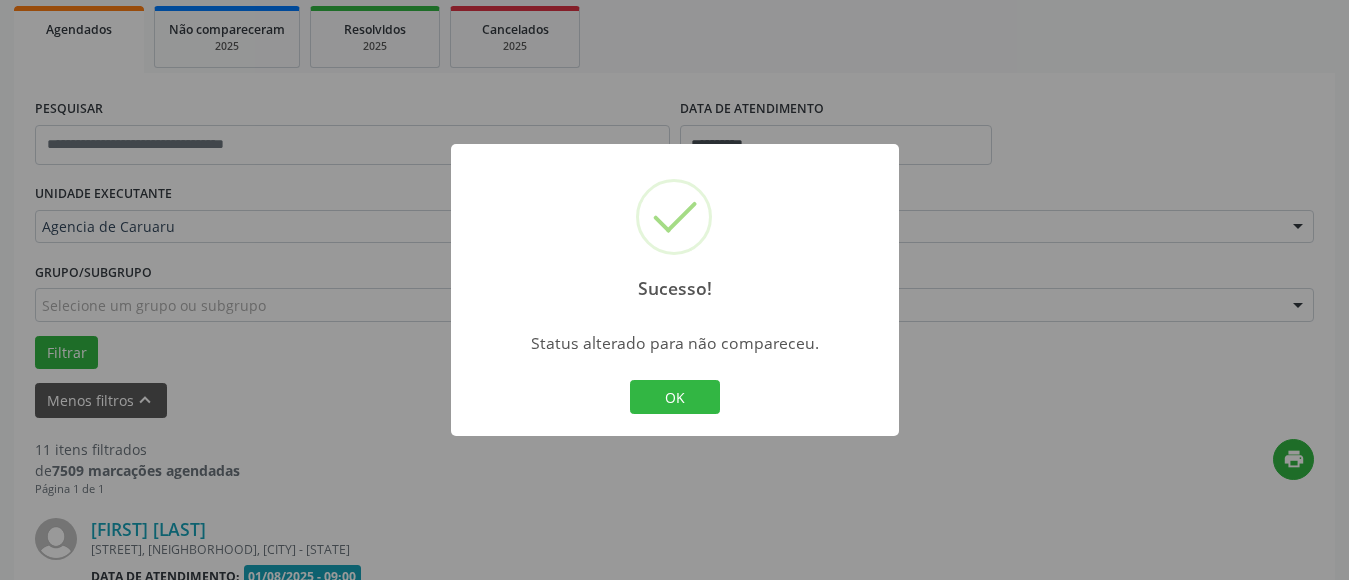 scroll, scrollTop: 593, scrollLeft: 0, axis: vertical 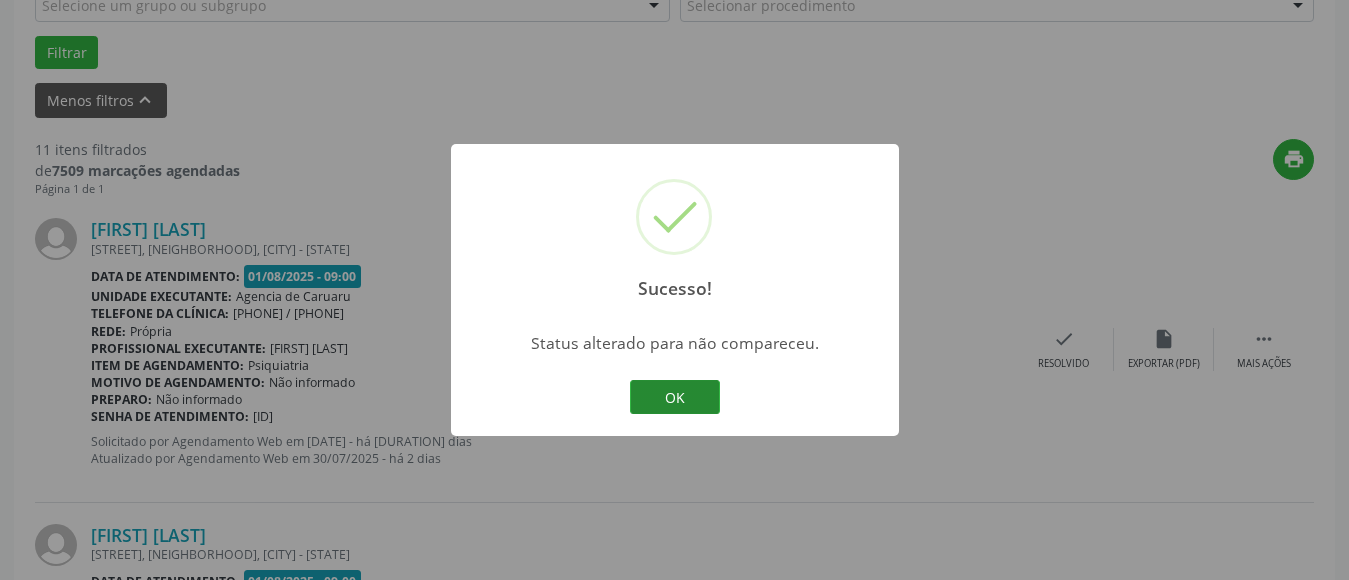 click on "OK" at bounding box center [675, 397] 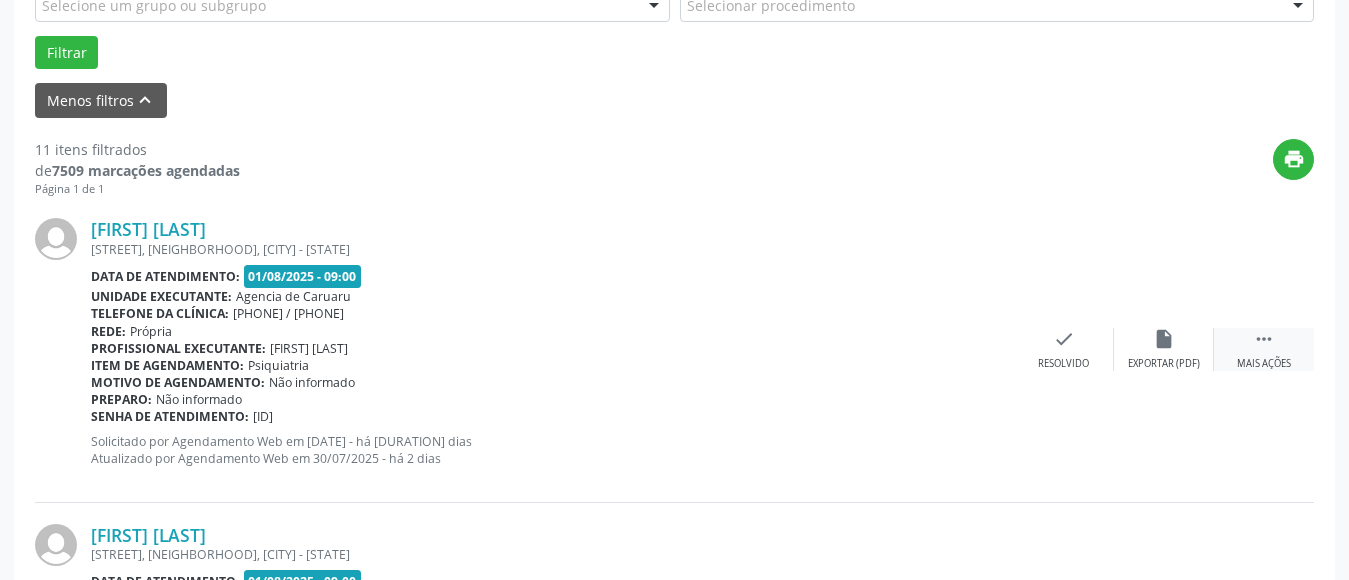 click on "Mais ações" at bounding box center (1264, 364) 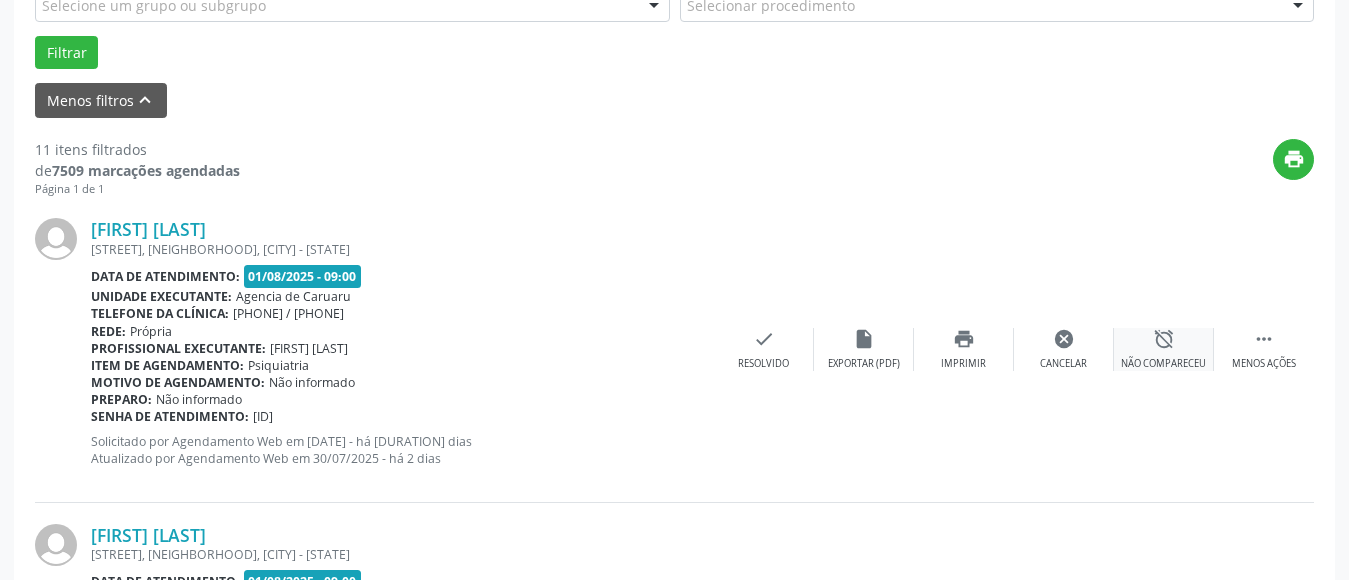 click on "alarm_off
Não compareceu" at bounding box center [1164, 349] 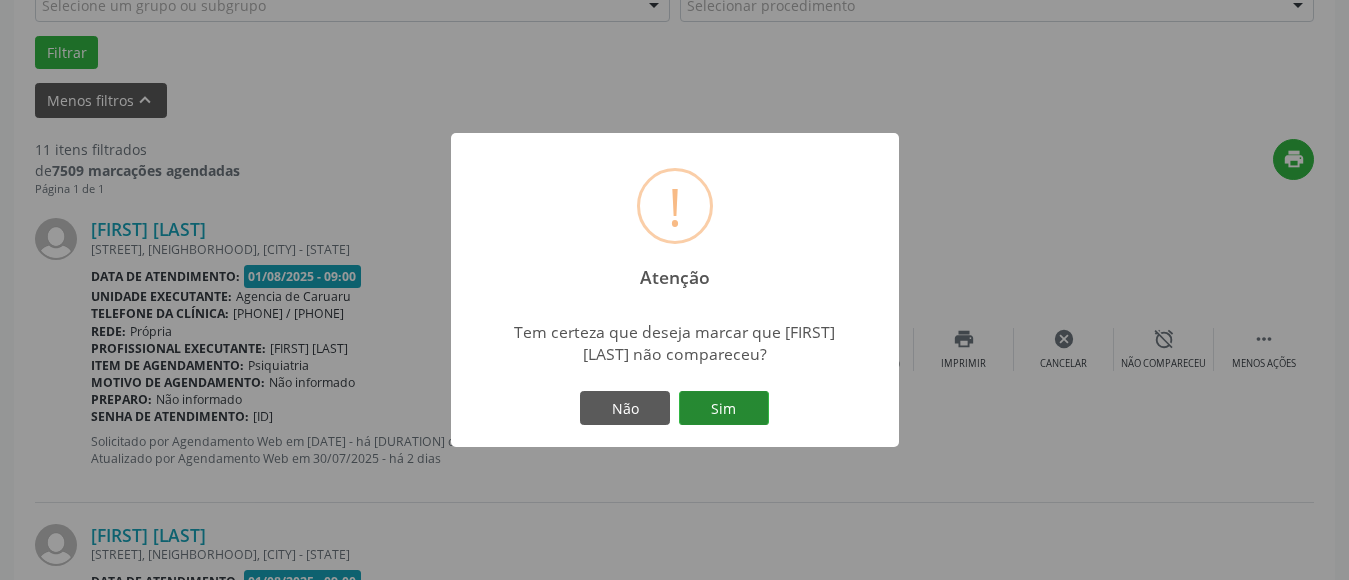click on "Sim" at bounding box center (724, 408) 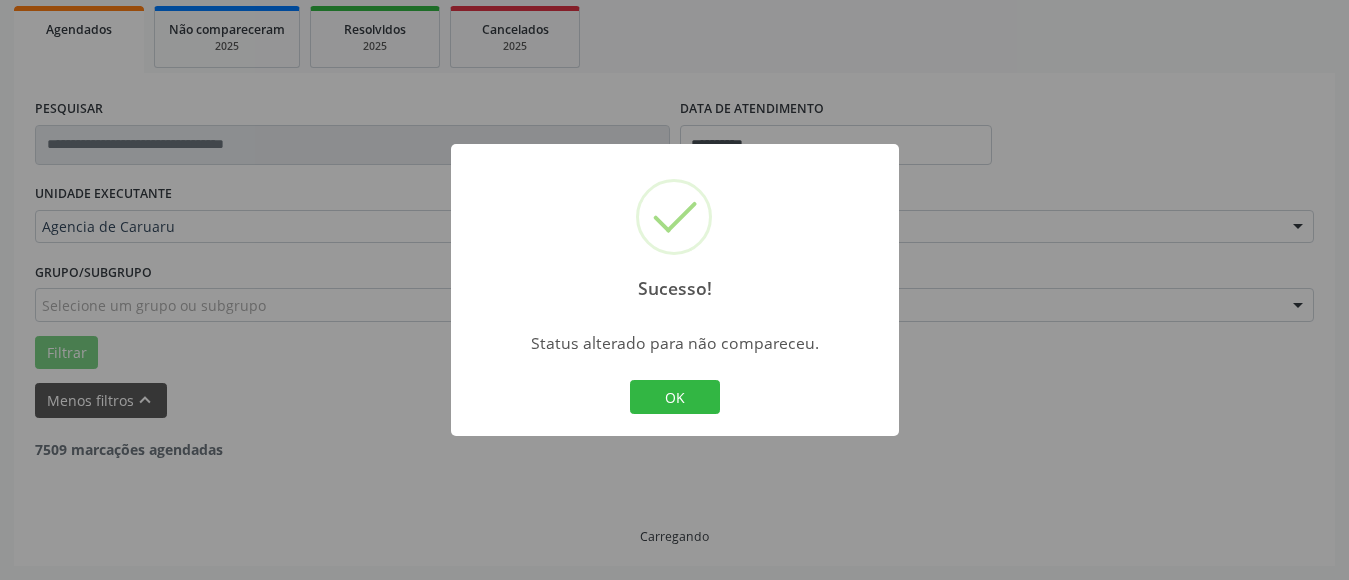 scroll, scrollTop: 293, scrollLeft: 0, axis: vertical 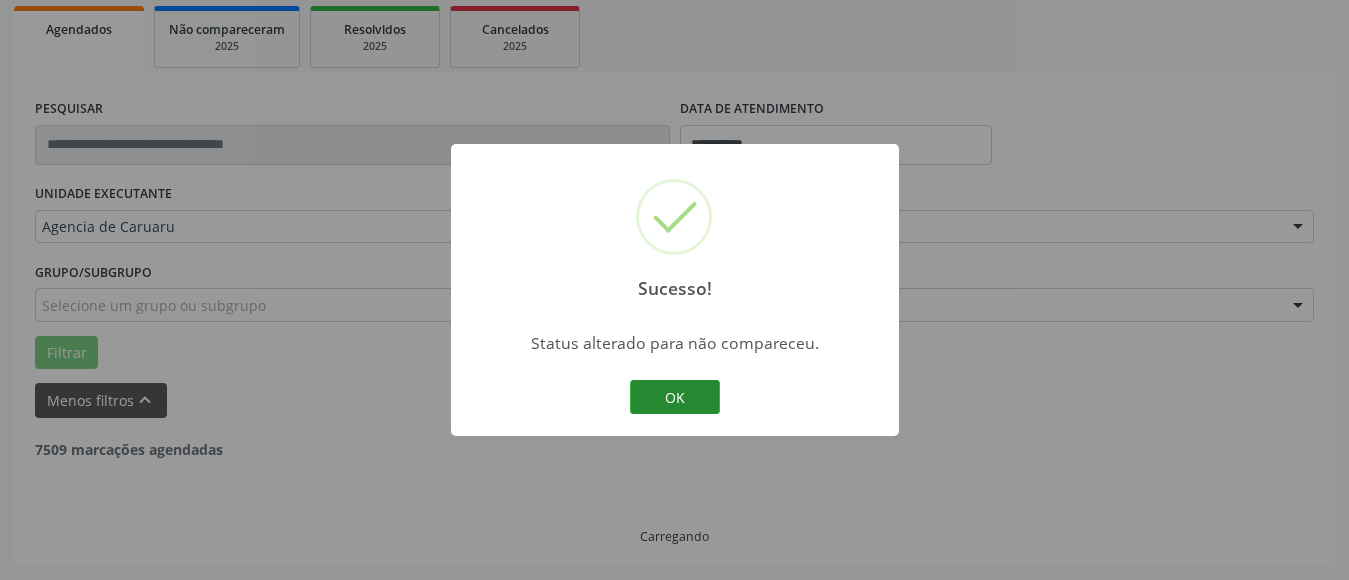 click on "OK" at bounding box center [675, 397] 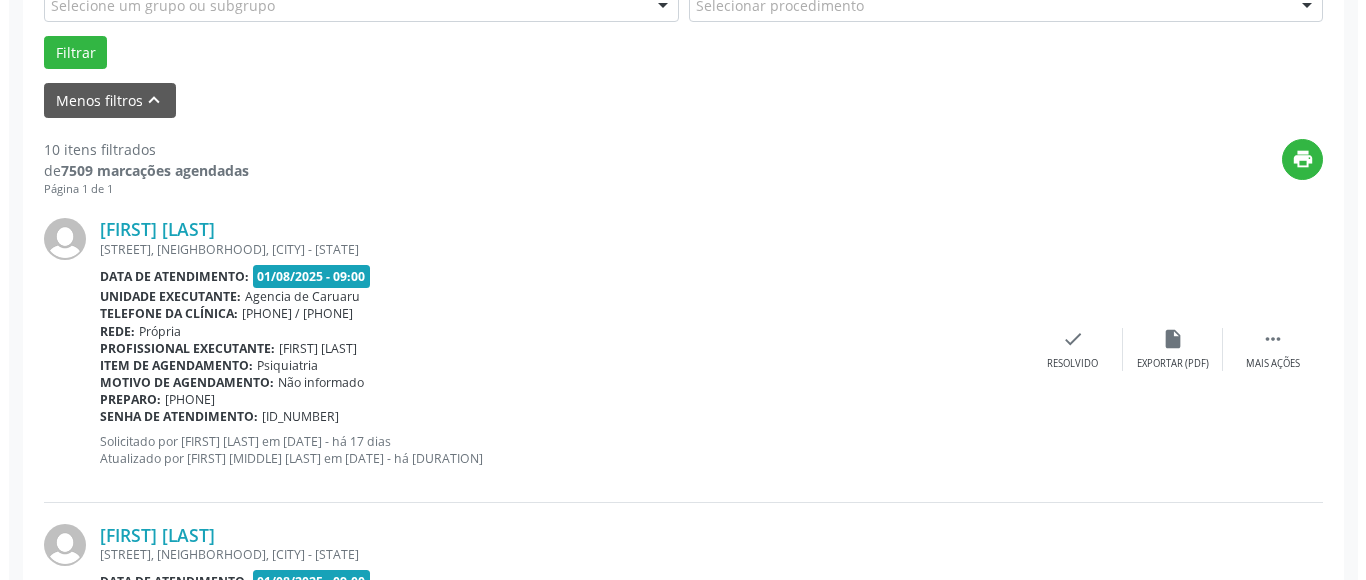 scroll, scrollTop: 793, scrollLeft: 0, axis: vertical 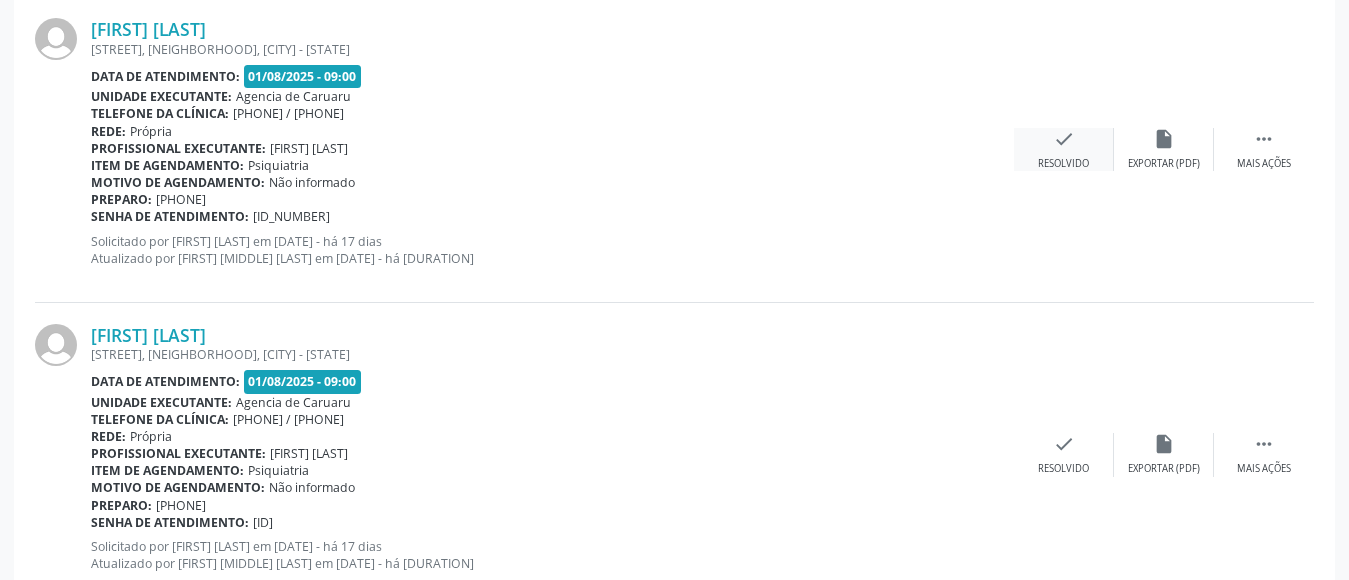click on "check" at bounding box center (1064, 139) 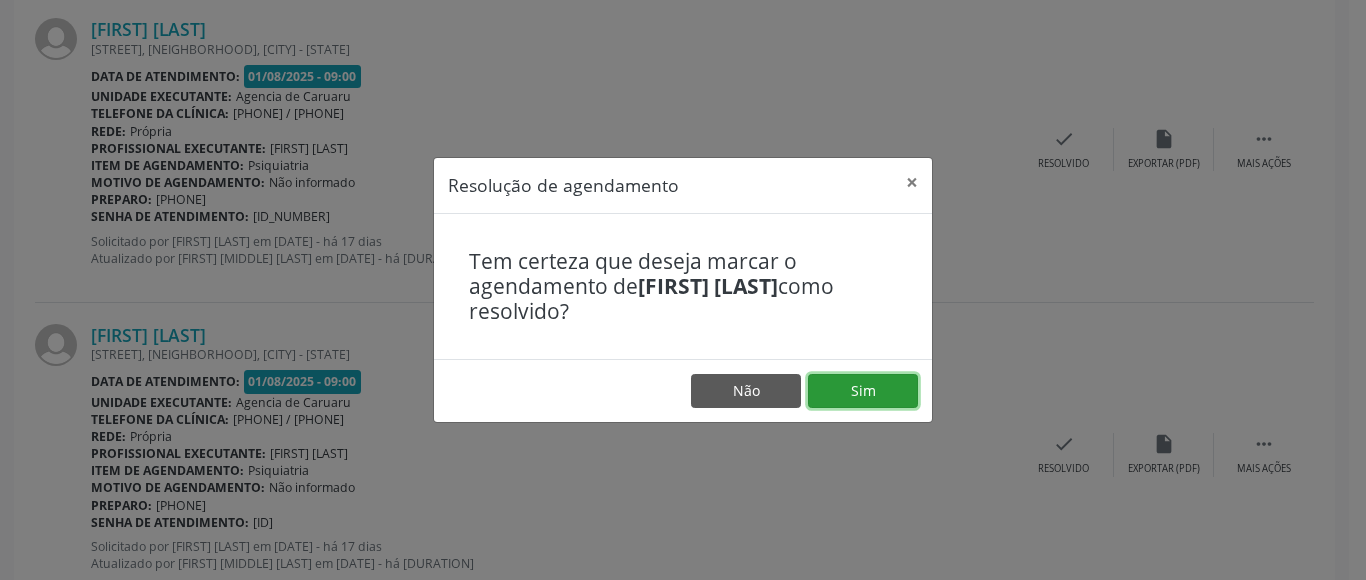click on "Sim" at bounding box center [863, 391] 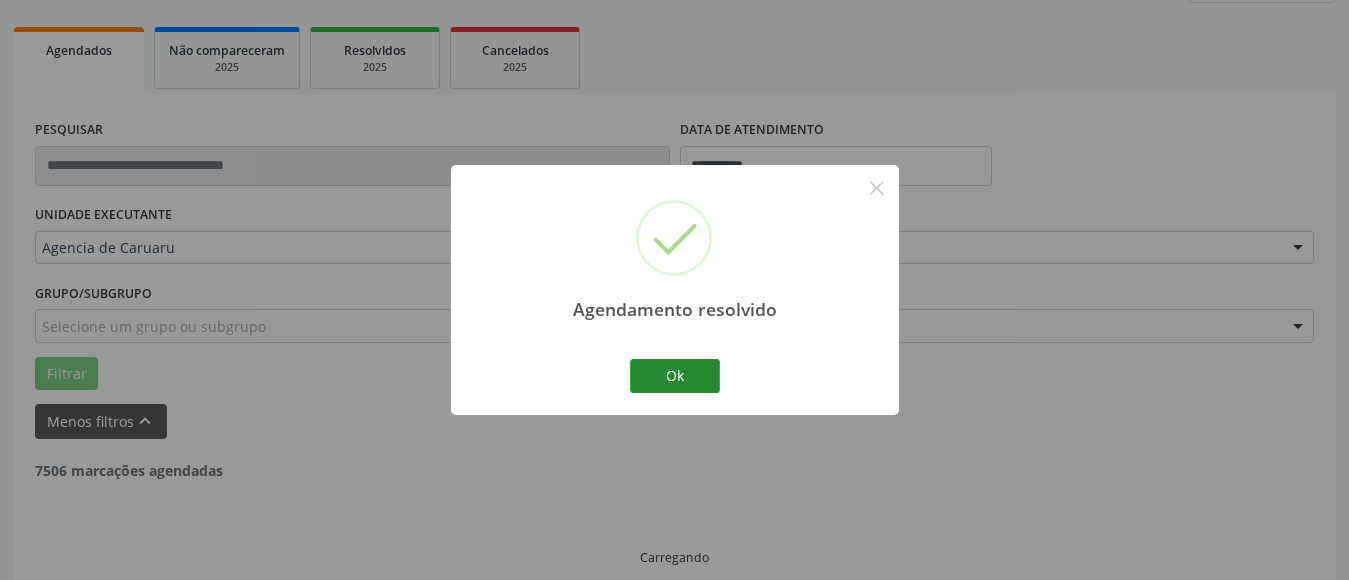 scroll, scrollTop: 293, scrollLeft: 0, axis: vertical 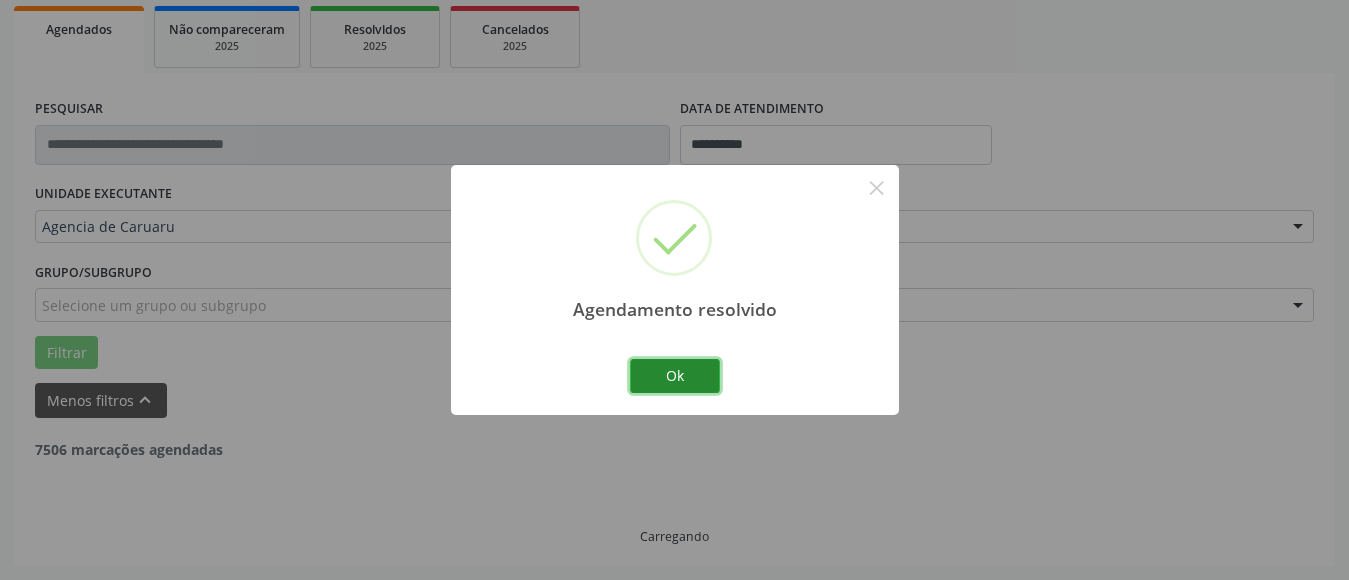 click on "Ok" at bounding box center [675, 376] 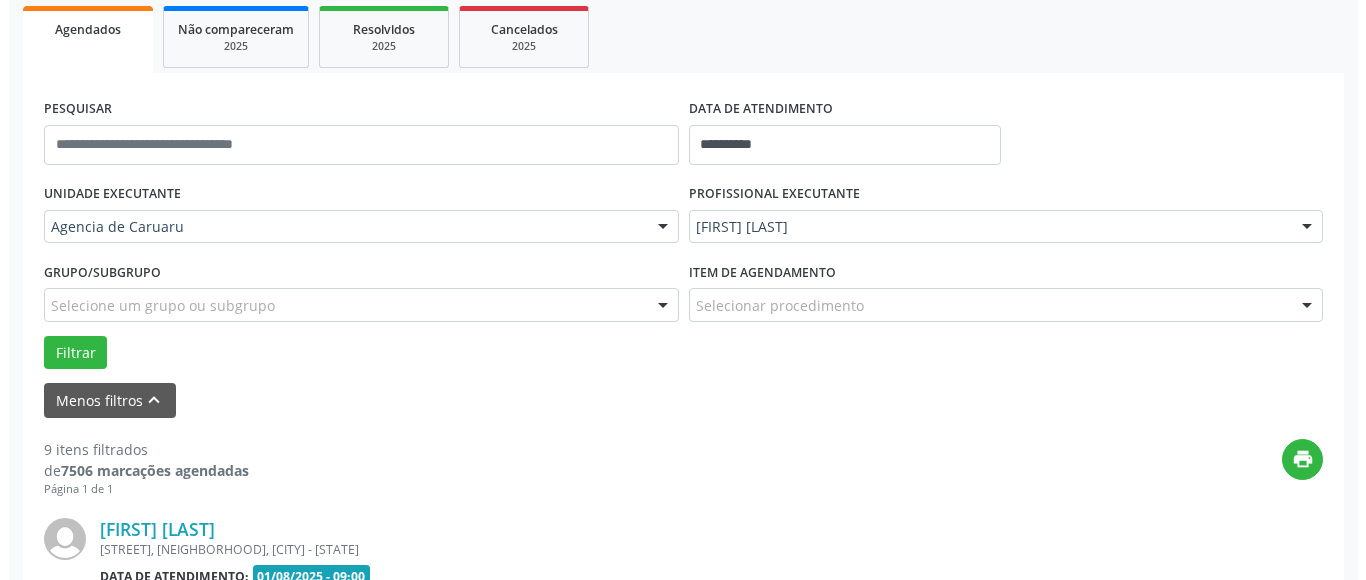 scroll, scrollTop: 493, scrollLeft: 0, axis: vertical 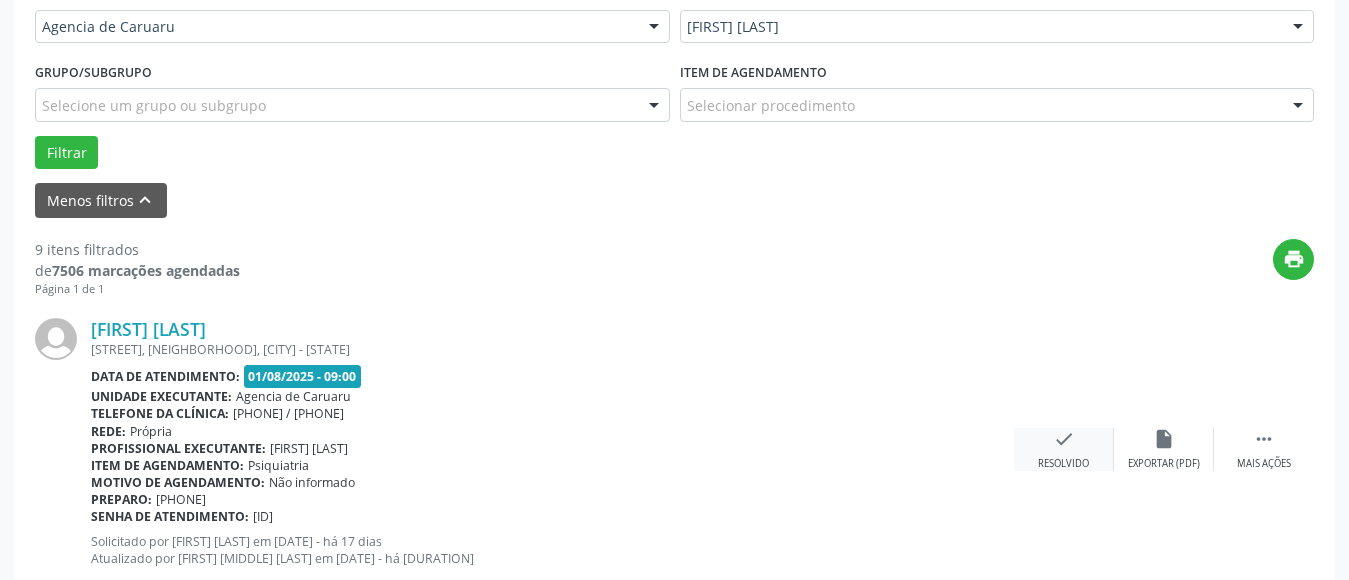 click on "check" at bounding box center [1064, 439] 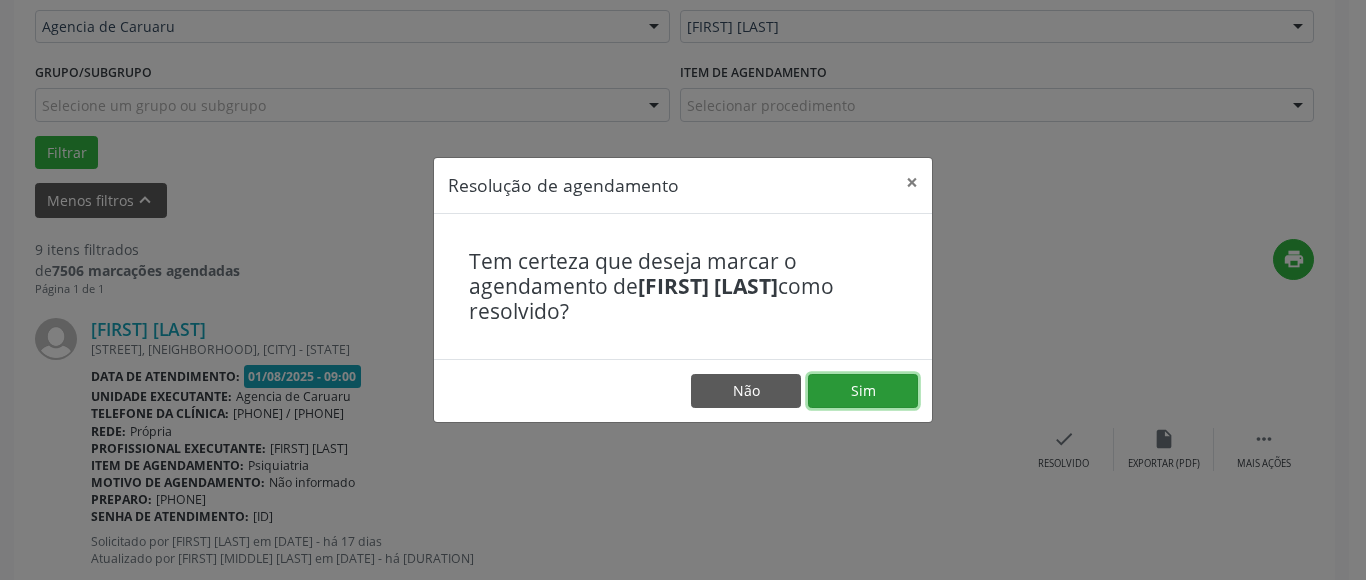 click on "Sim" at bounding box center [863, 391] 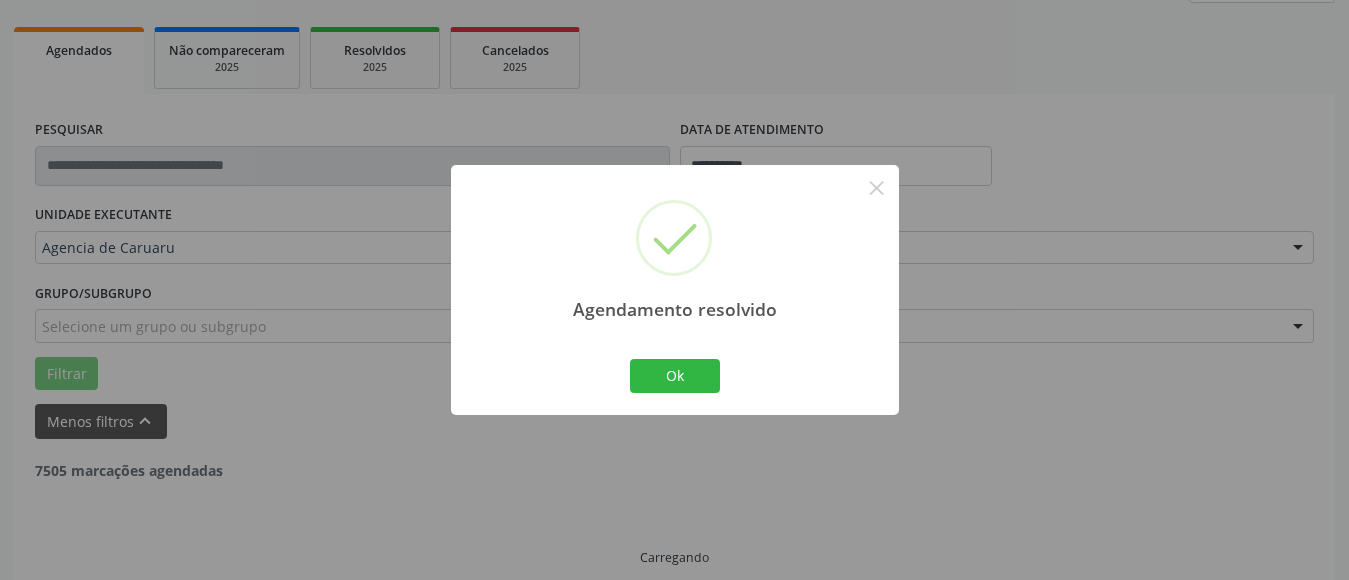 scroll, scrollTop: 293, scrollLeft: 0, axis: vertical 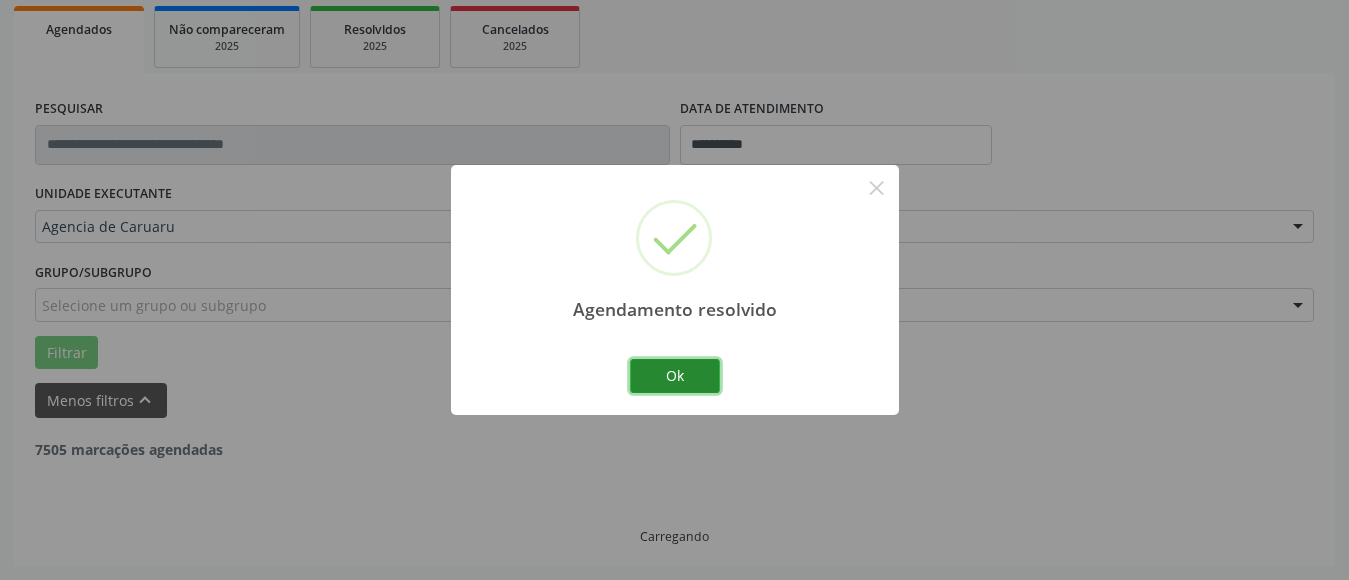 click on "Ok" at bounding box center [675, 376] 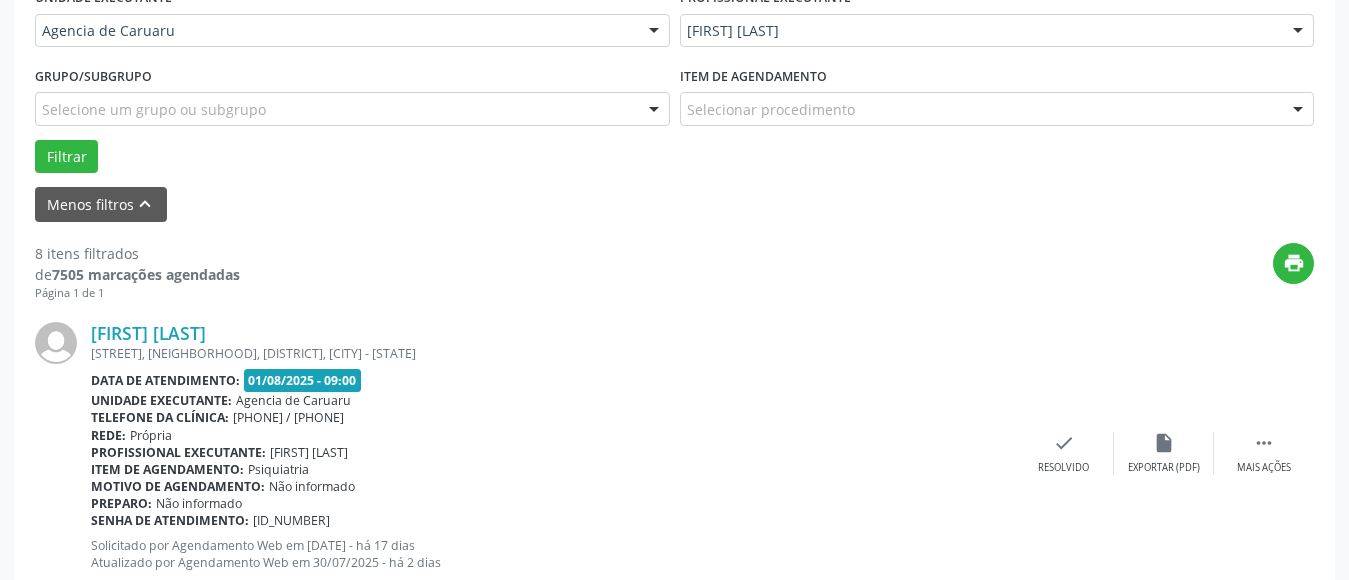 scroll, scrollTop: 493, scrollLeft: 0, axis: vertical 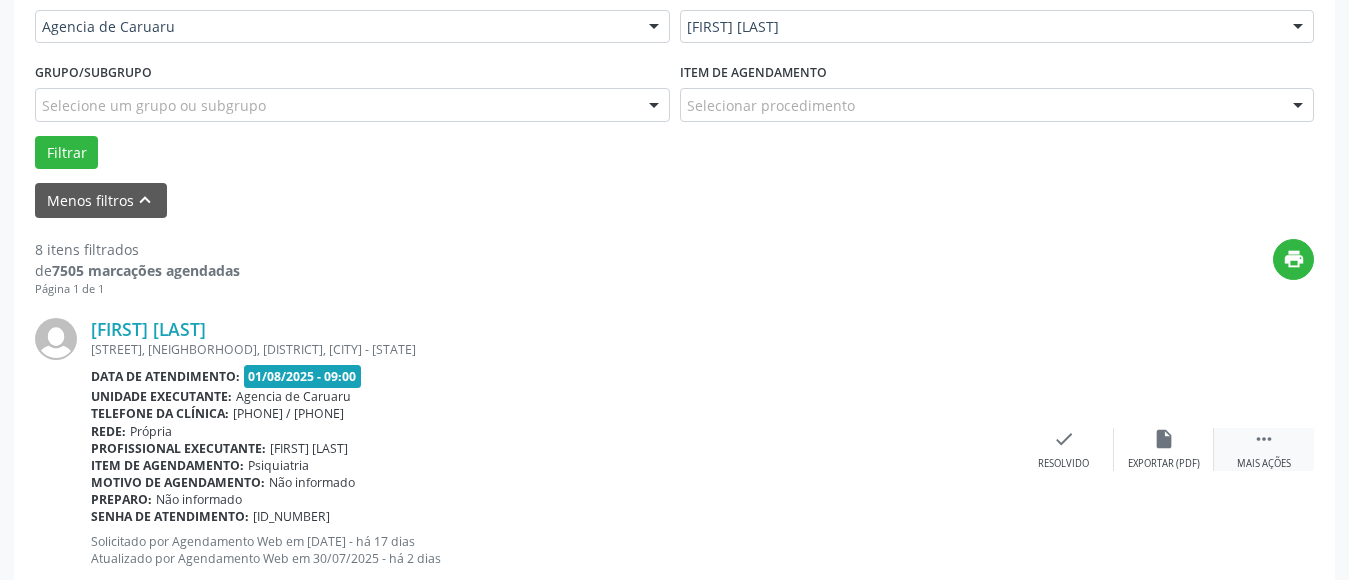 click on "
Mais ações" at bounding box center [1264, 449] 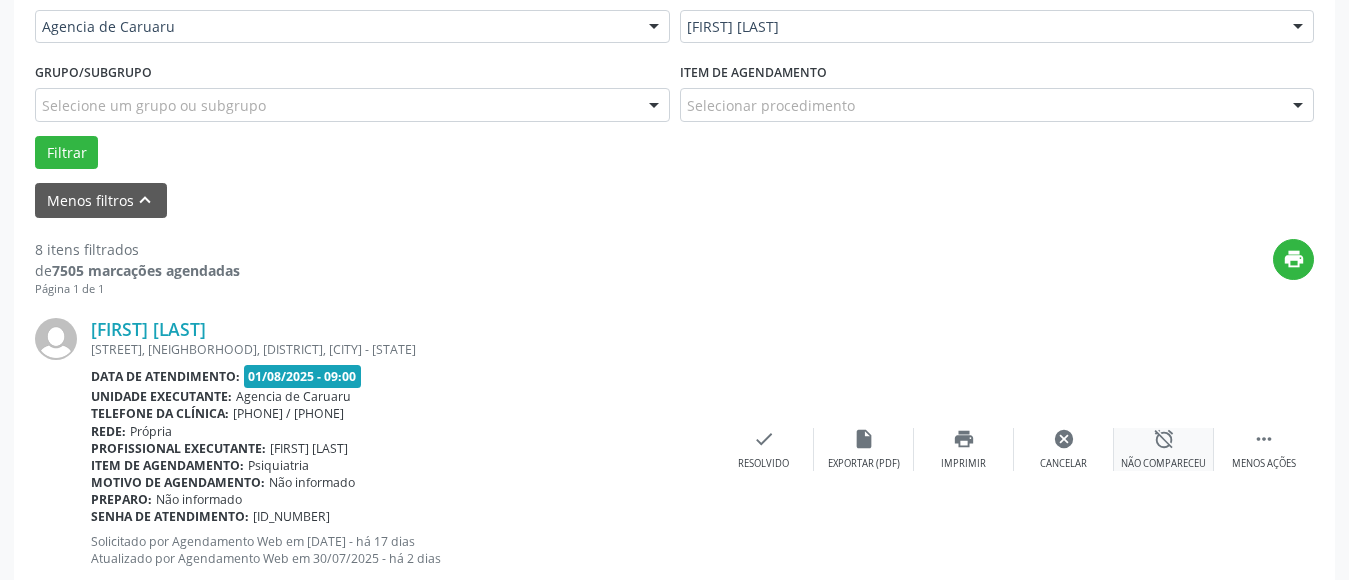 click on "alarm_off" at bounding box center [1164, 439] 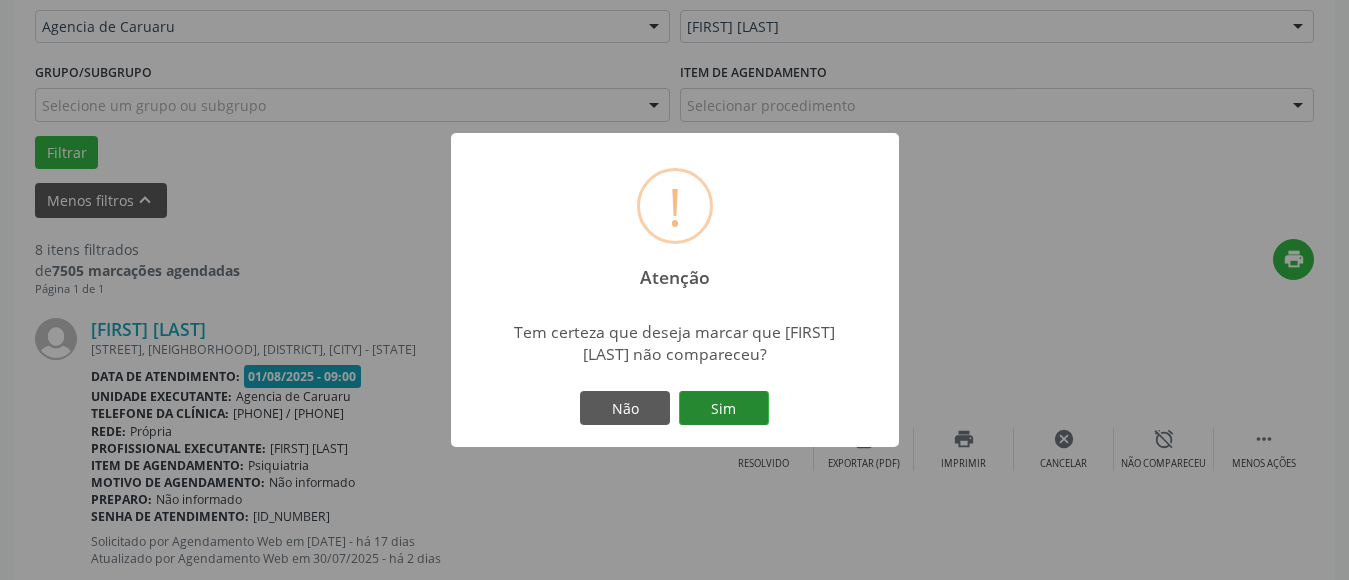 click on "Sim" at bounding box center (724, 408) 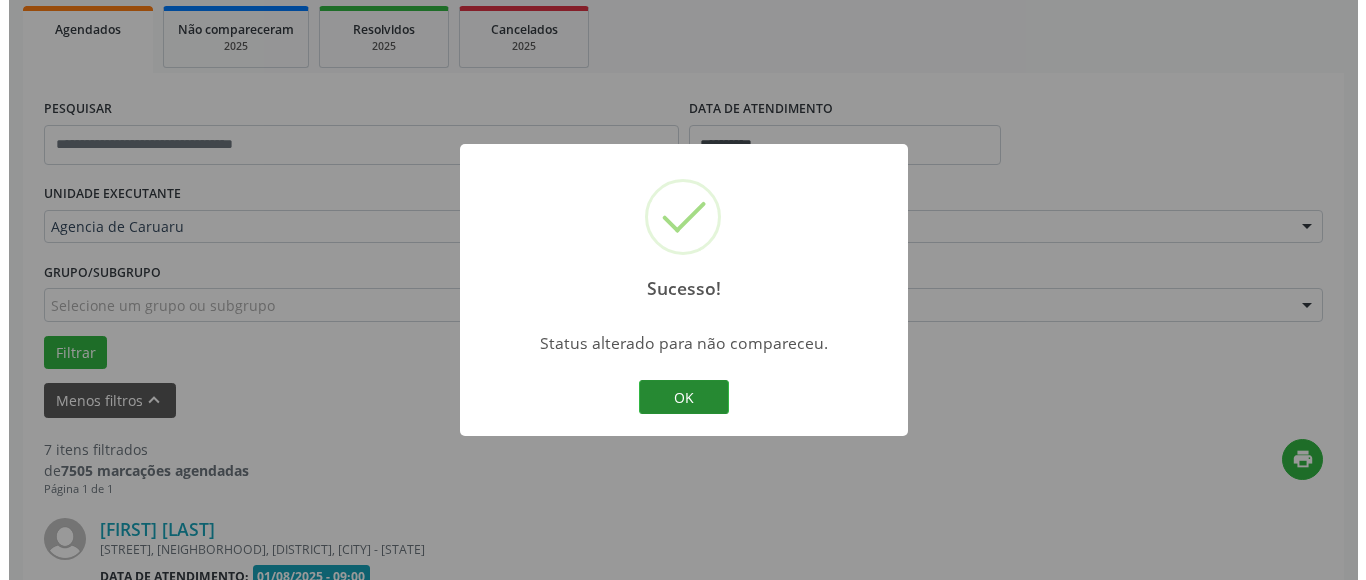 scroll, scrollTop: 493, scrollLeft: 0, axis: vertical 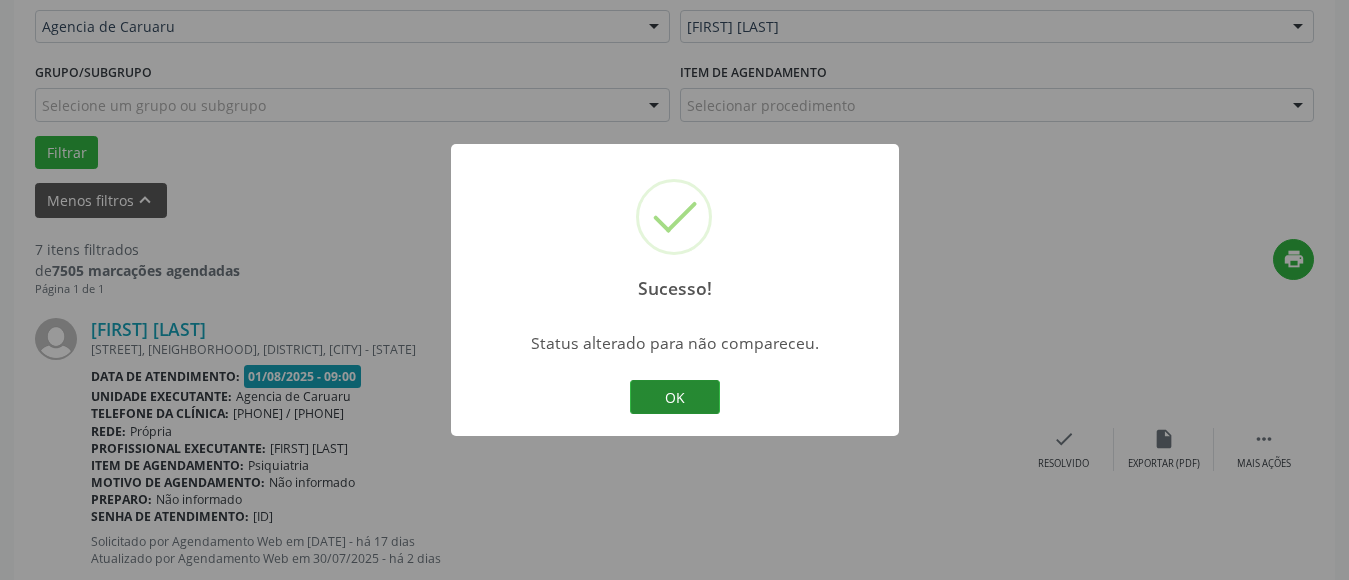 click on "OK" at bounding box center [675, 397] 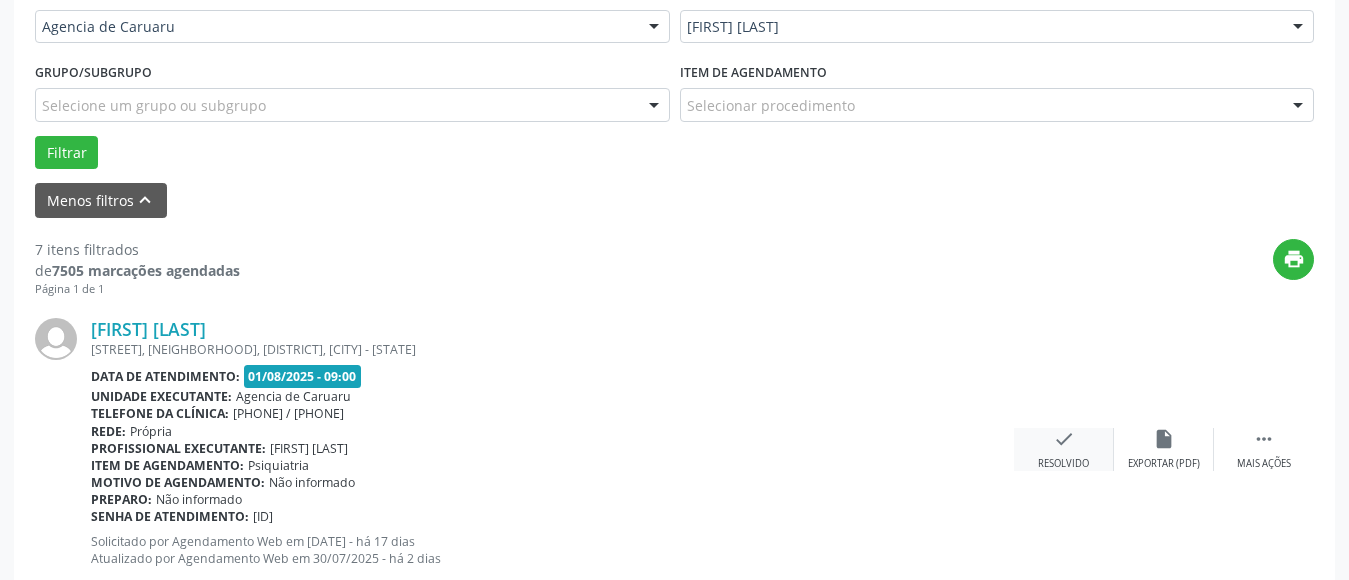 click on "check
Resolvido" at bounding box center (1064, 449) 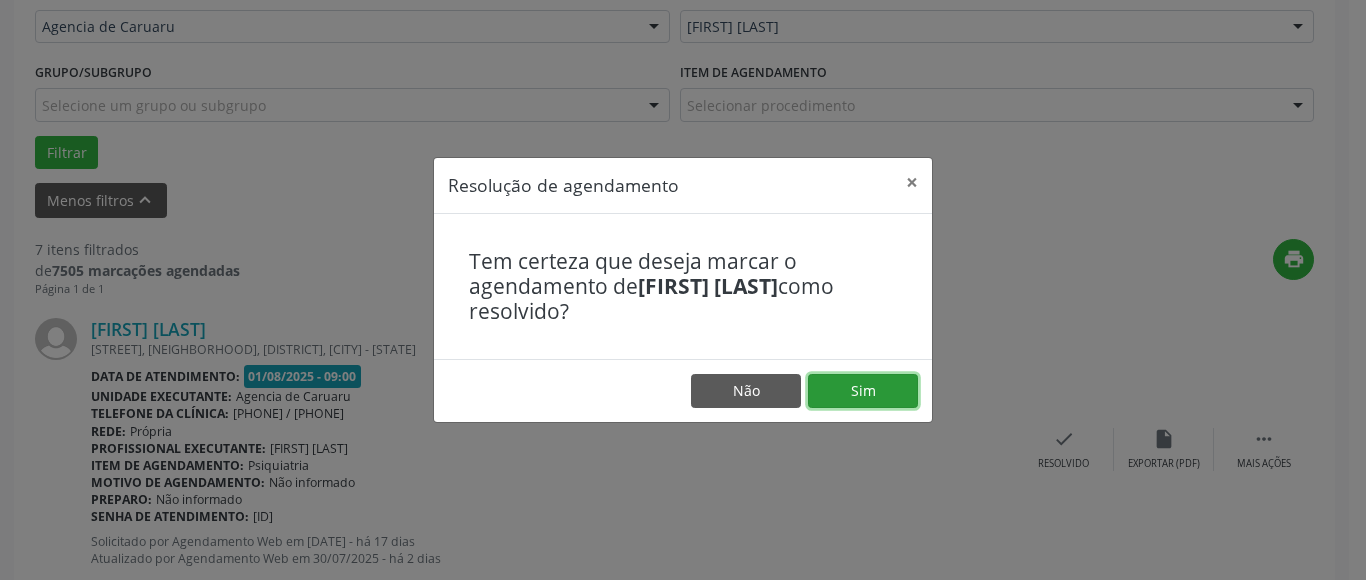 click on "Sim" at bounding box center (863, 391) 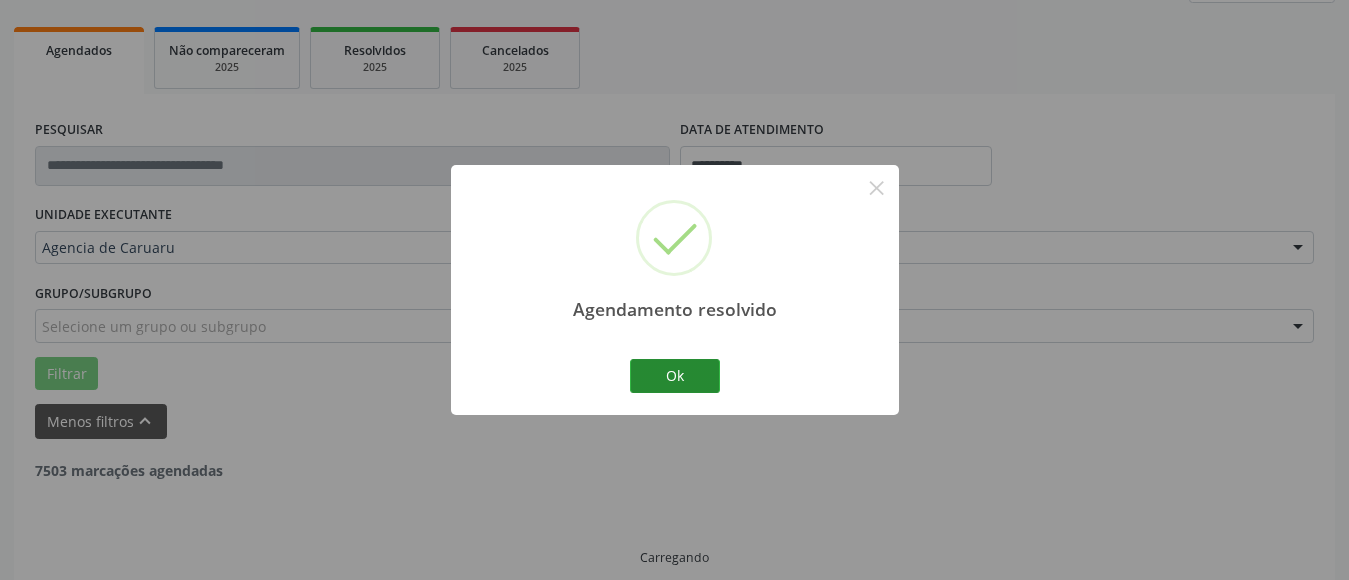 scroll, scrollTop: 293, scrollLeft: 0, axis: vertical 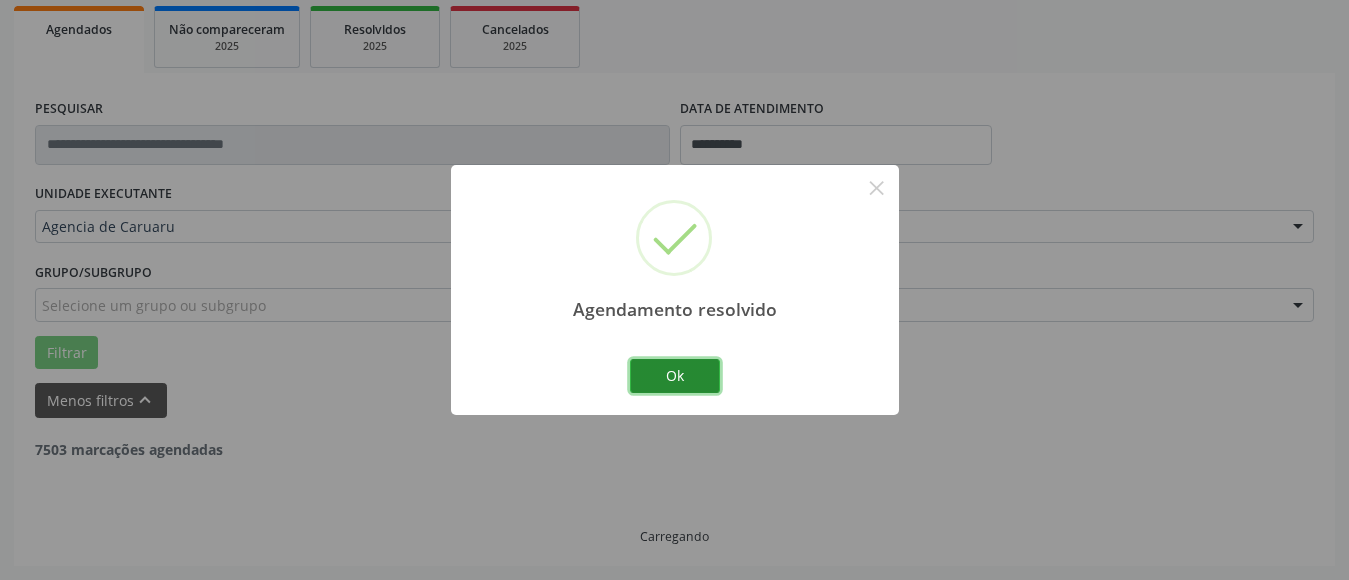 click on "Ok" at bounding box center (675, 376) 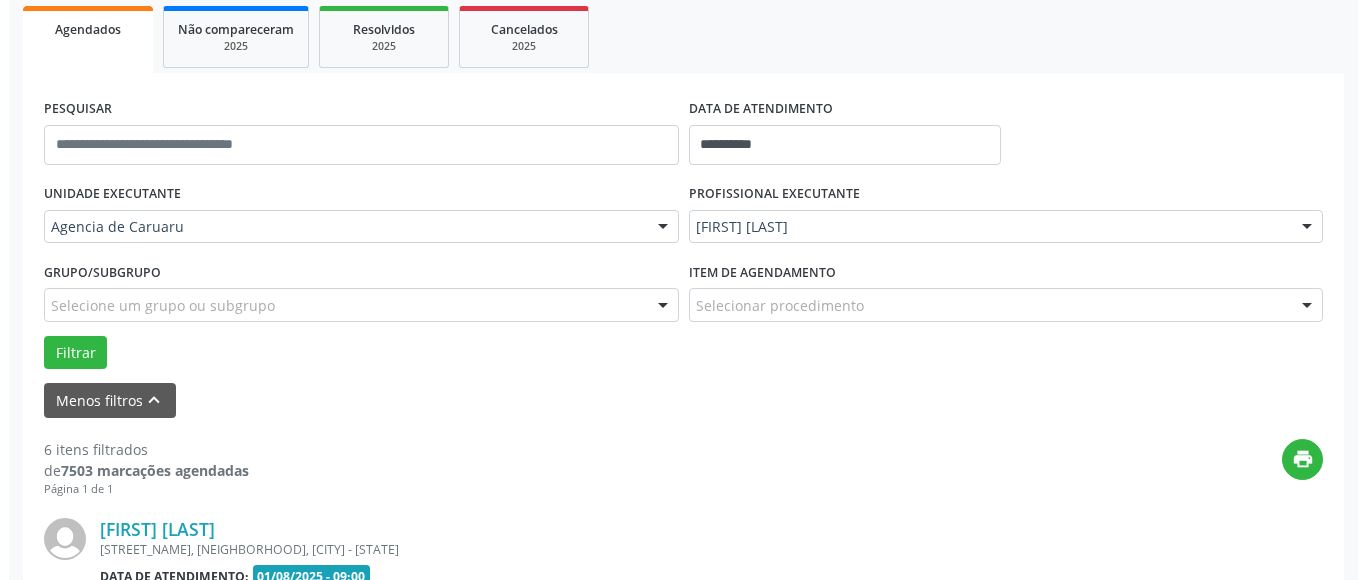 scroll, scrollTop: 493, scrollLeft: 0, axis: vertical 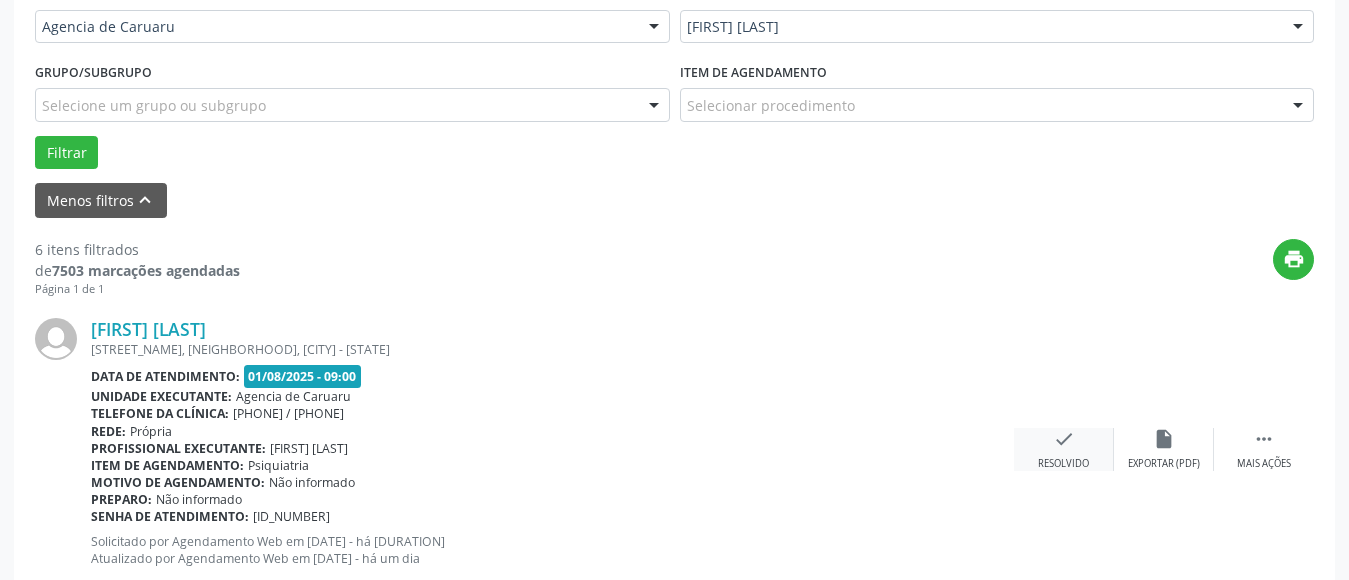 click on "Resolvido" at bounding box center [1063, 464] 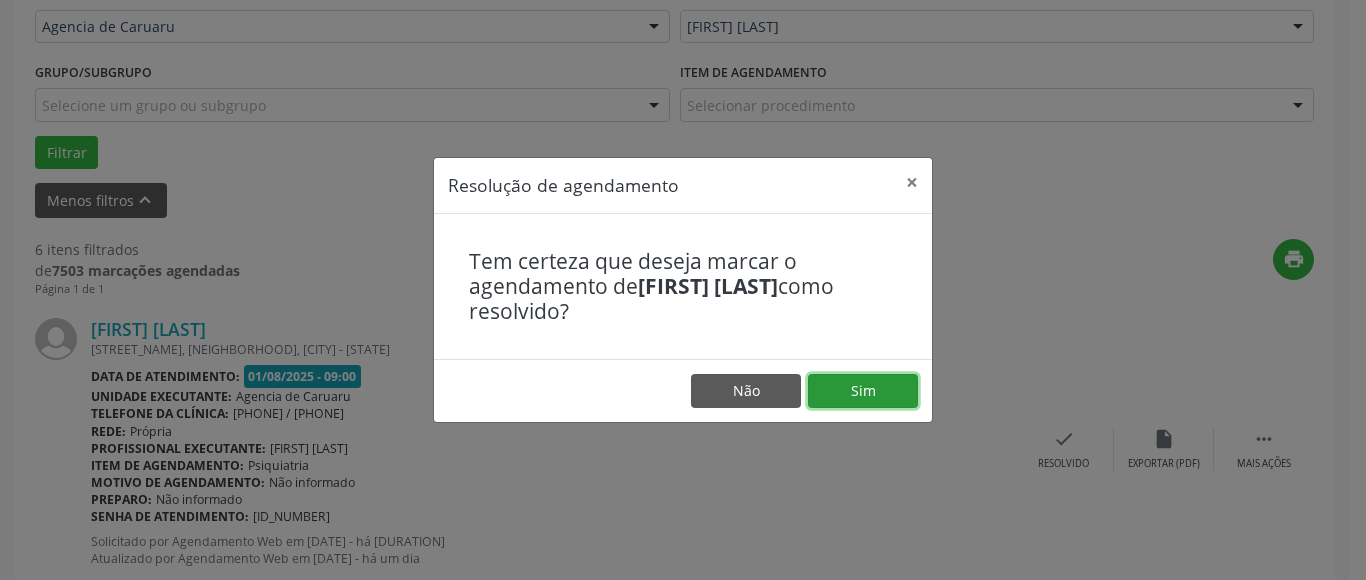 click on "Sim" at bounding box center [863, 391] 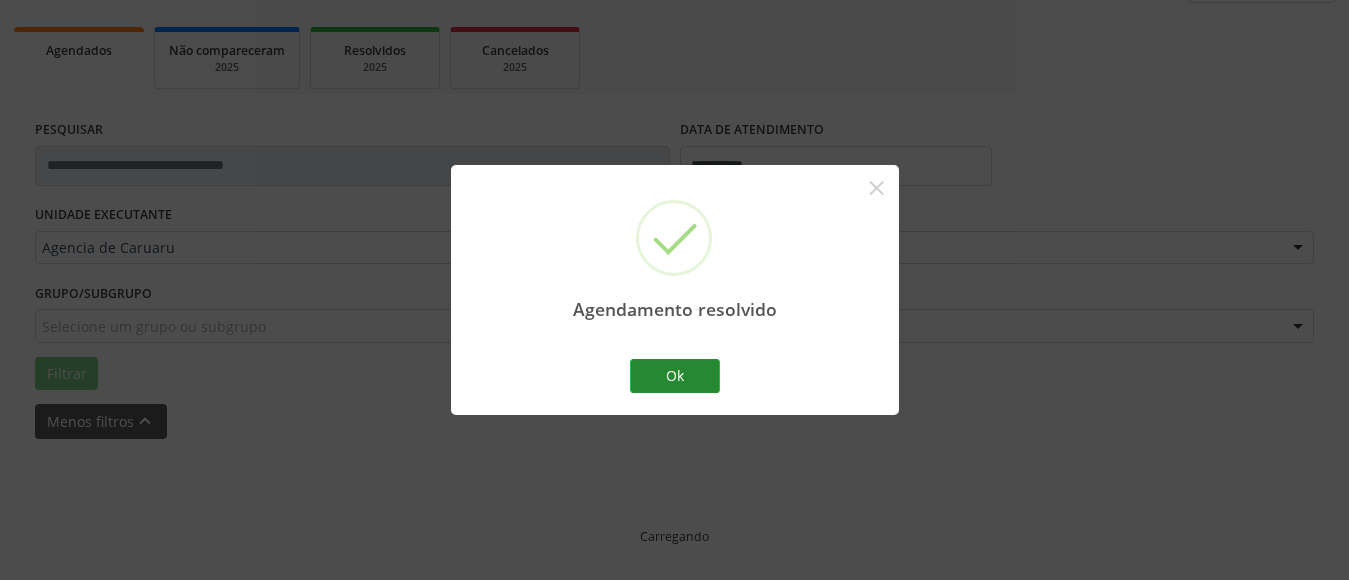 scroll, scrollTop: 293, scrollLeft: 0, axis: vertical 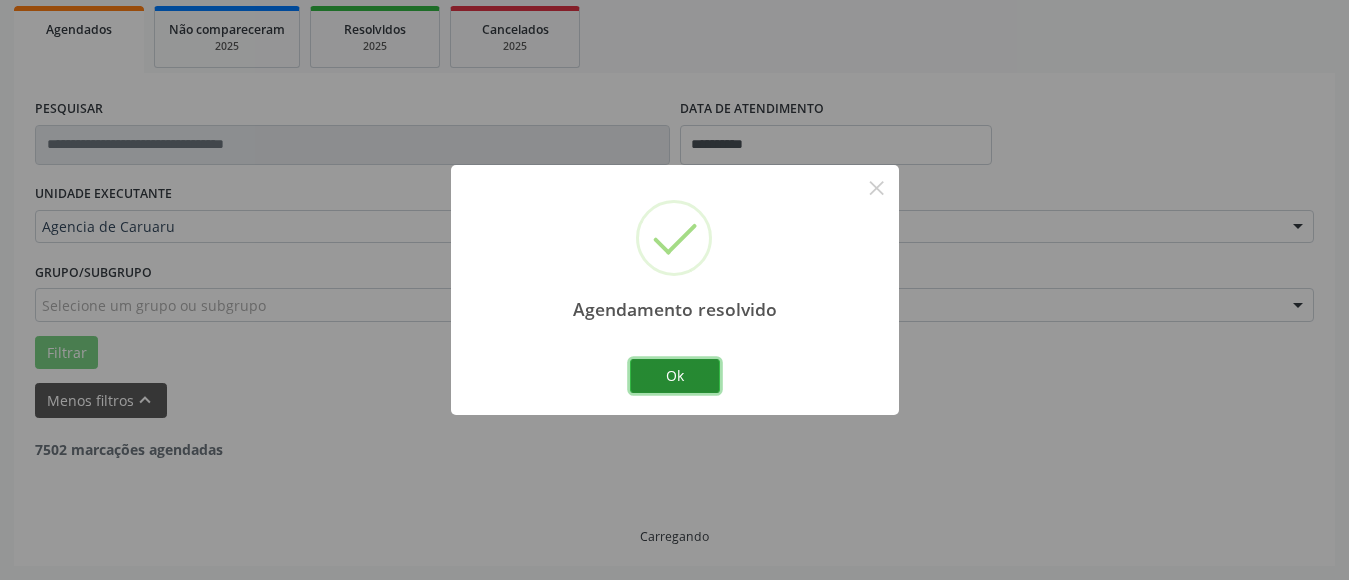 click on "Ok" at bounding box center (675, 376) 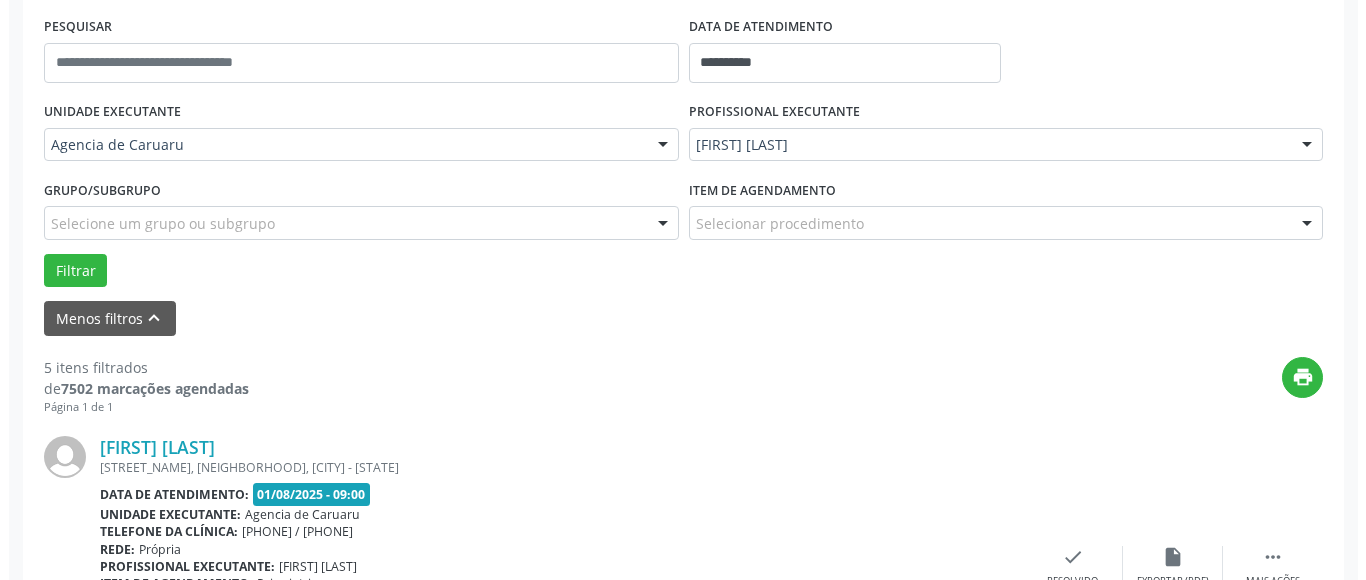 scroll, scrollTop: 593, scrollLeft: 0, axis: vertical 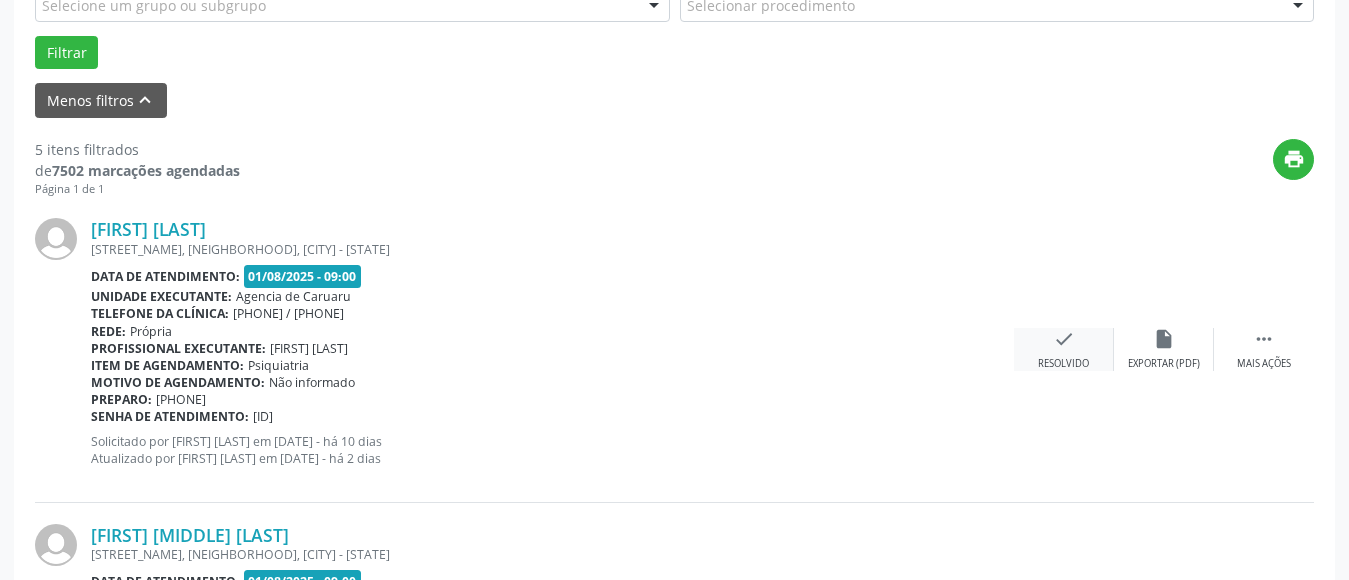 click on "check
Resolvido" at bounding box center (1064, 349) 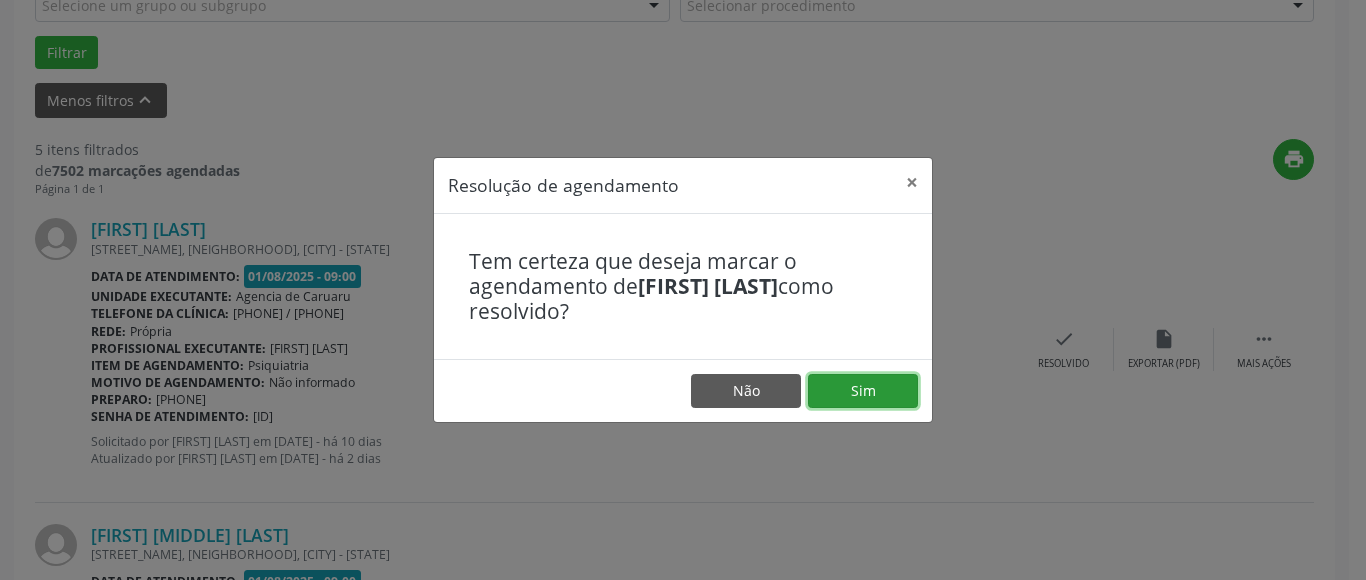 click on "Sim" at bounding box center (863, 391) 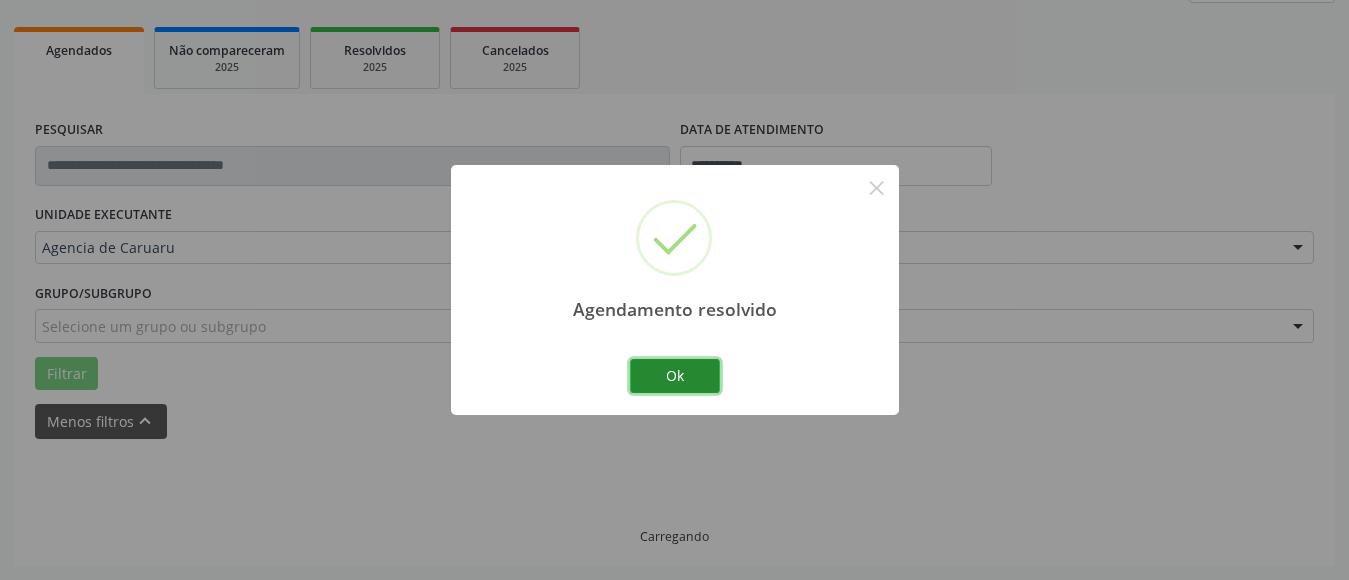 click on "Ok" at bounding box center (675, 376) 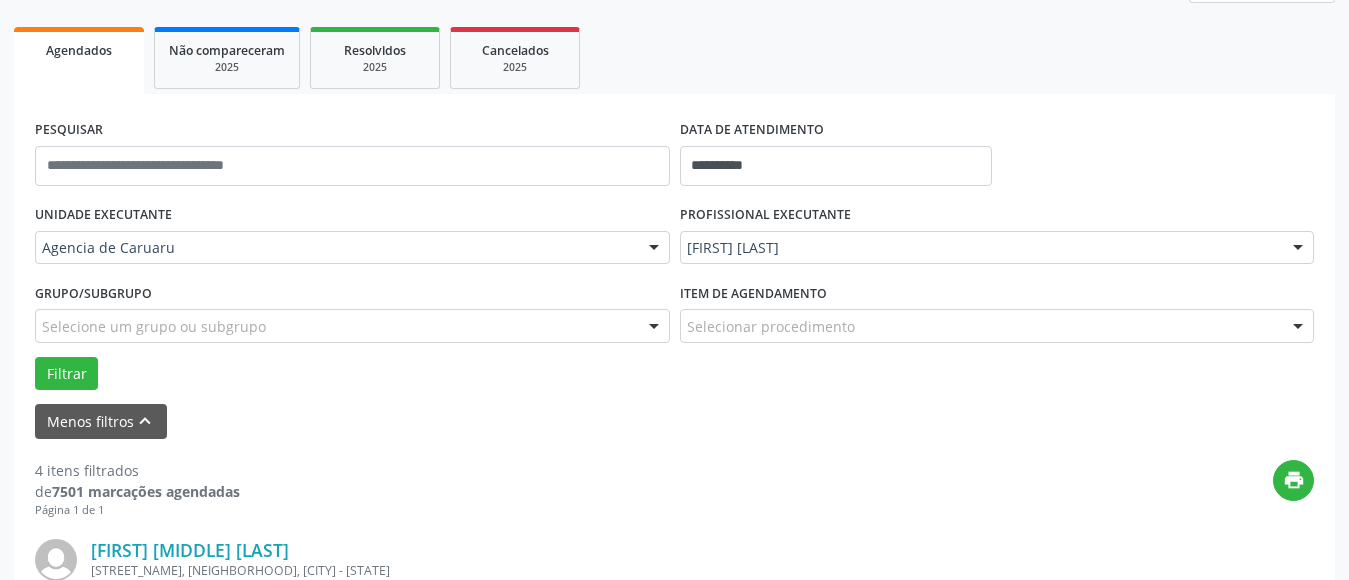 scroll, scrollTop: 593, scrollLeft: 0, axis: vertical 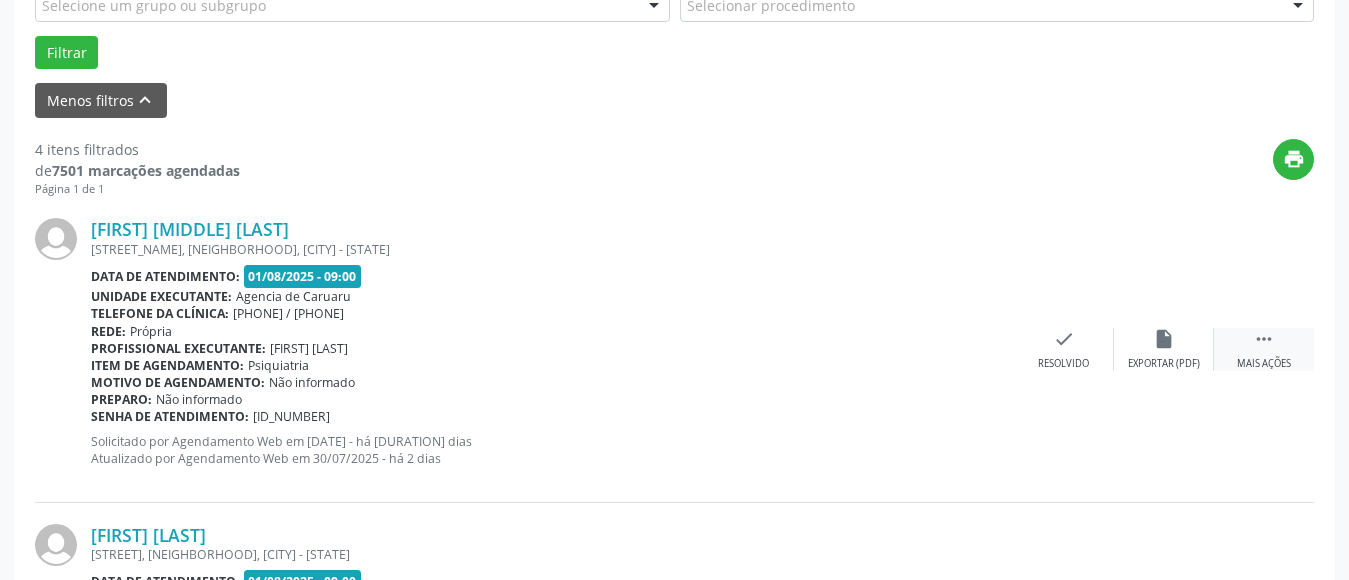 click on "
Mais ações" at bounding box center [1264, 349] 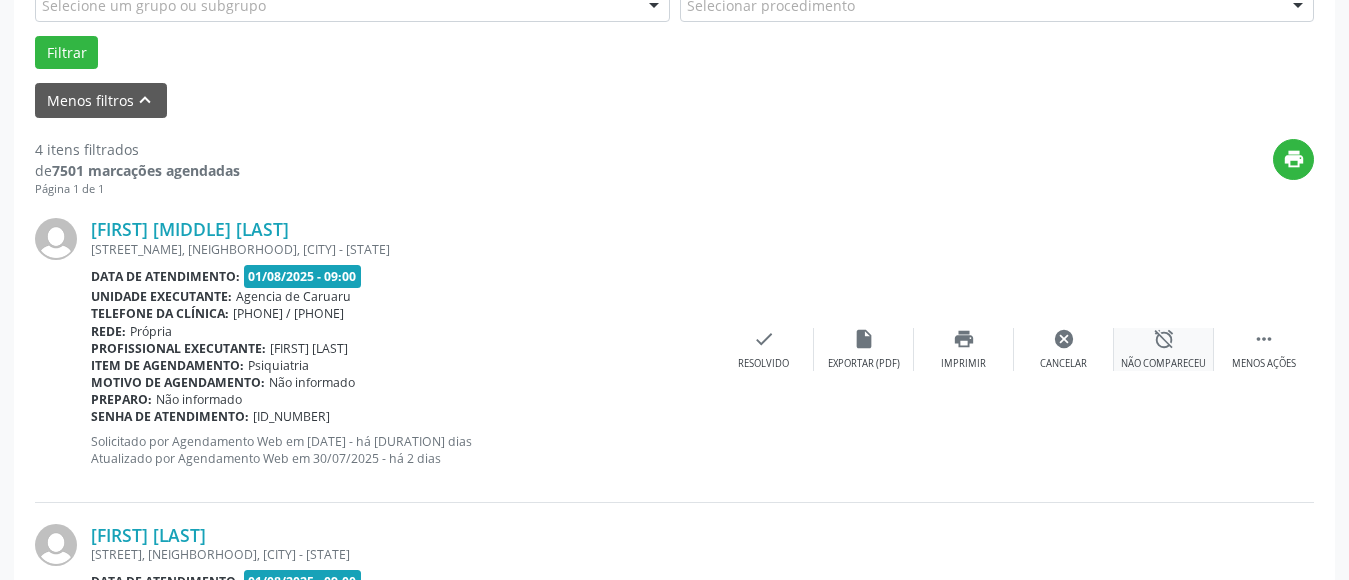 click on "Não compareceu" at bounding box center (1163, 364) 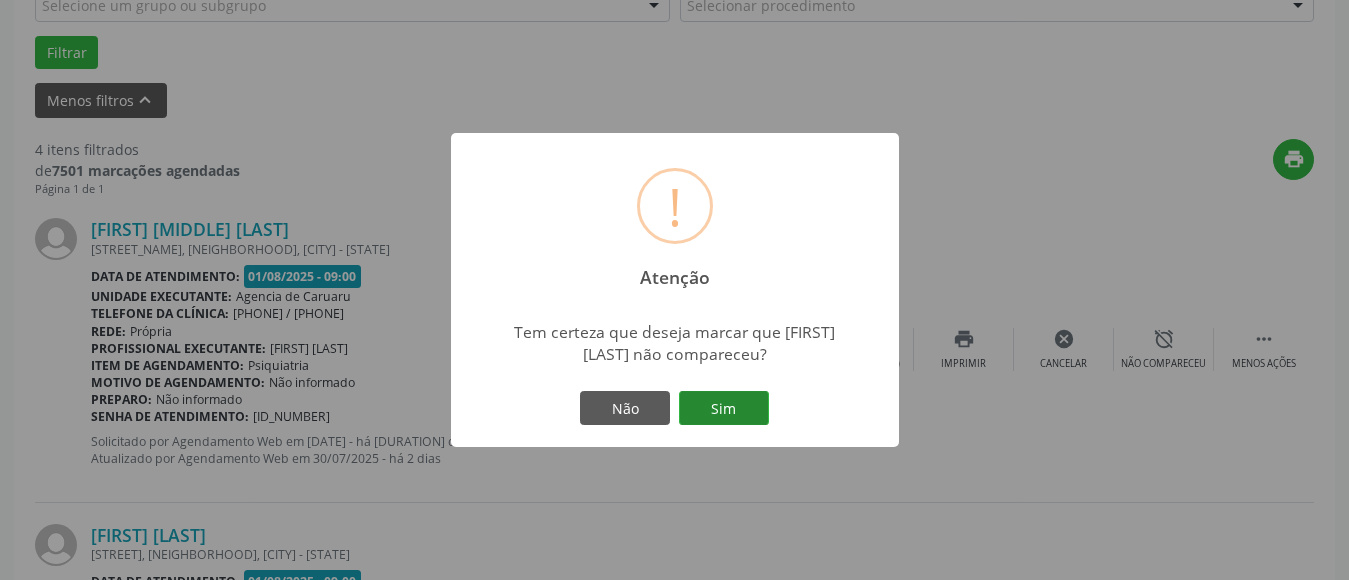click on "Sim" at bounding box center (724, 408) 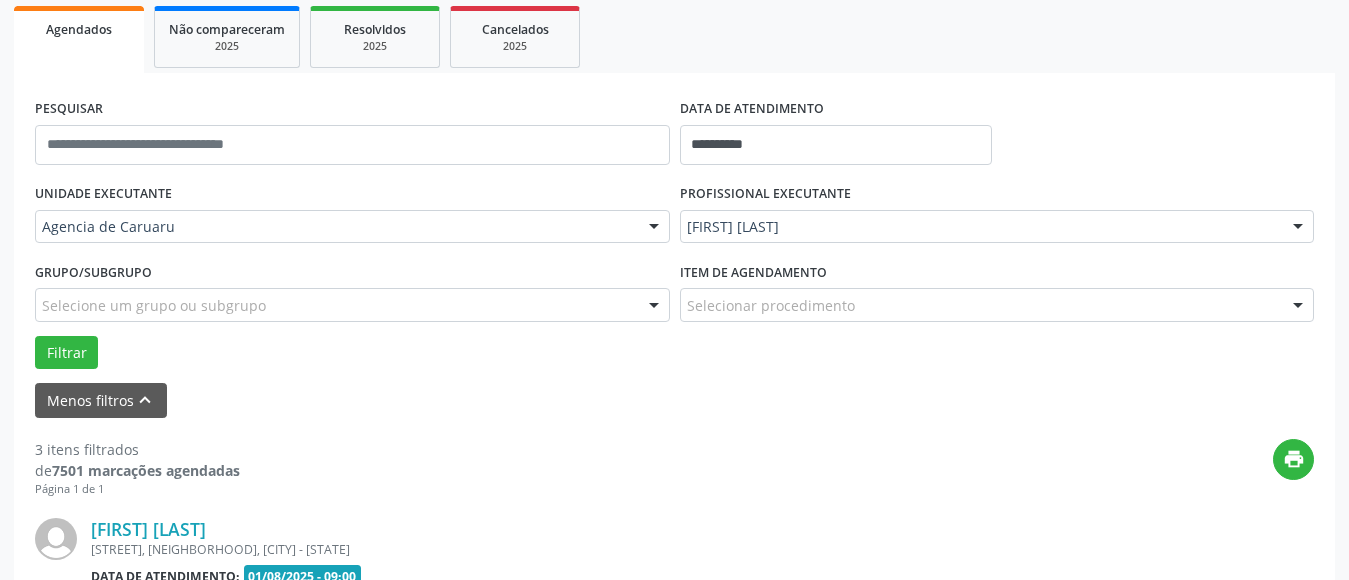 scroll, scrollTop: 593, scrollLeft: 0, axis: vertical 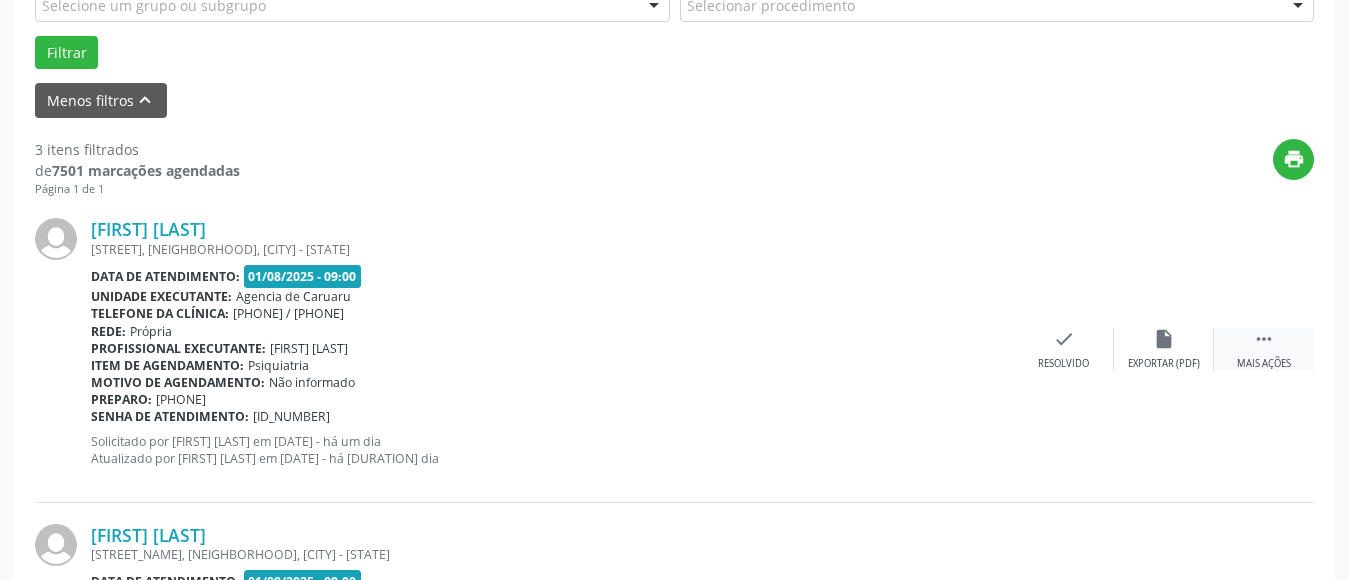 click on "" at bounding box center [1264, 339] 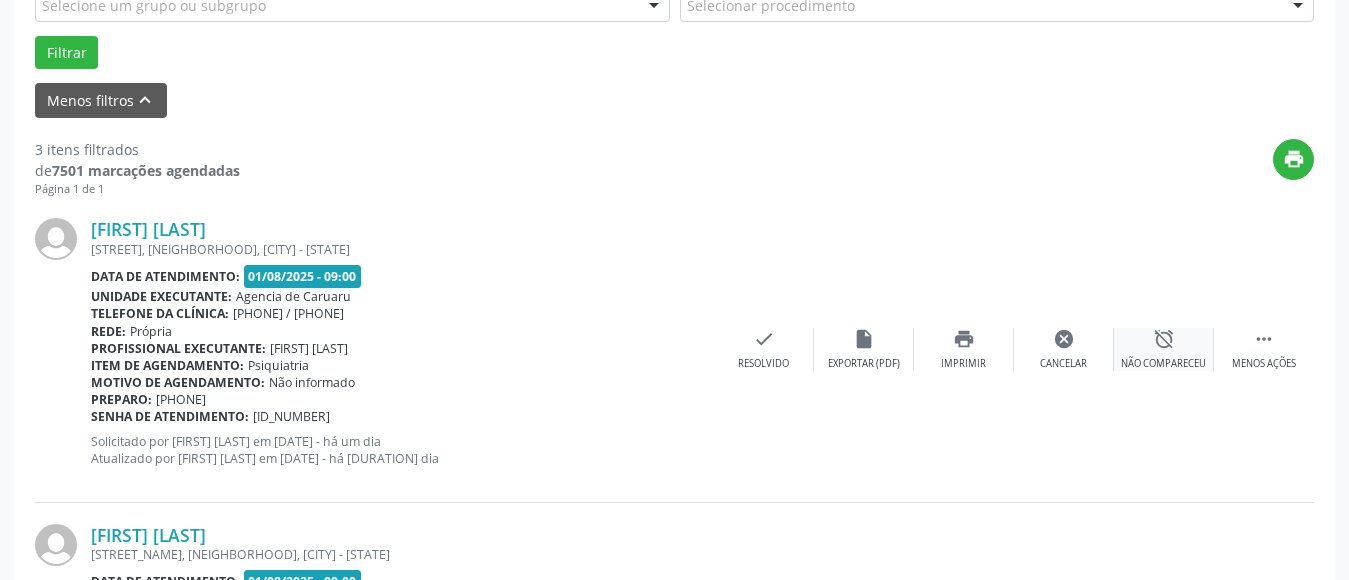 click on "alarm_off" at bounding box center (1164, 339) 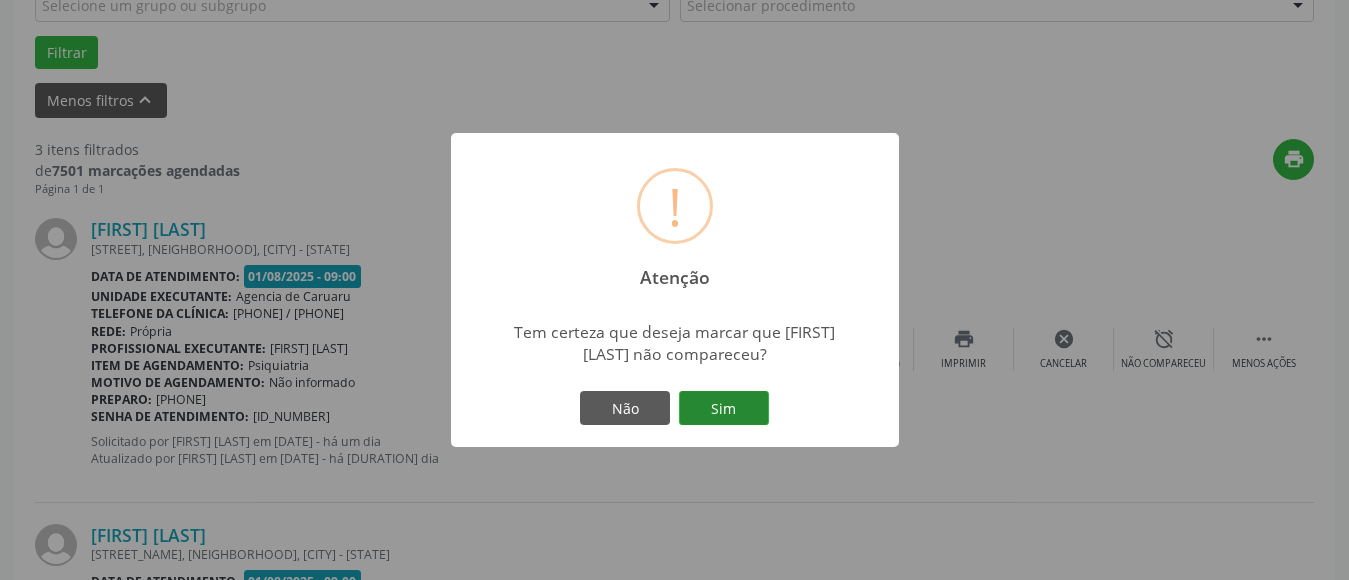 click on "Sim" at bounding box center (724, 408) 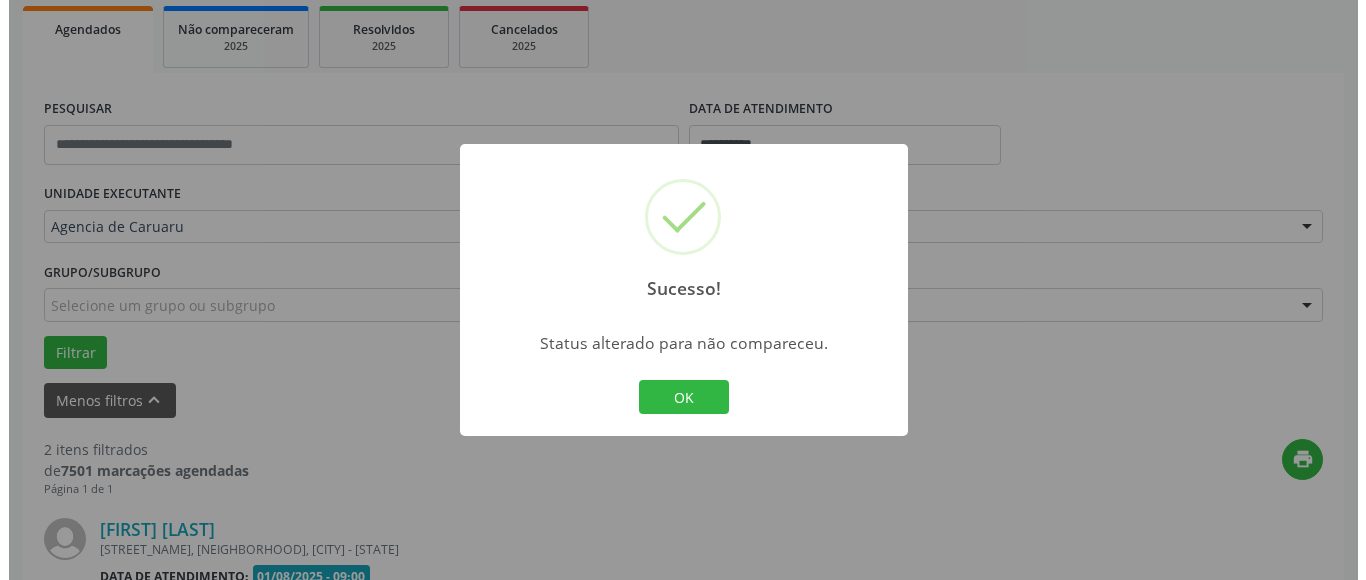 scroll, scrollTop: 593, scrollLeft: 0, axis: vertical 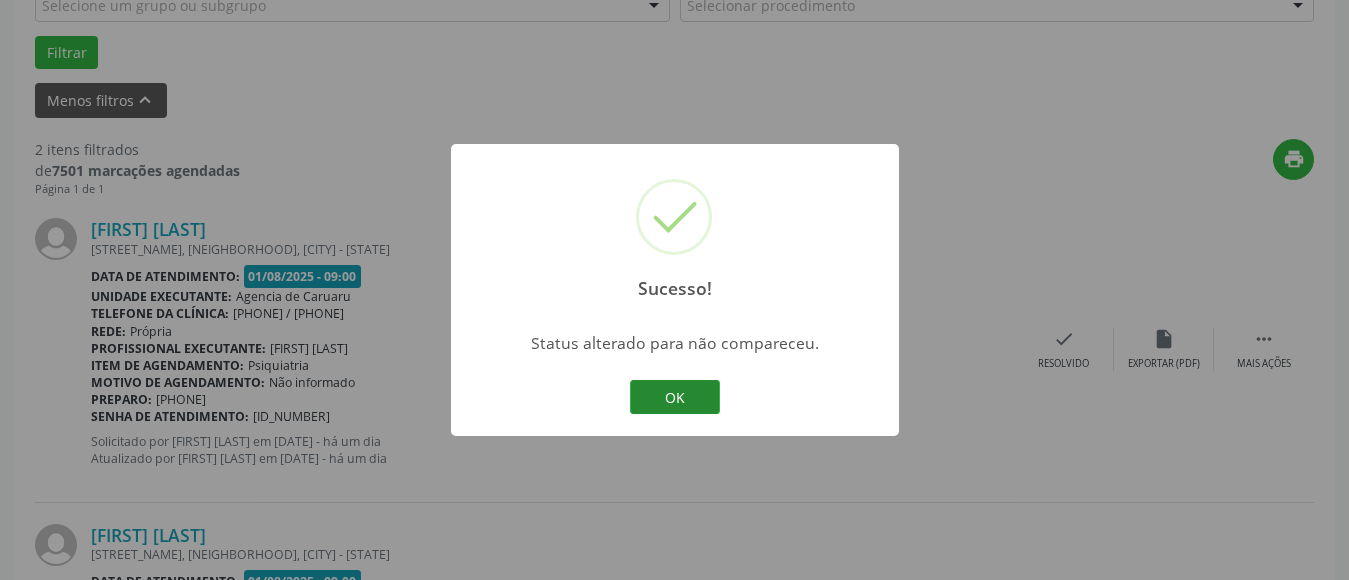 click on "OK" at bounding box center (675, 397) 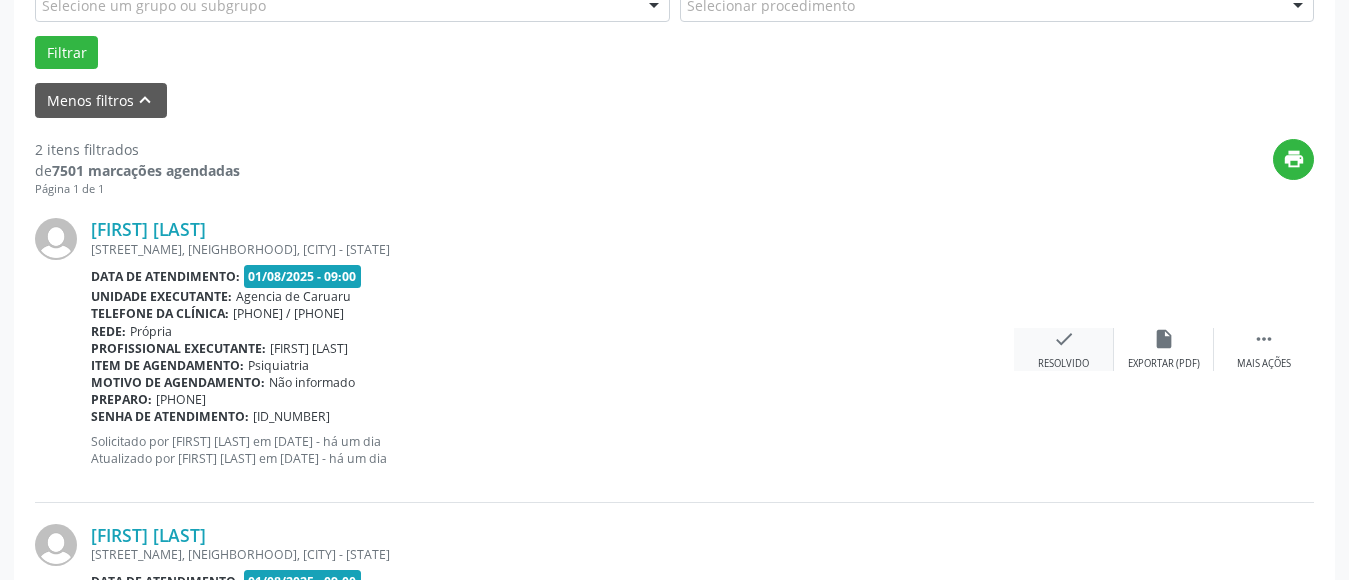 click on "check" at bounding box center (1064, 339) 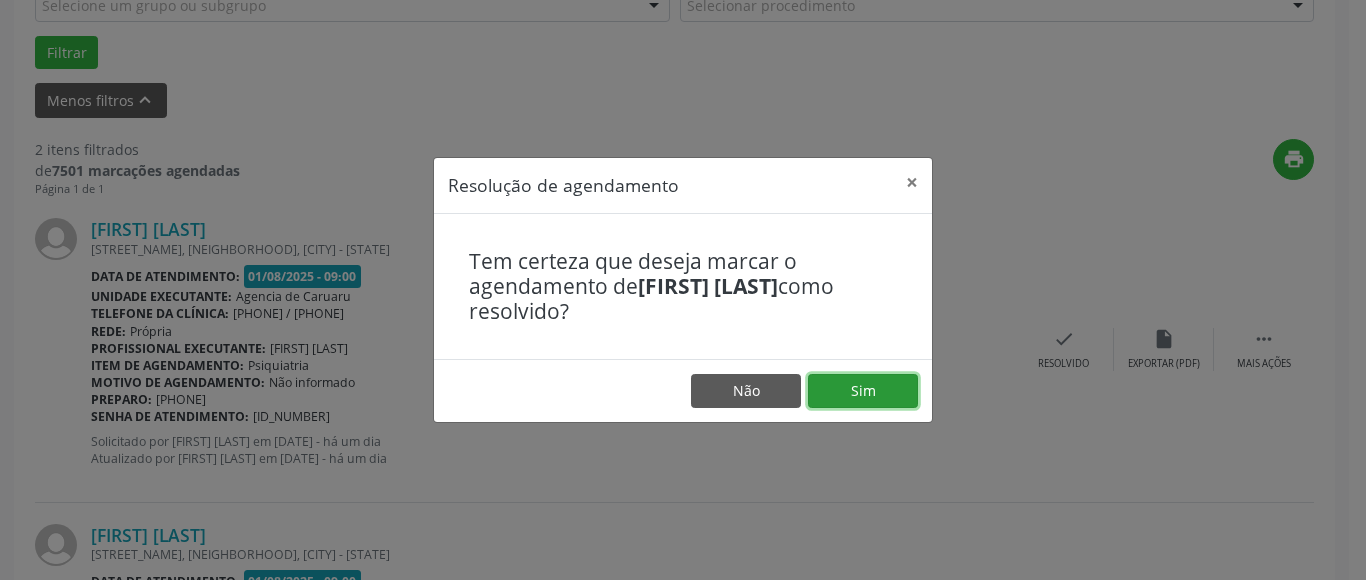 click on "Sim" at bounding box center [863, 391] 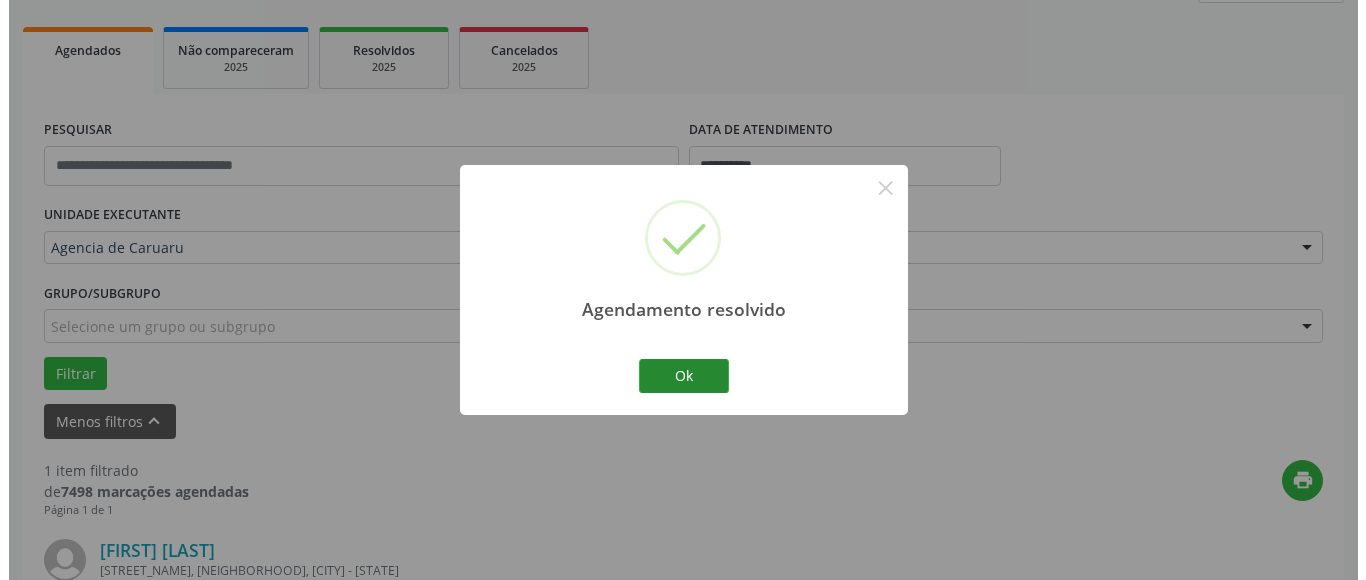 scroll, scrollTop: 550, scrollLeft: 0, axis: vertical 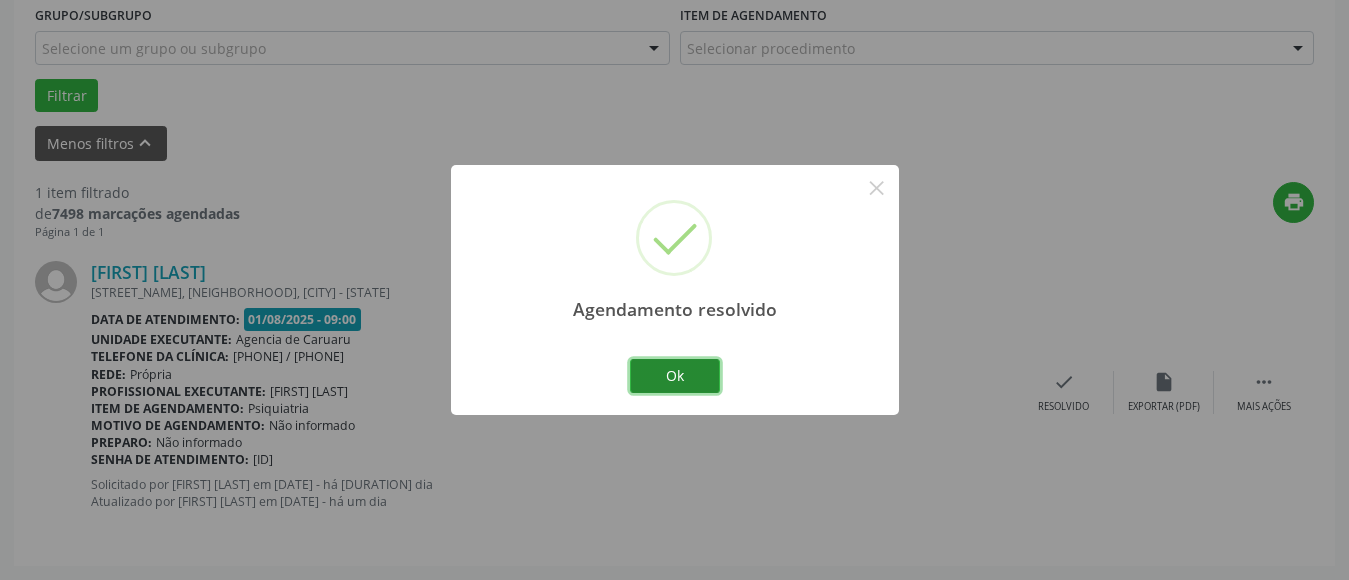 click on "Ok" at bounding box center (675, 376) 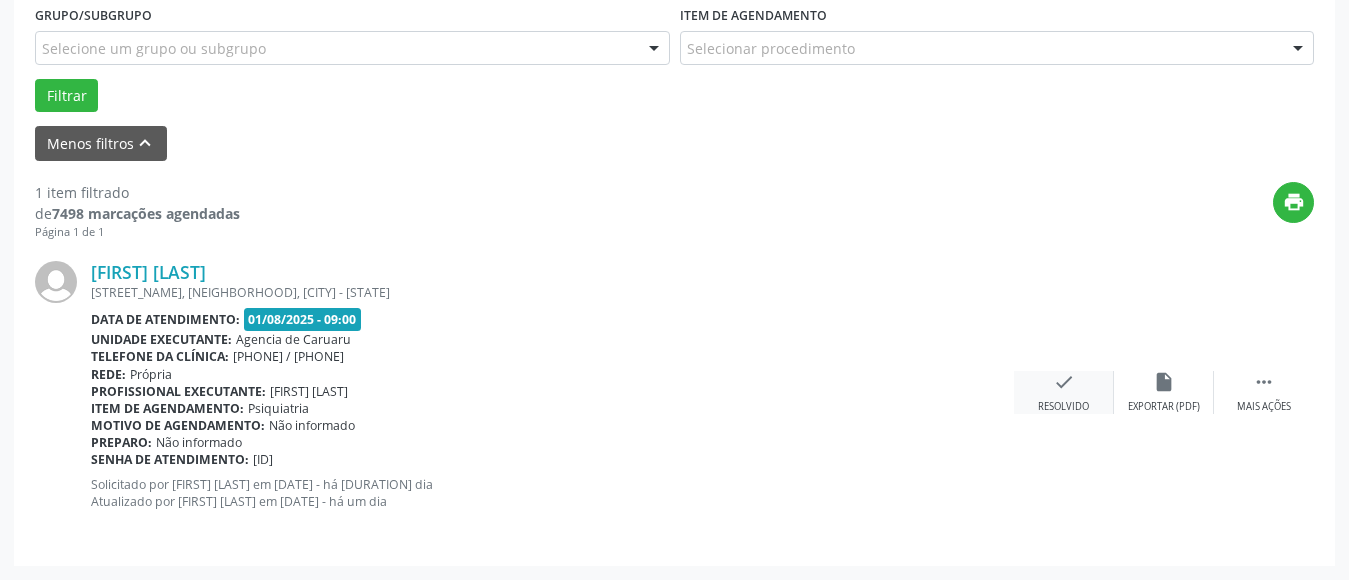 click on "check
Resolvido" at bounding box center (1064, 392) 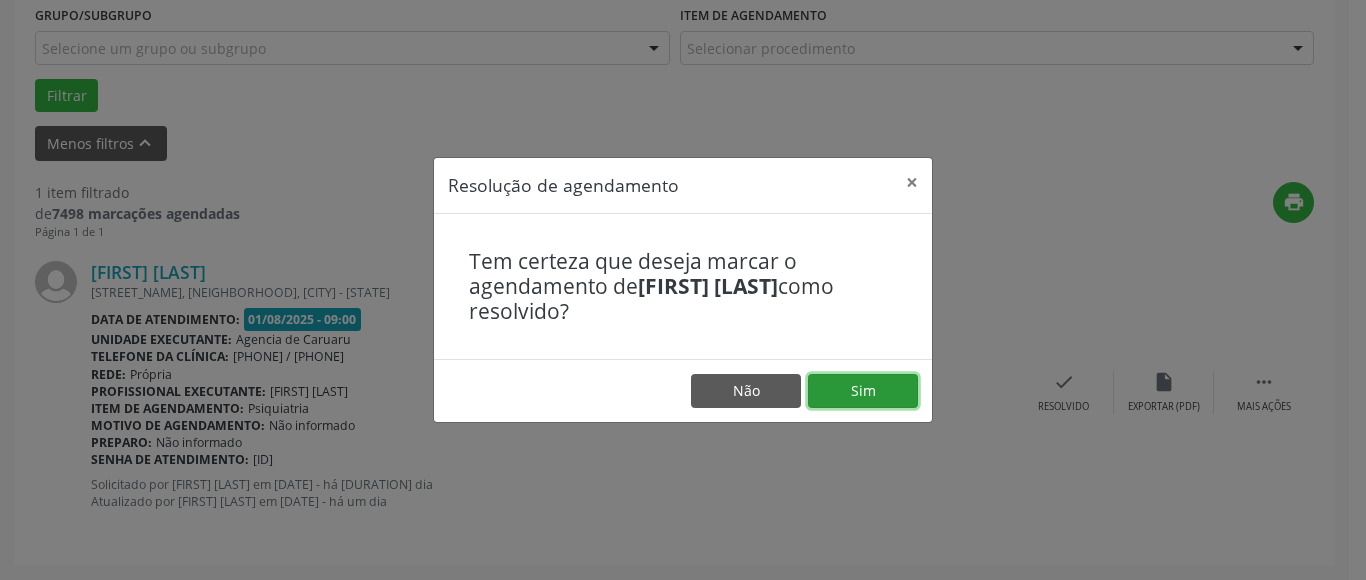 click on "Sim" at bounding box center [863, 391] 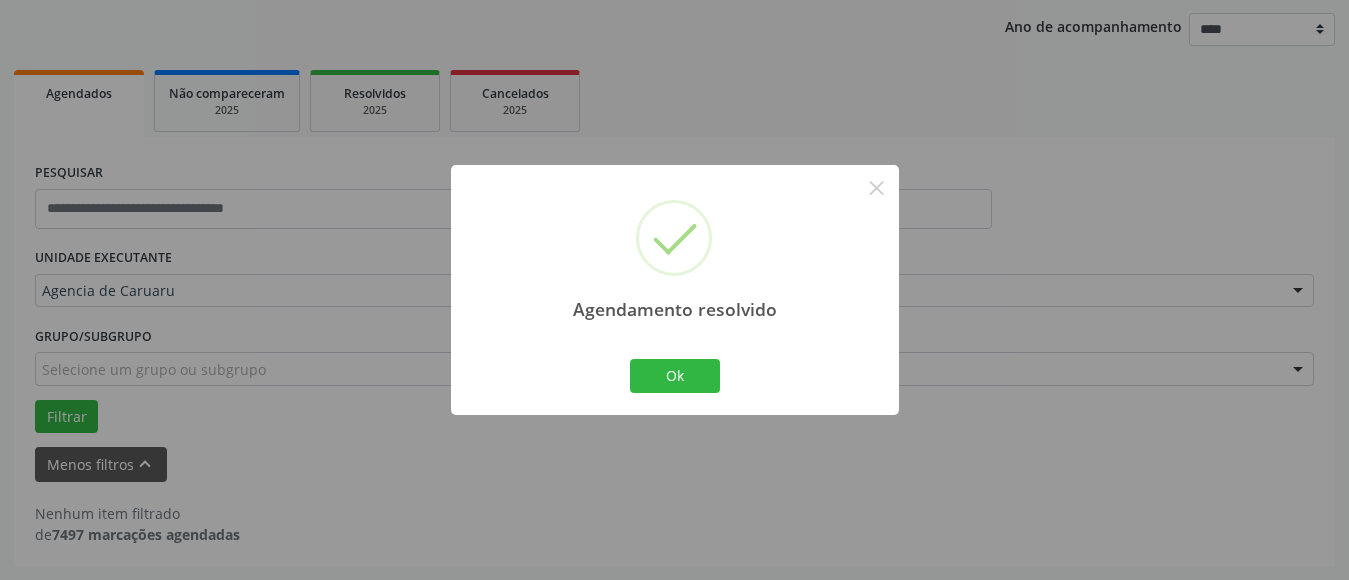 scroll, scrollTop: 229, scrollLeft: 0, axis: vertical 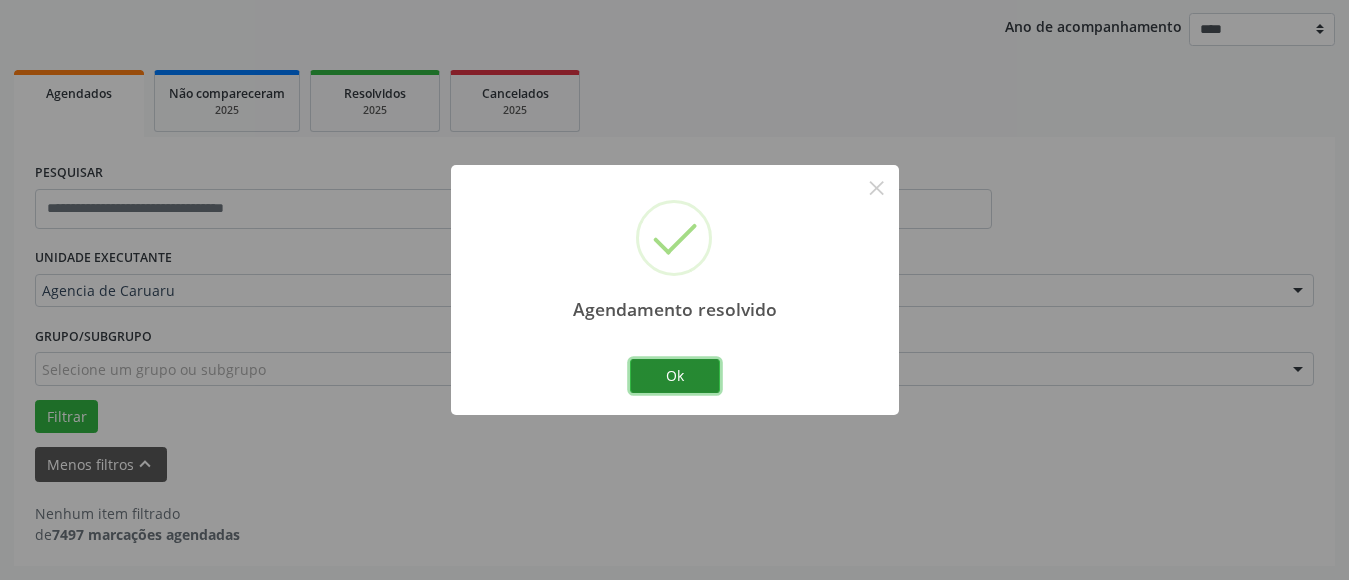 click on "Ok" at bounding box center (675, 376) 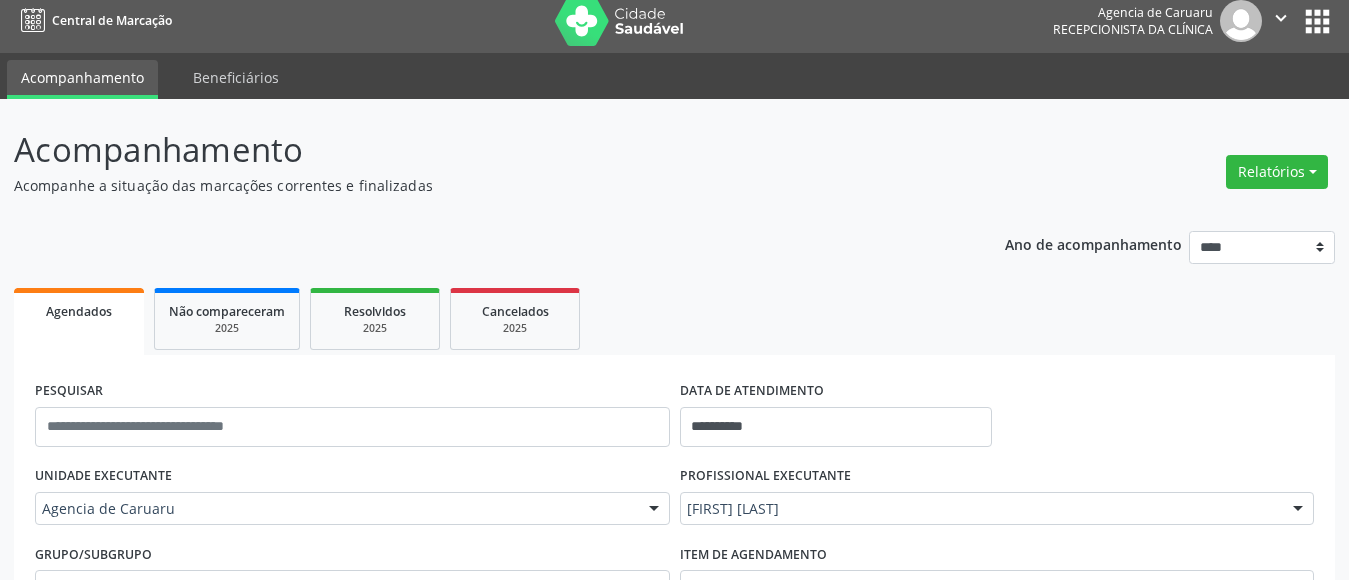 scroll, scrollTop: 0, scrollLeft: 0, axis: both 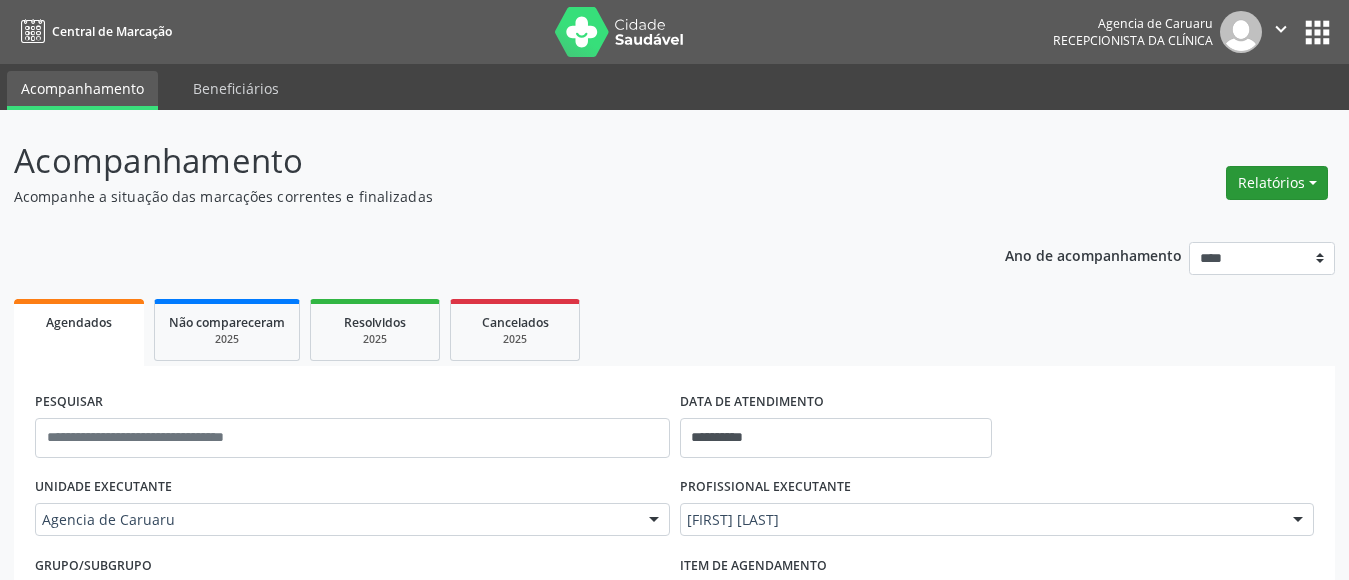 click on "Relatórios" at bounding box center (1277, 183) 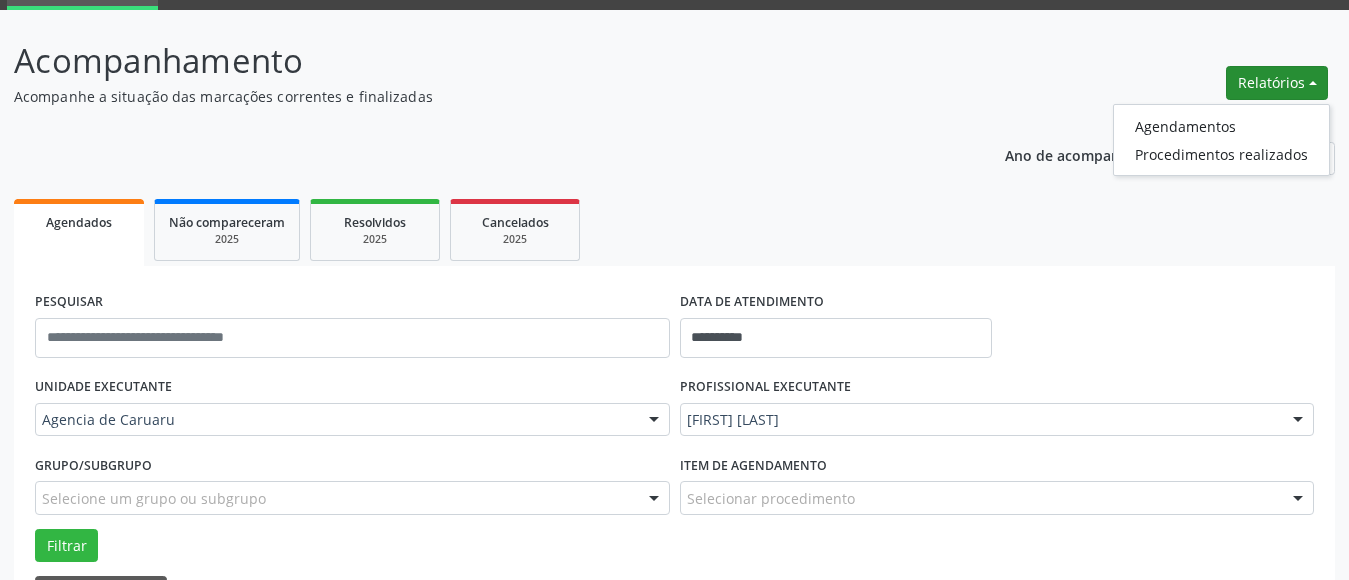 scroll, scrollTop: 200, scrollLeft: 0, axis: vertical 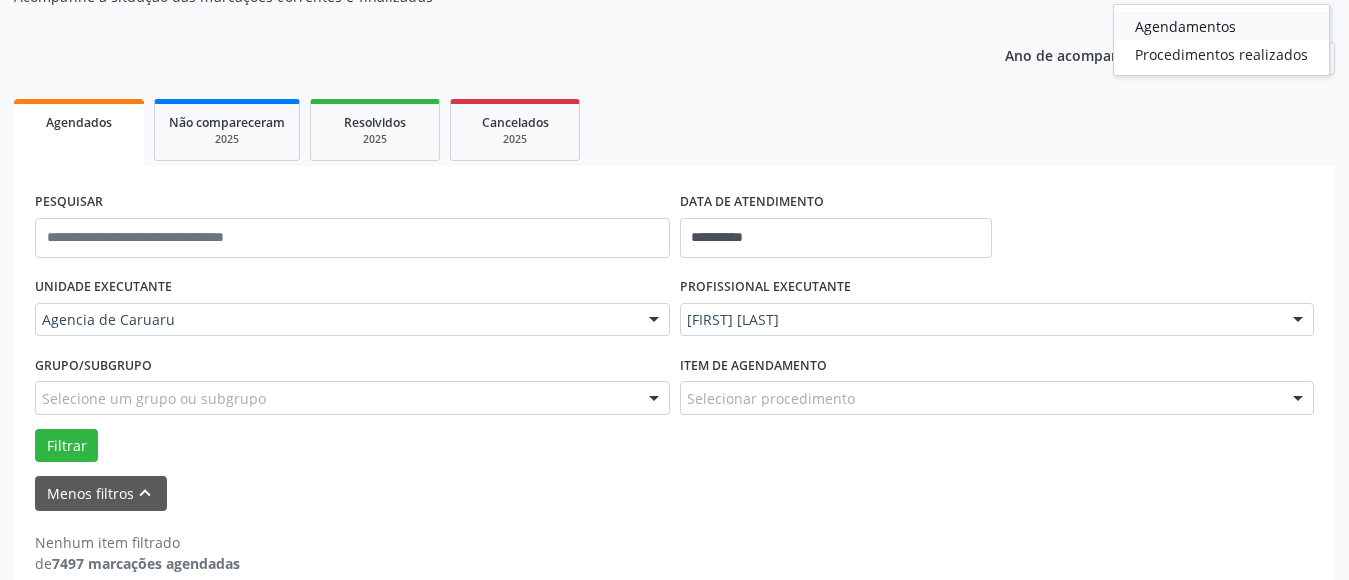 click on "Agendamentos" at bounding box center [1221, 26] 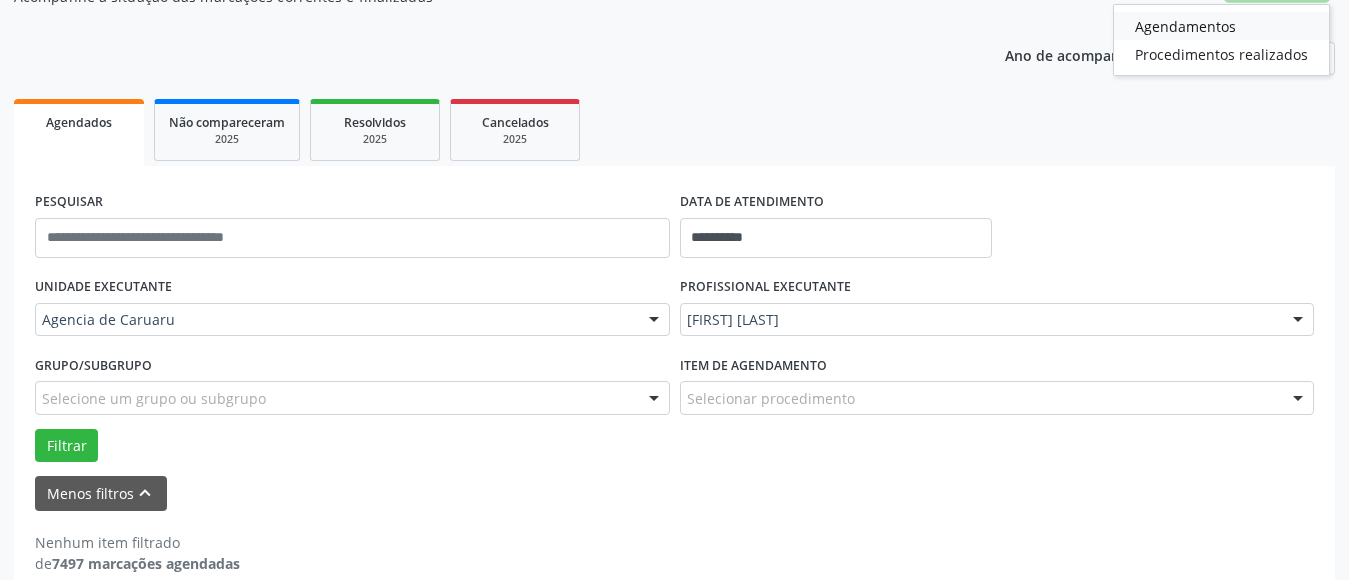 scroll, scrollTop: 0, scrollLeft: 0, axis: both 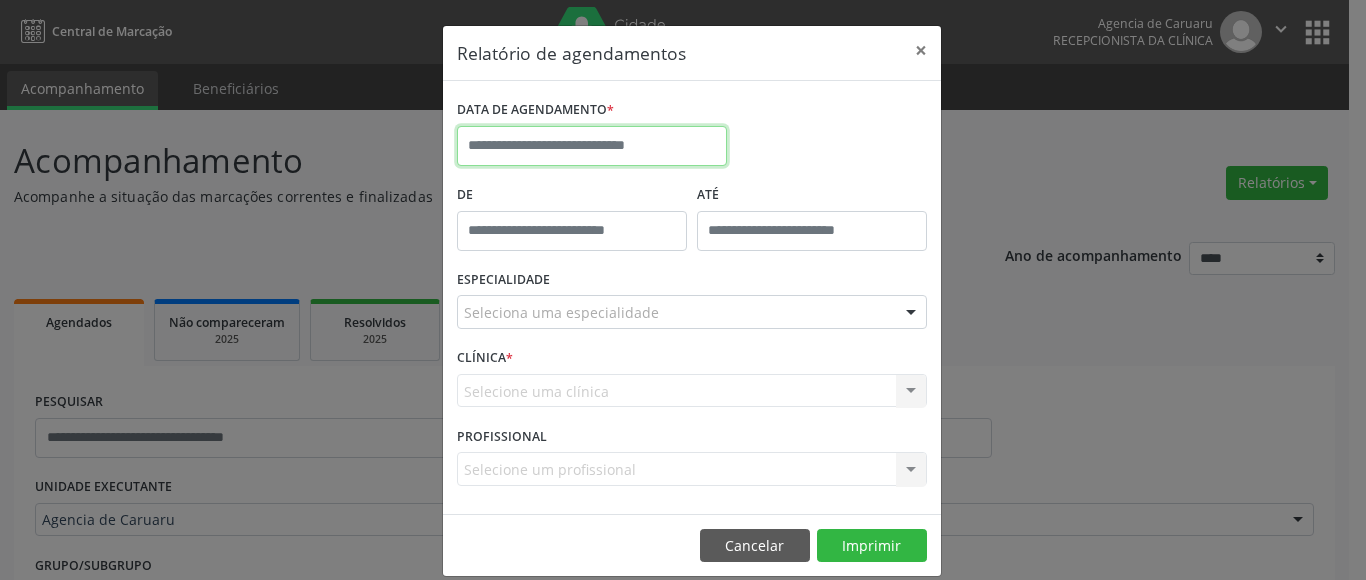 click at bounding box center (592, 146) 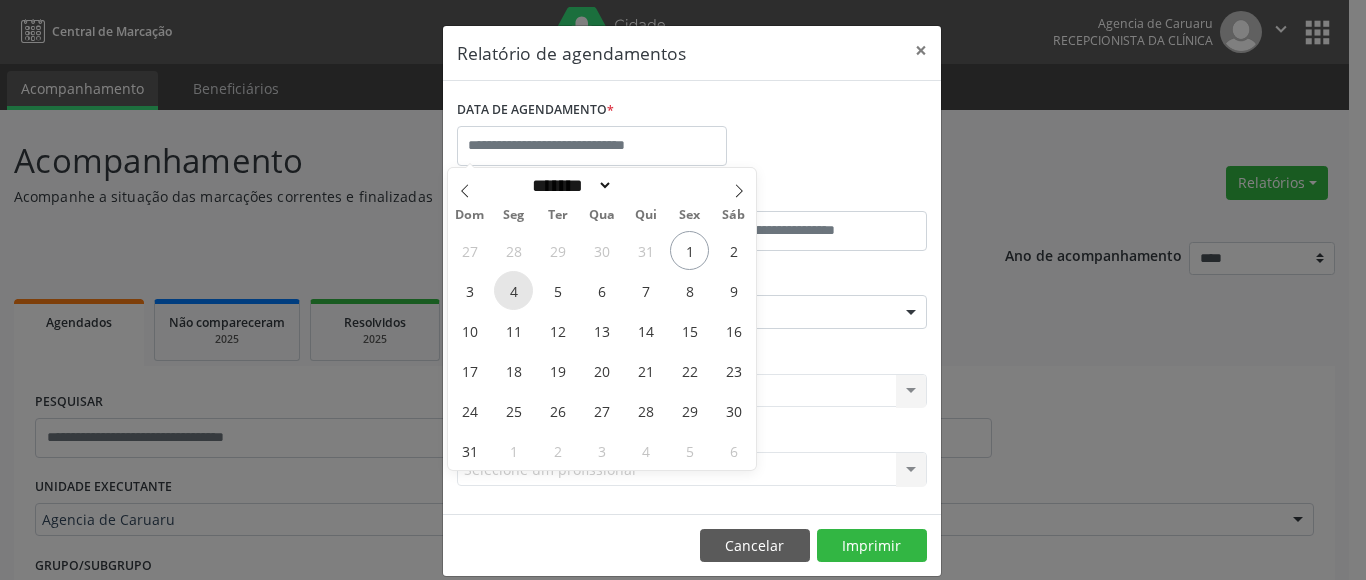 click on "4" at bounding box center [513, 290] 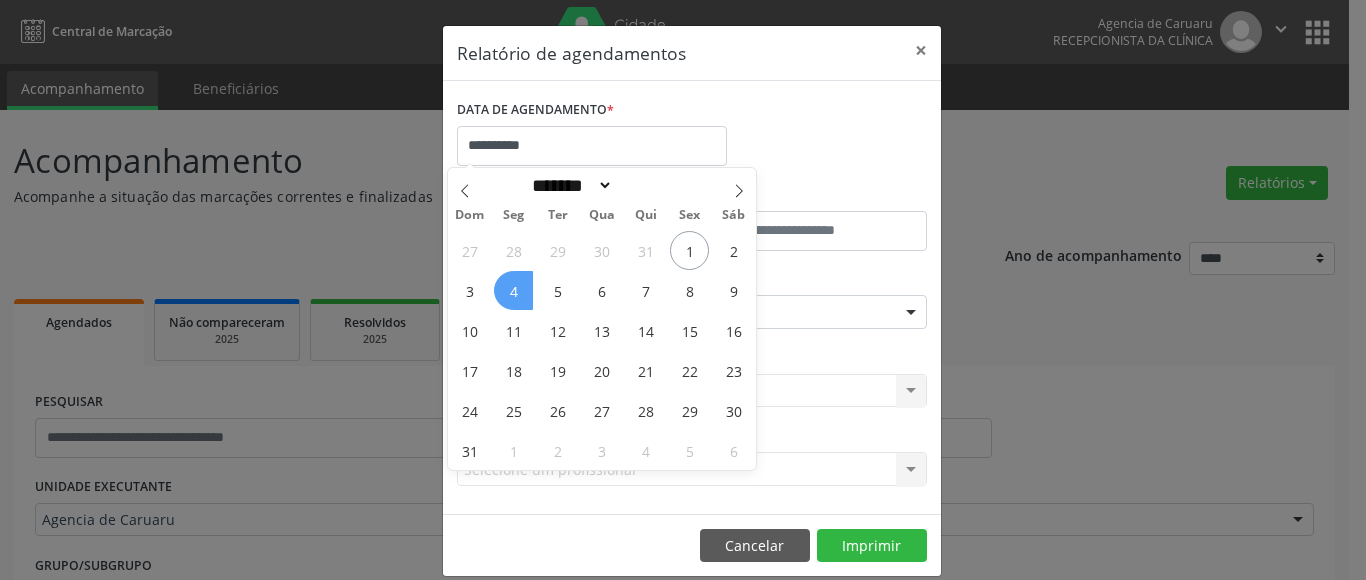 click on "4" at bounding box center (513, 290) 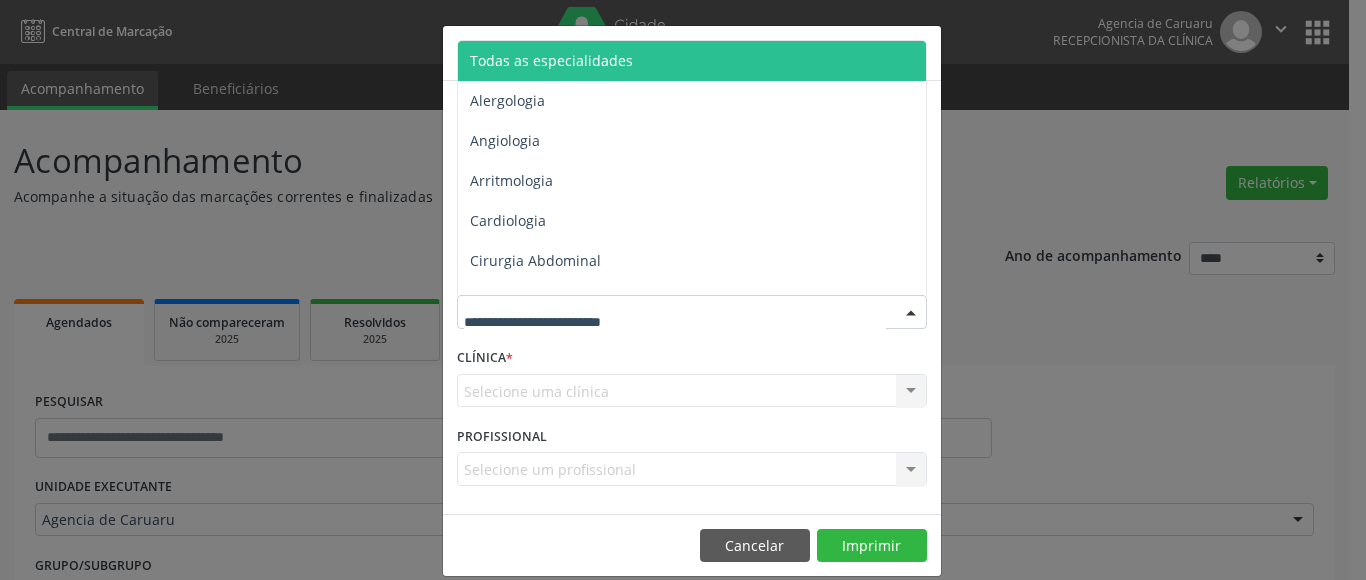 click on "Todas as especialidades" at bounding box center (551, 60) 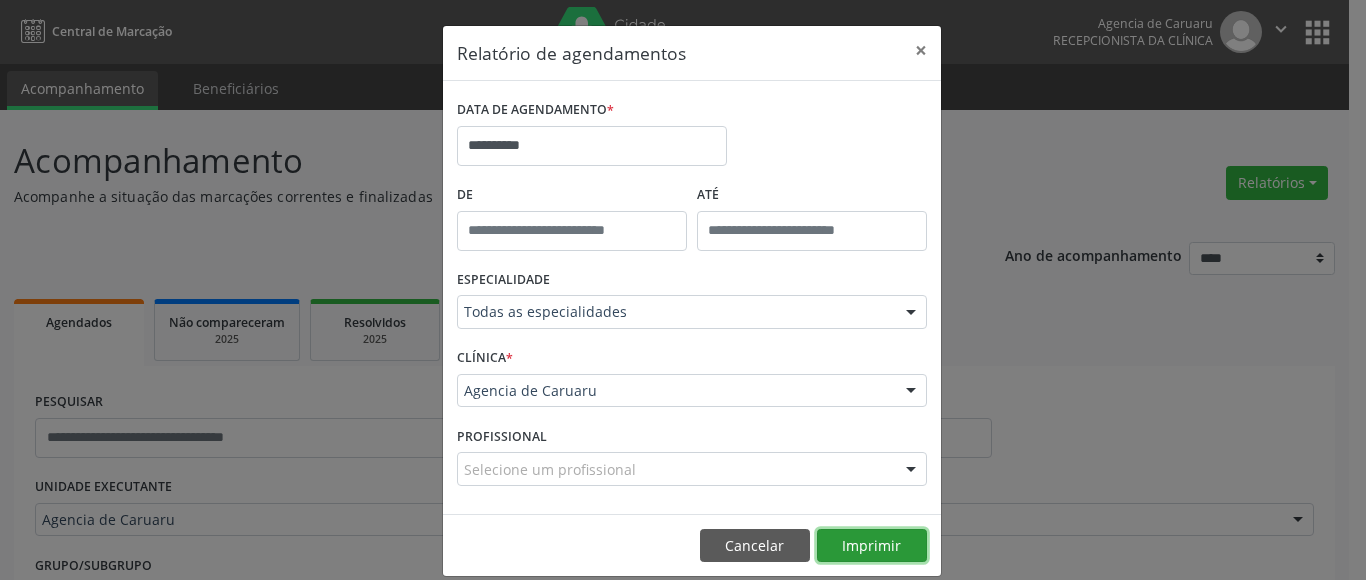 click on "Imprimir" at bounding box center [872, 546] 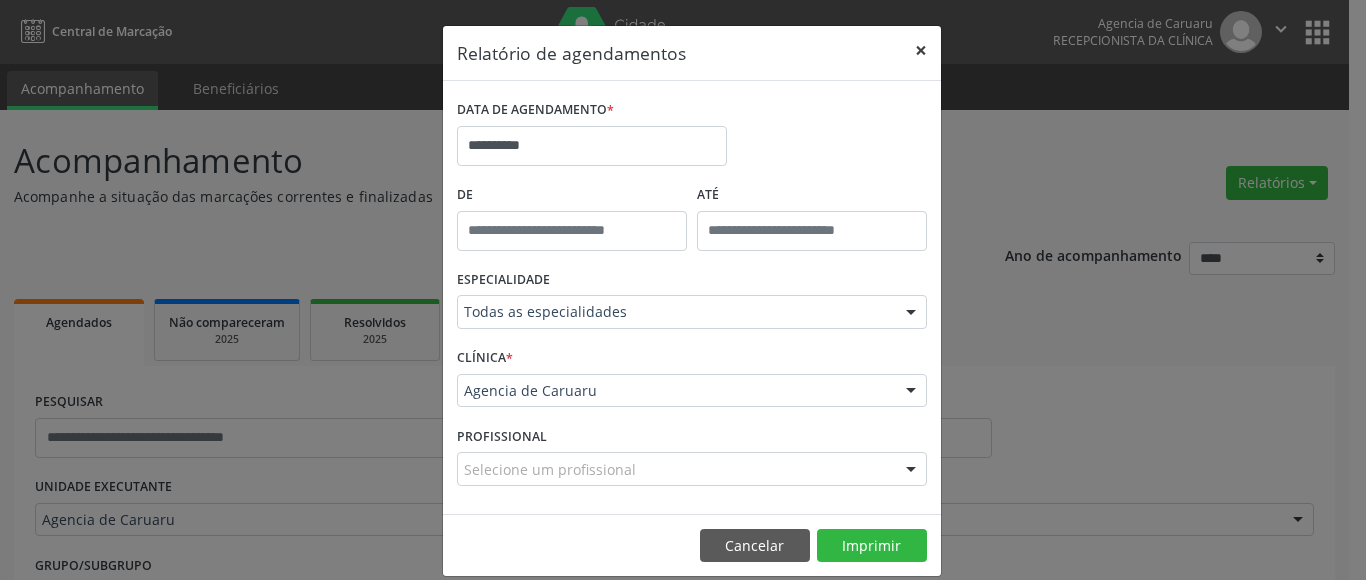 click on "×" at bounding box center [921, 50] 